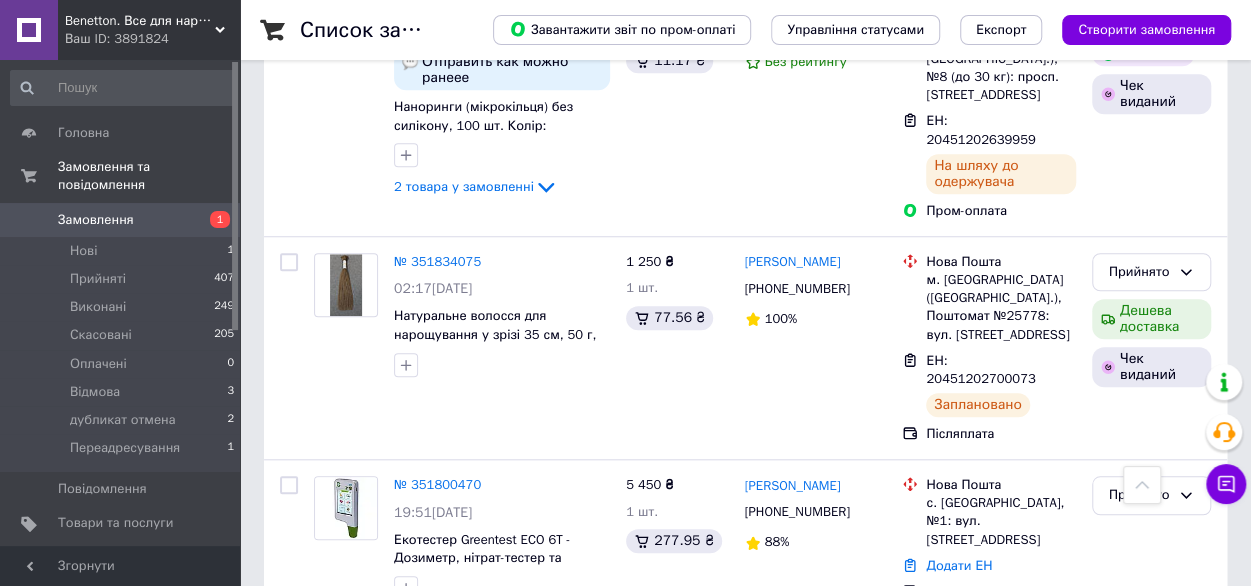 scroll, scrollTop: 723, scrollLeft: 0, axis: vertical 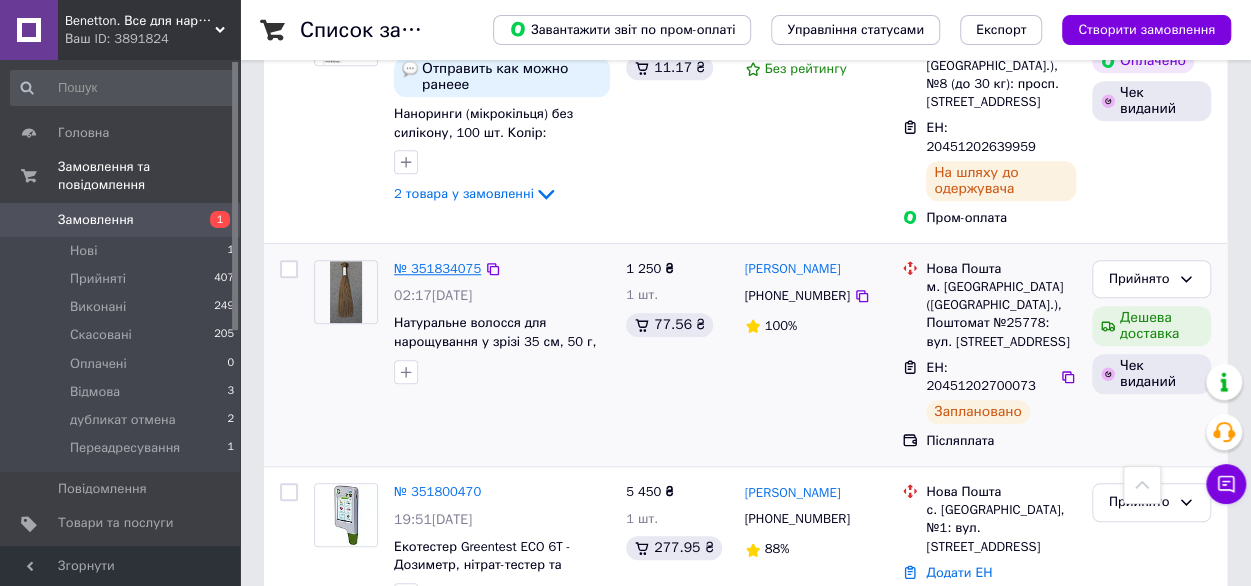 click on "№ 351834075" at bounding box center (437, 268) 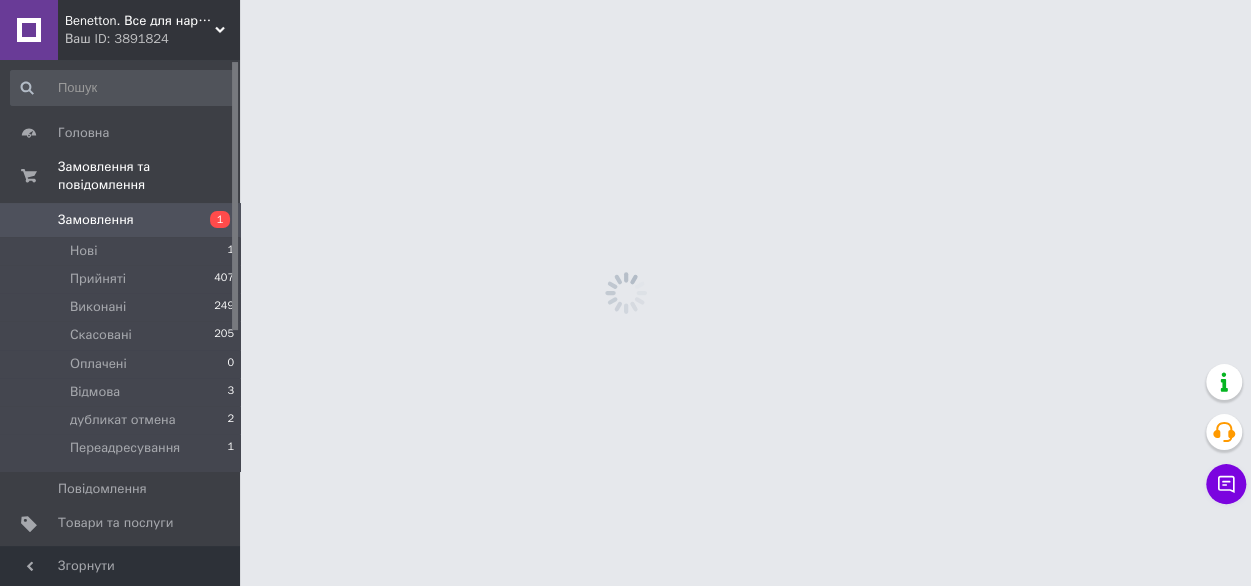 scroll, scrollTop: 0, scrollLeft: 0, axis: both 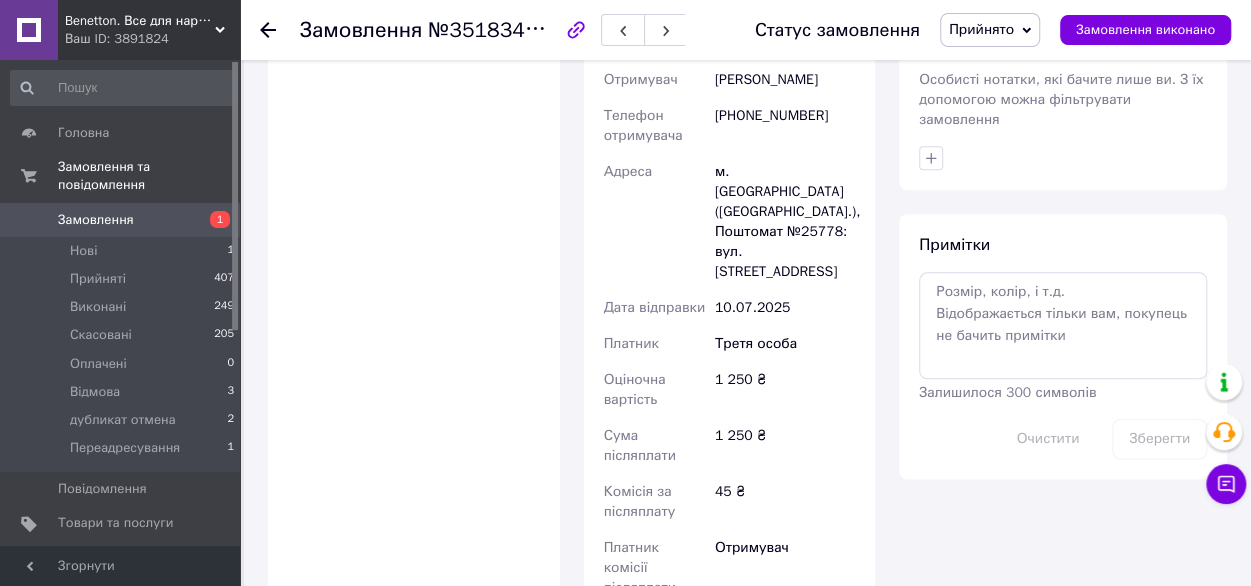 click on "Доставка Редагувати «Дешева доставка»   для продавця Новою Поштою на Prom. Доставку оплачують: 30 ₴   — продавець , при замовленні від 700 ₴, коли воно отримане покупцем (списуються з Балансу); залишок — Prom. Для покупця доставка безкоштовна. Платник зміниться на Третю особу в момент відправки. Додавайте ЕН не пізніше, ніж у день відправки. Нова Пошта (платна) Номер накладної 20451202700073 Статус відправлення Заплановано Отримувач Домброва Анна Телефон отримувача +380635328370 Адреса м. Київ (Київська обл.), Поштомат №25778: вул. Йорданська, 1, біля відділення №49 10.07.2025 1 250 ₴" at bounding box center (730, 109) 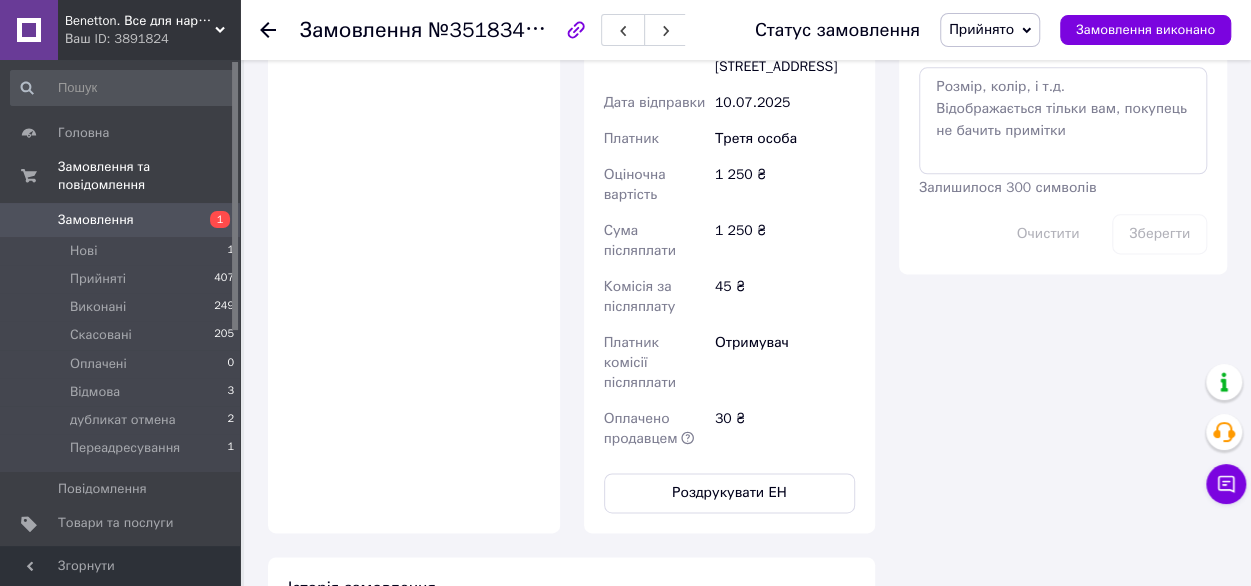 scroll, scrollTop: 1172, scrollLeft: 0, axis: vertical 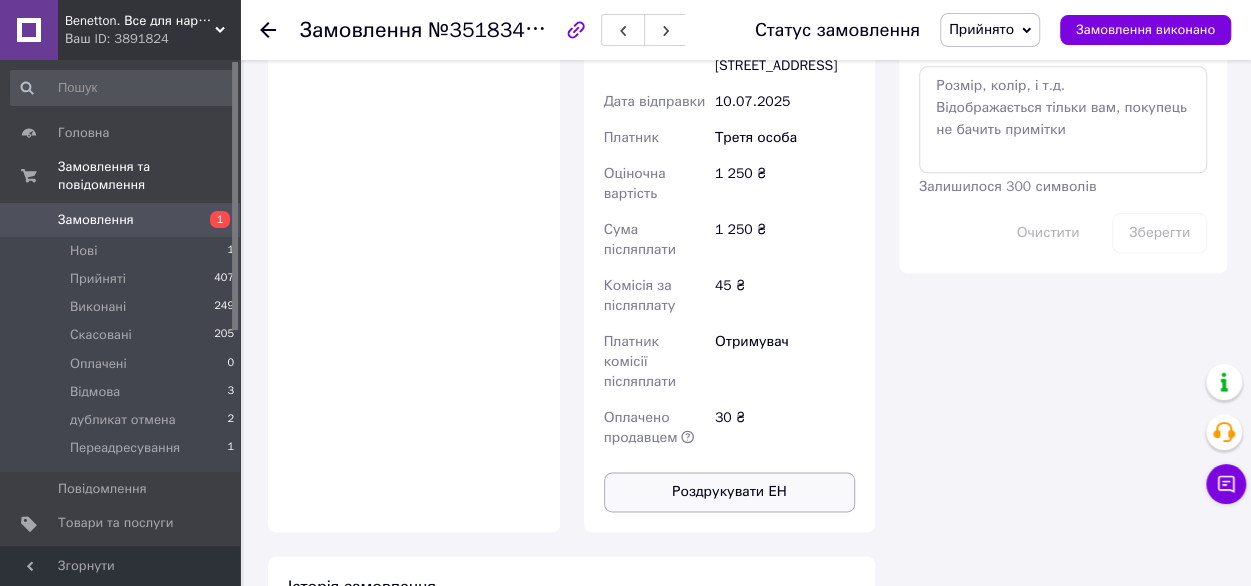 click on "Роздрукувати ЕН" at bounding box center (730, 492) 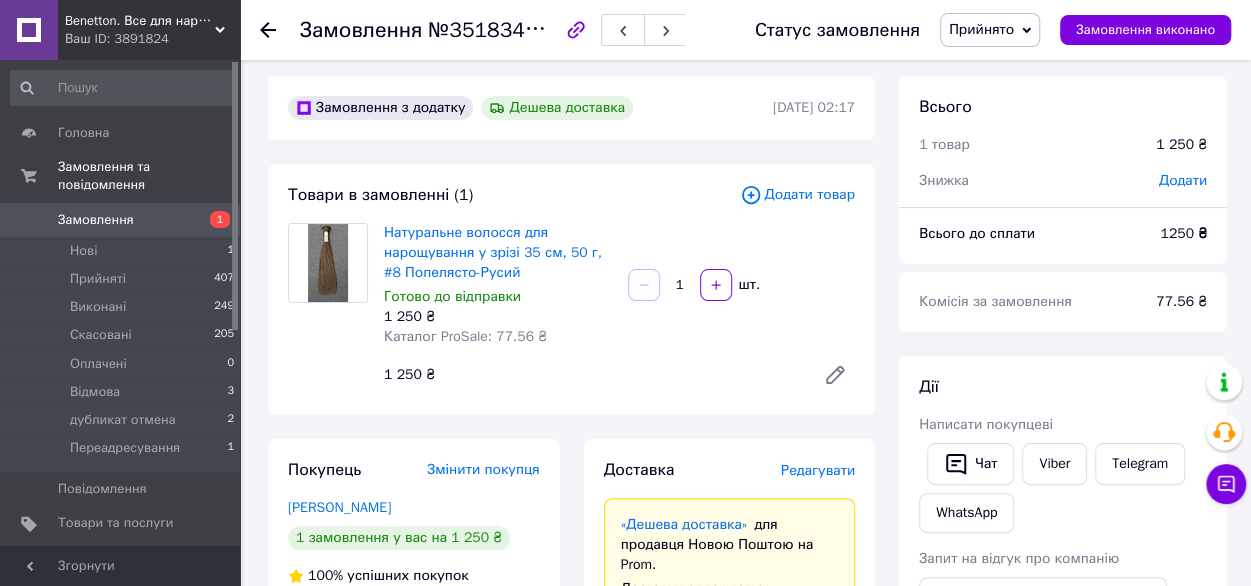 scroll, scrollTop: 5, scrollLeft: 0, axis: vertical 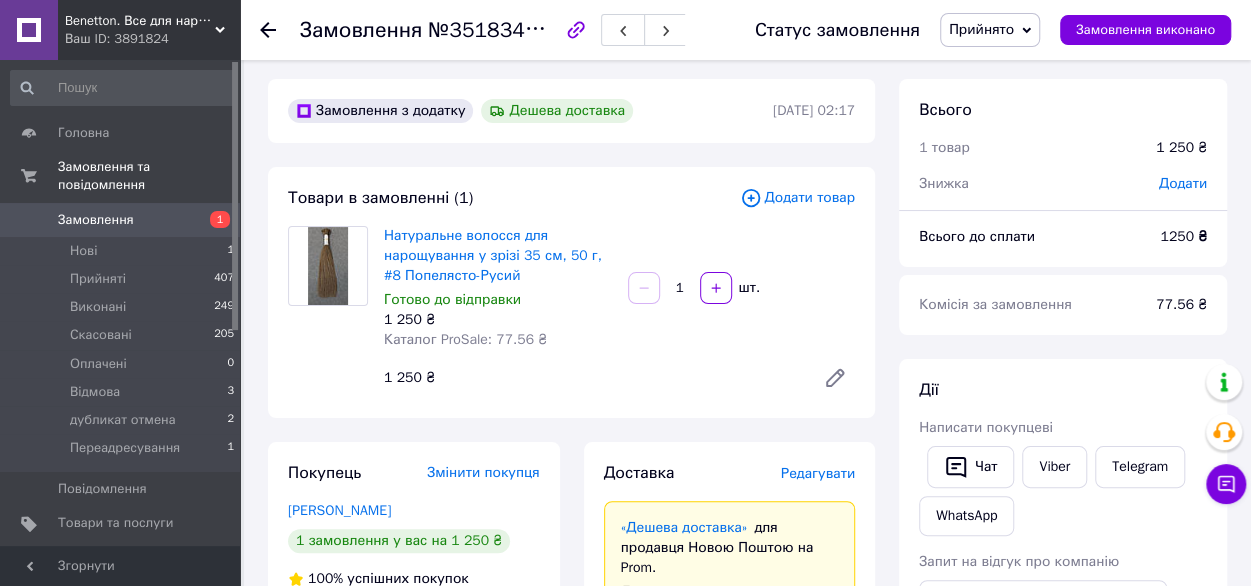 click on "Замовлення" at bounding box center [96, 220] 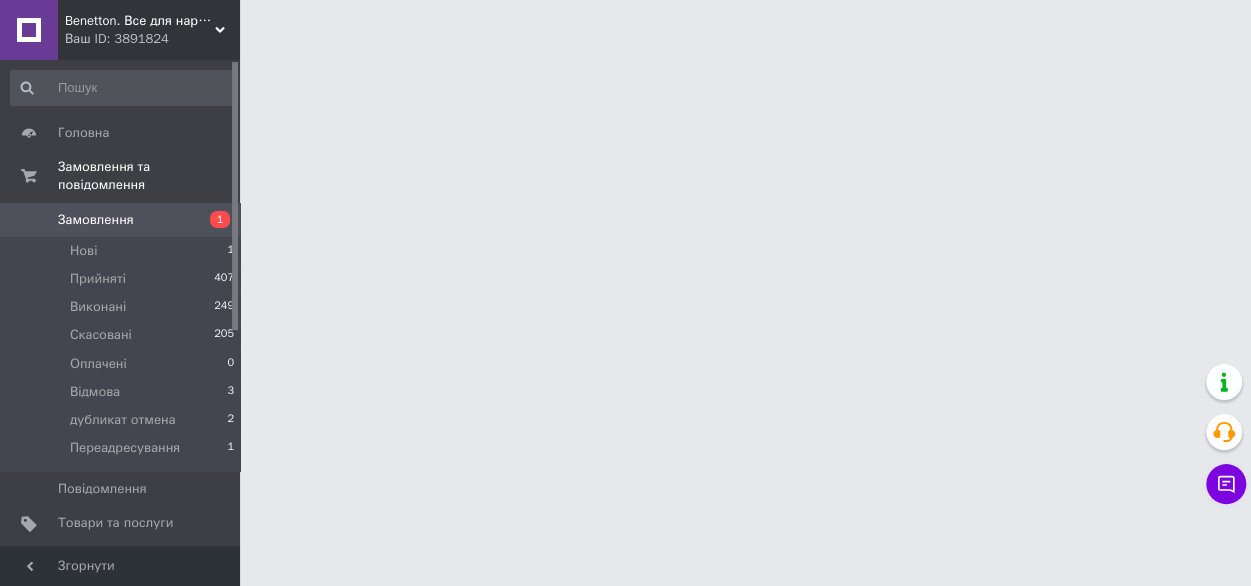 scroll, scrollTop: 0, scrollLeft: 0, axis: both 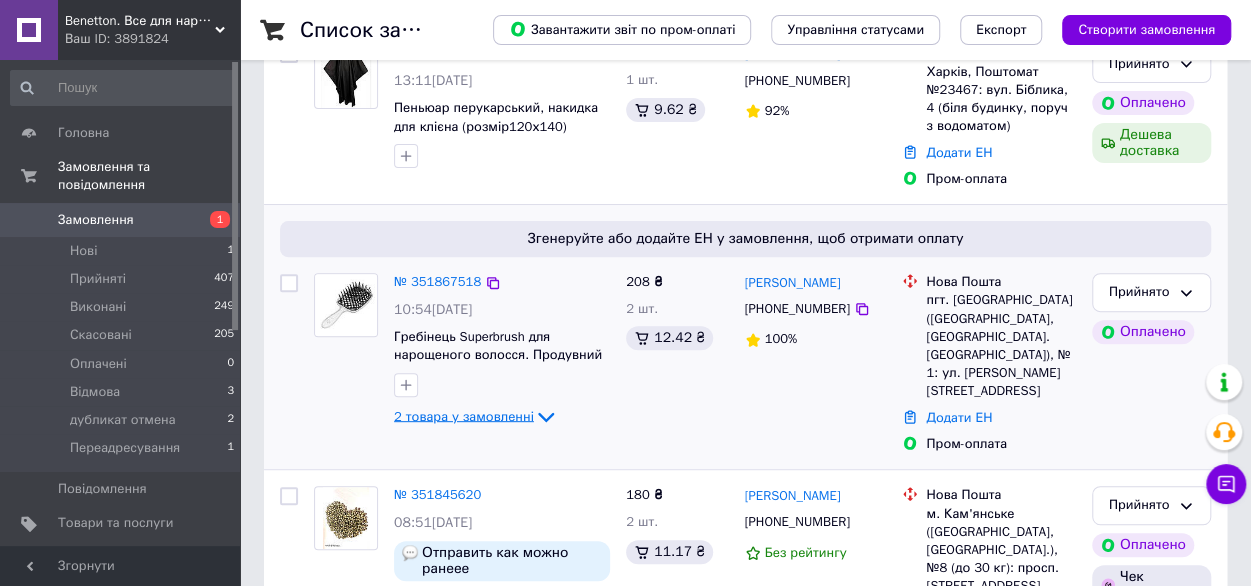 click on "2 товара у замовленні" at bounding box center (464, 416) 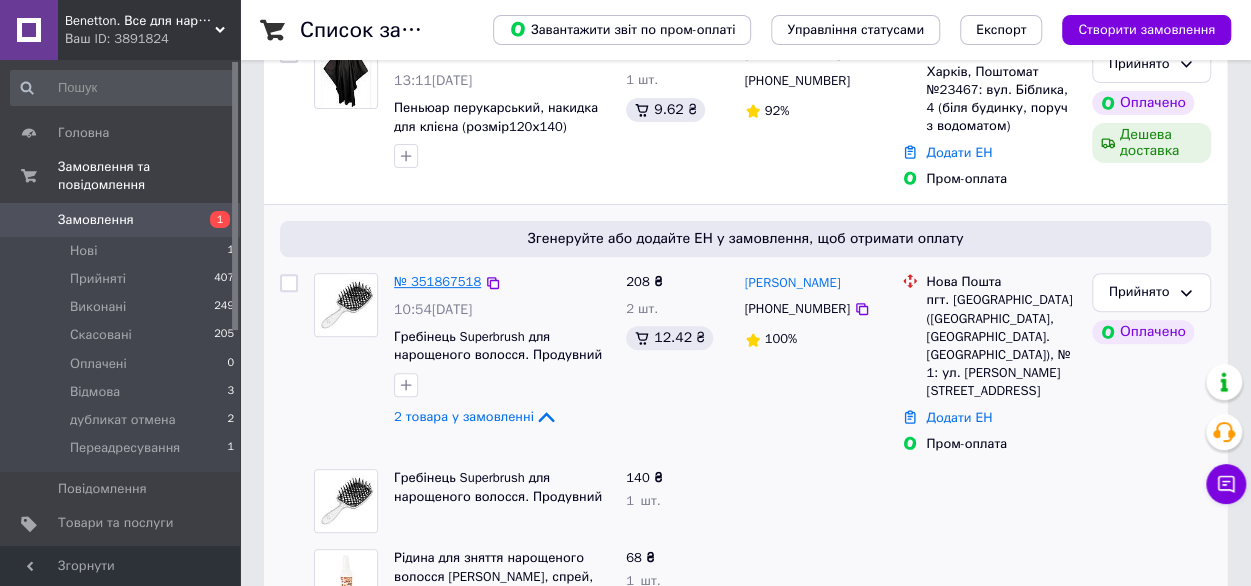 click on "№ 351867518" at bounding box center [437, 281] 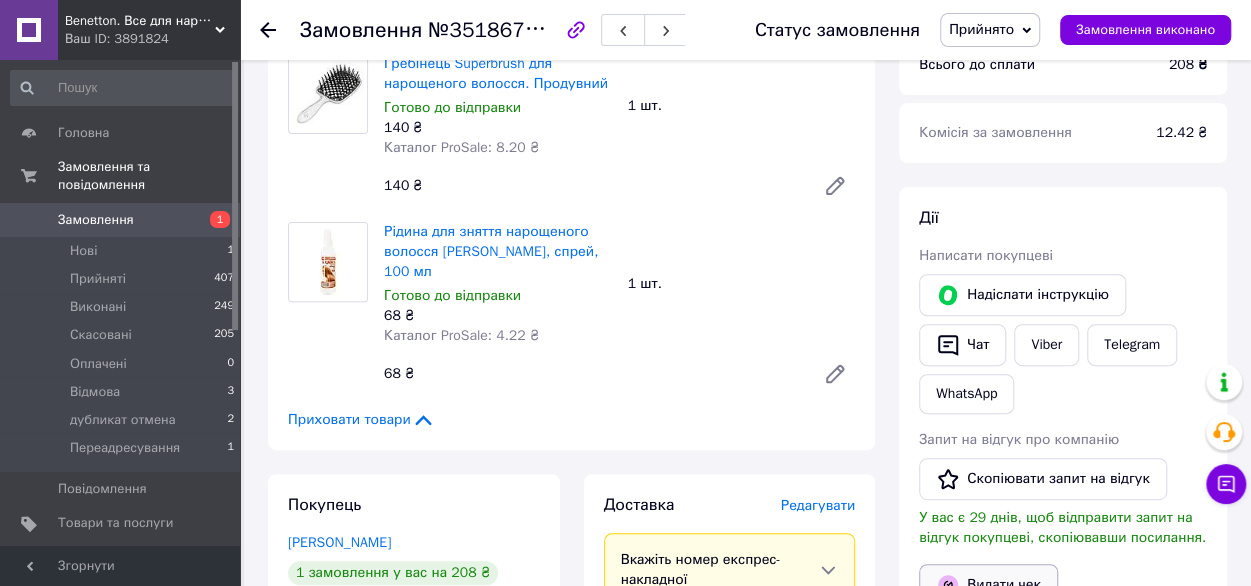 click on "Видати чек" at bounding box center [988, 585] 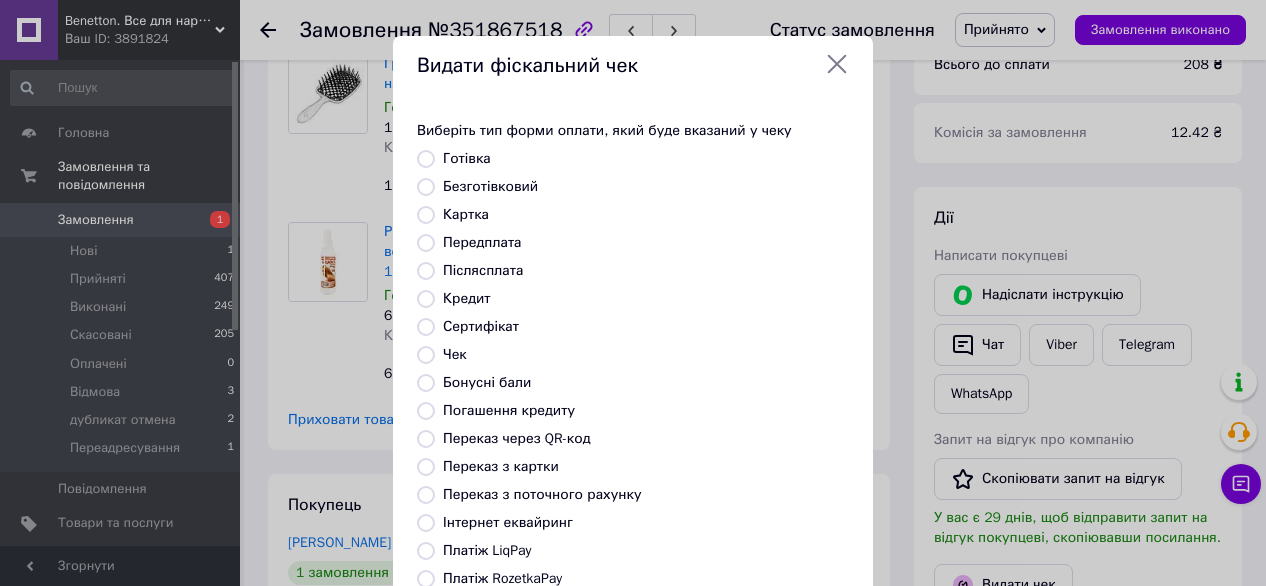 click on "Безготівковий" at bounding box center (490, 186) 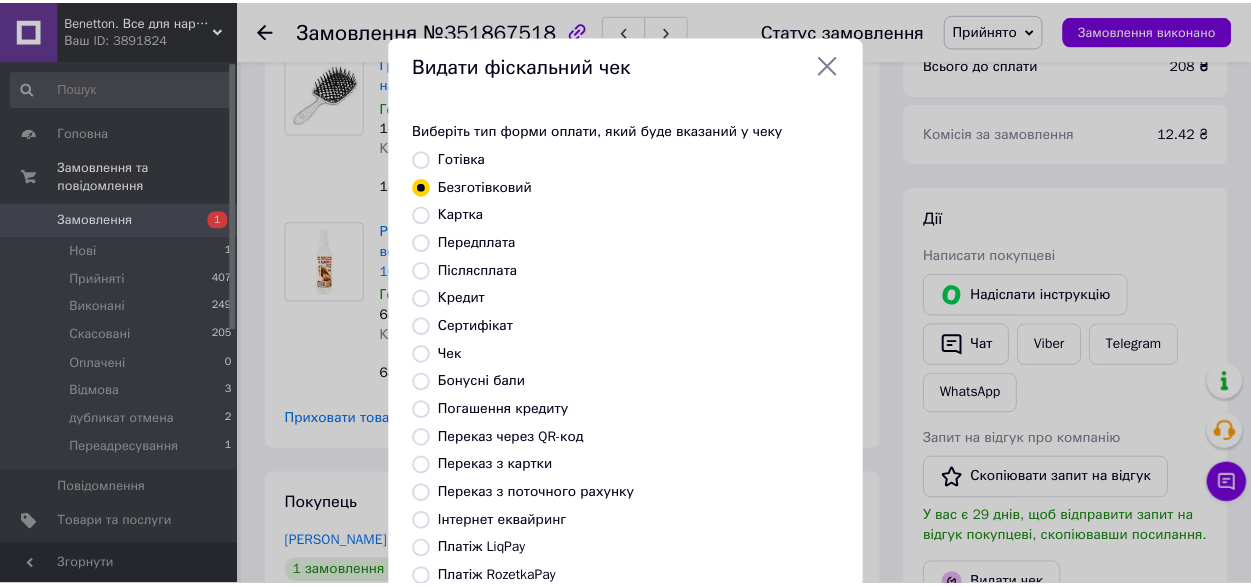 scroll, scrollTop: 272, scrollLeft: 0, axis: vertical 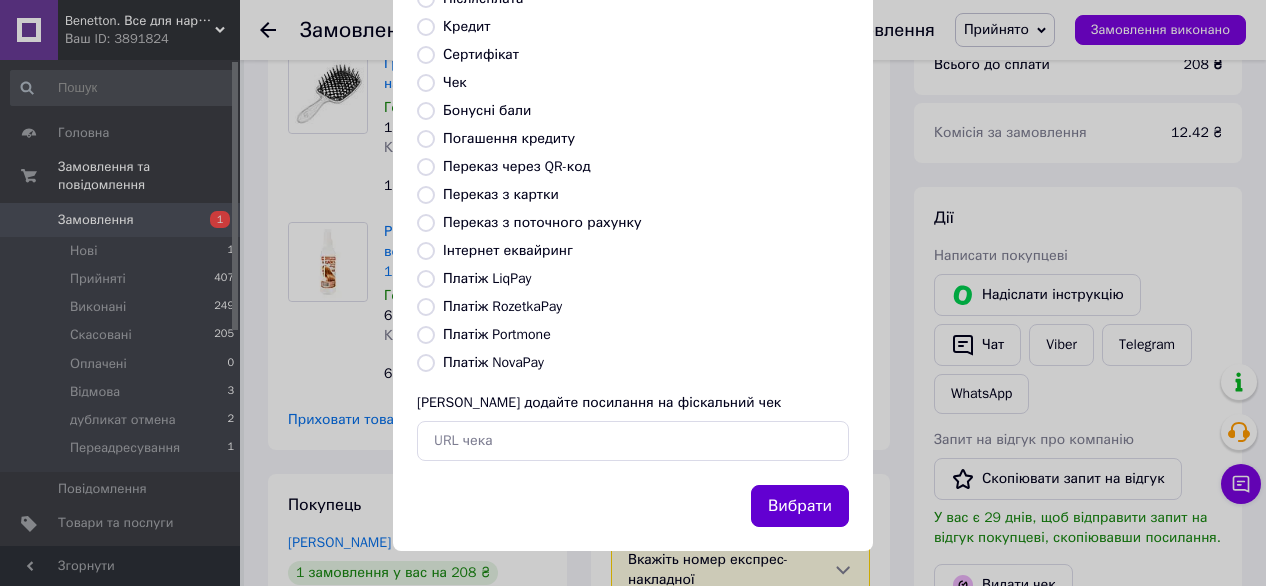 click on "Вибрати" at bounding box center (800, 506) 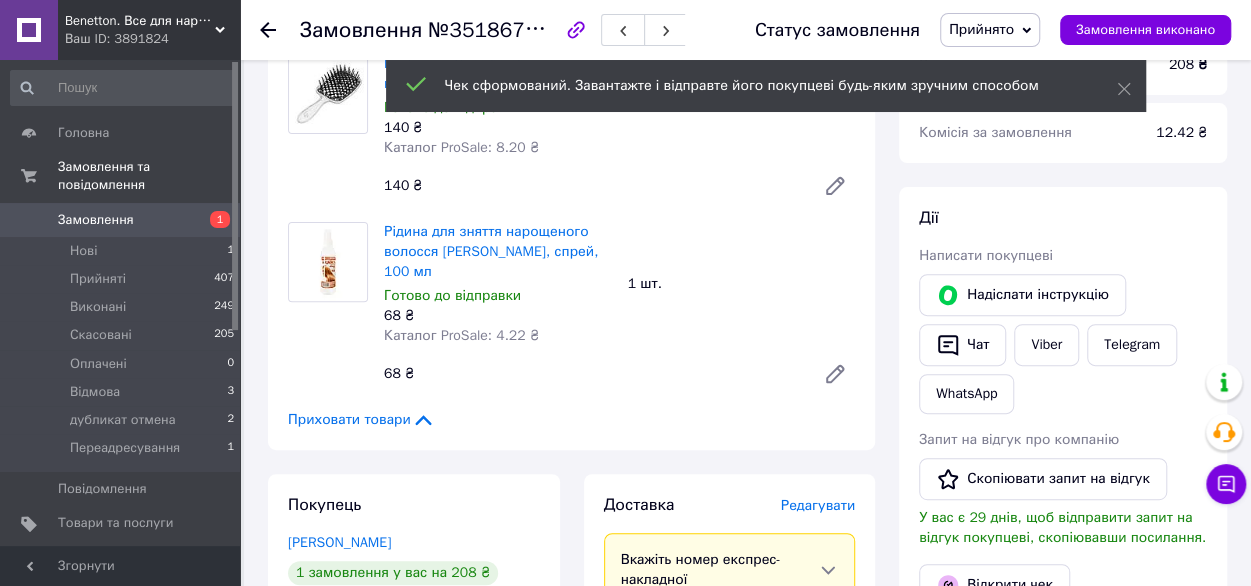 scroll, scrollTop: 488, scrollLeft: 0, axis: vertical 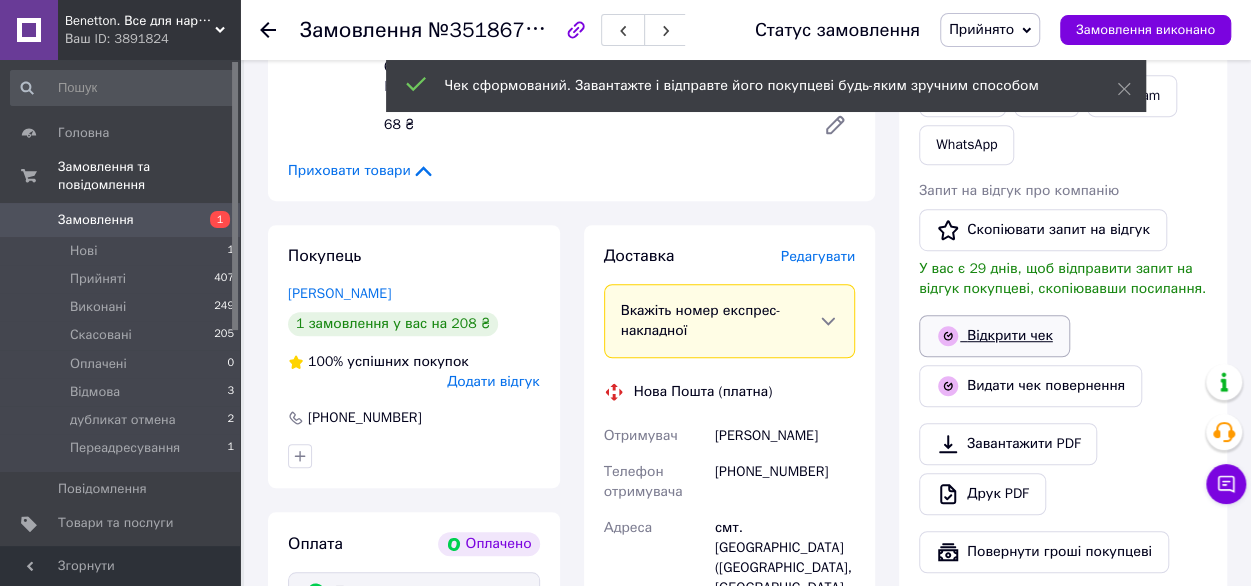 click on "Відкрити чек" at bounding box center [994, 336] 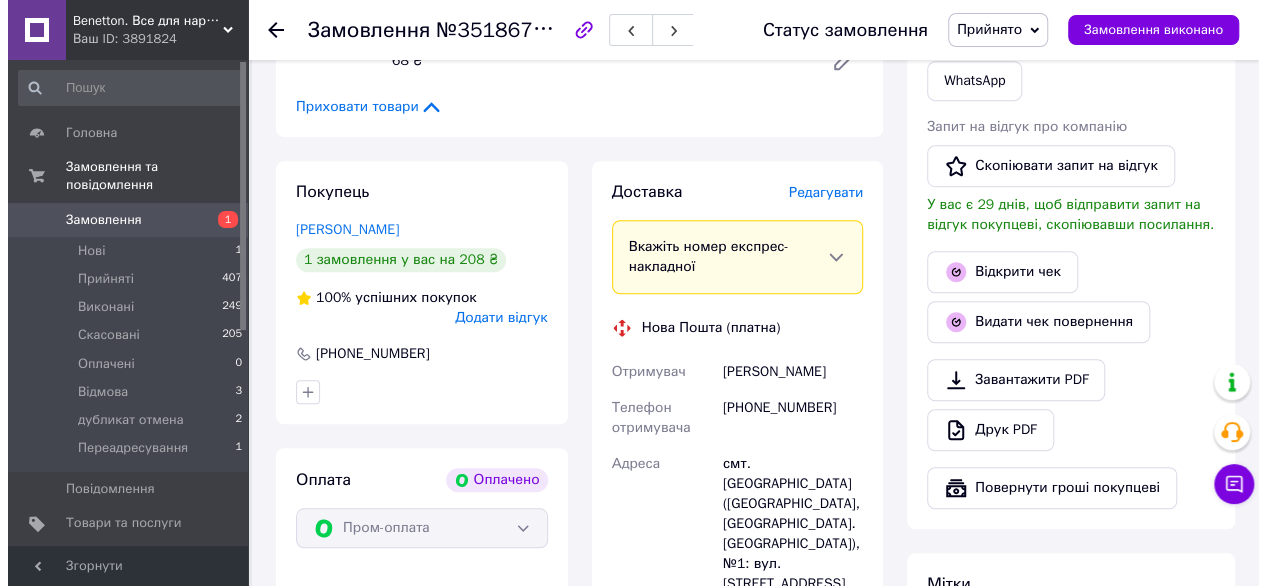 scroll, scrollTop: 550, scrollLeft: 0, axis: vertical 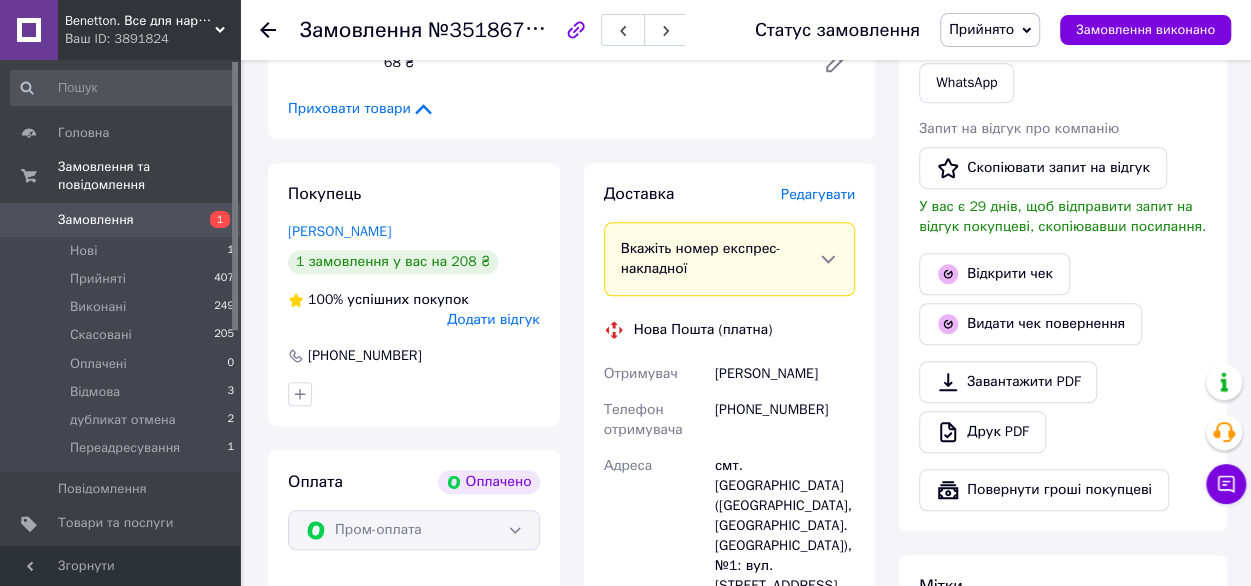 click on "Редагувати" at bounding box center (818, 194) 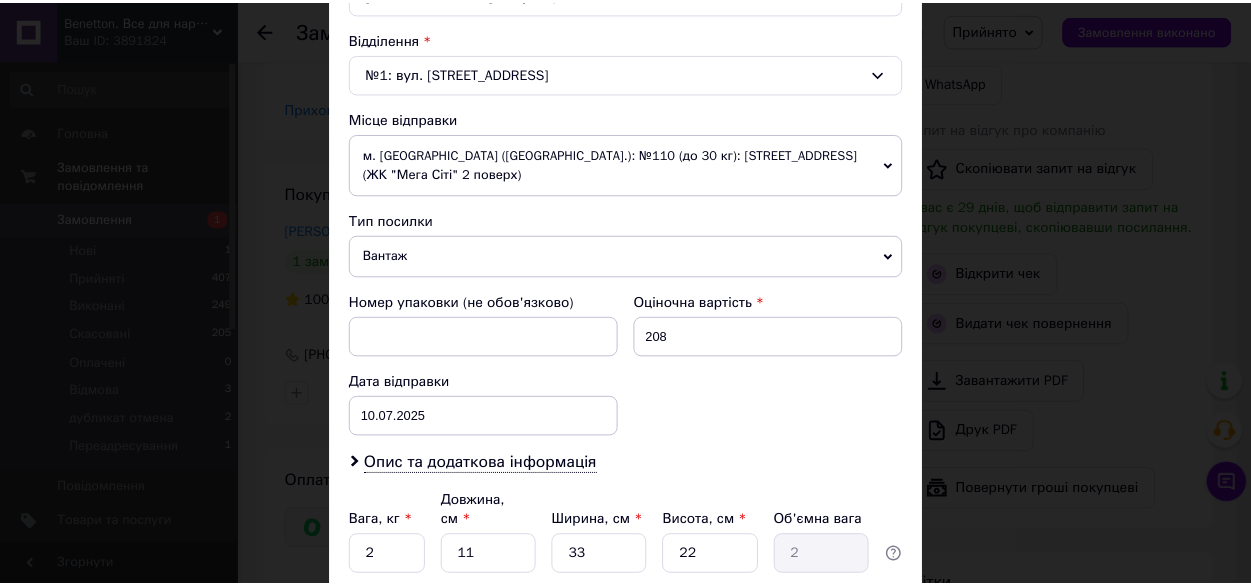 scroll, scrollTop: 703, scrollLeft: 0, axis: vertical 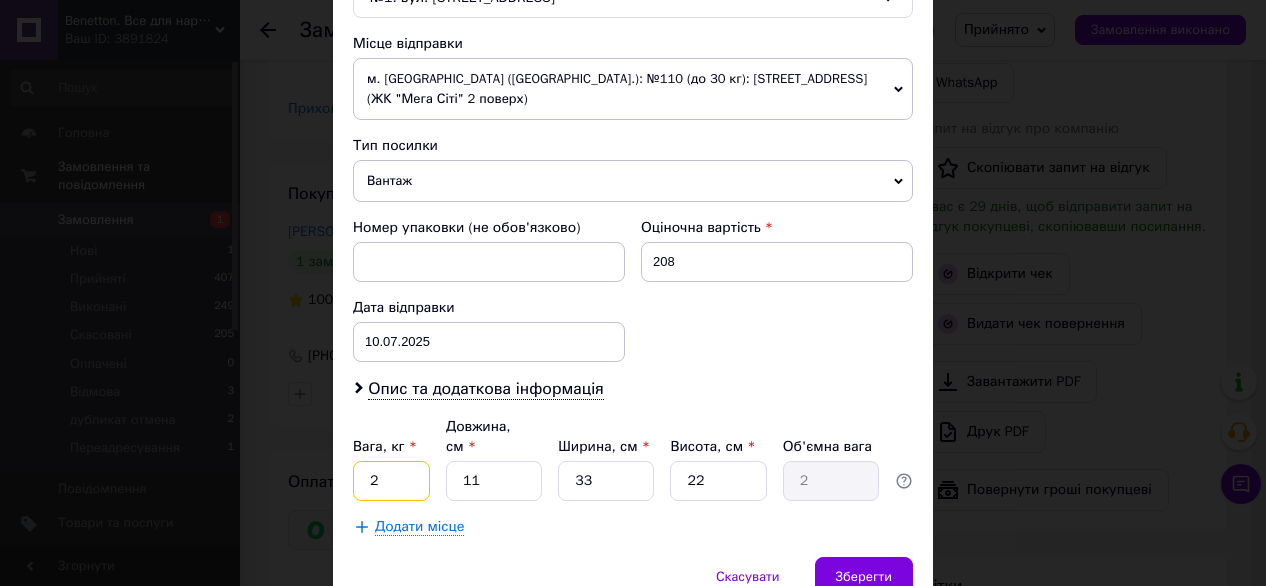 click on "2" at bounding box center (391, 481) 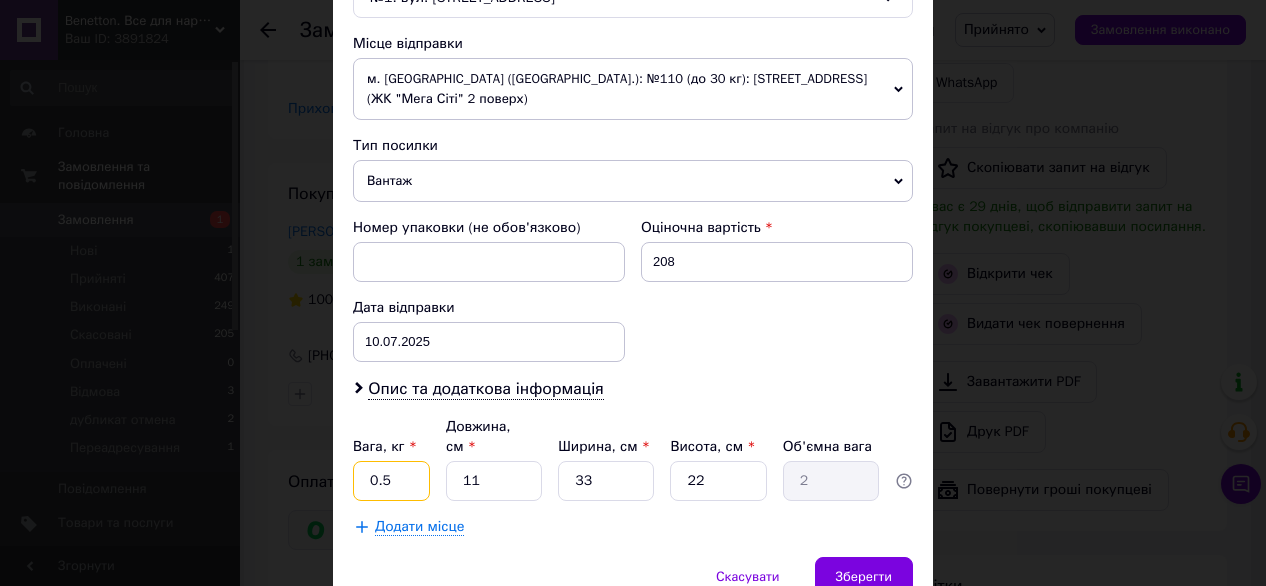 type on "0.5" 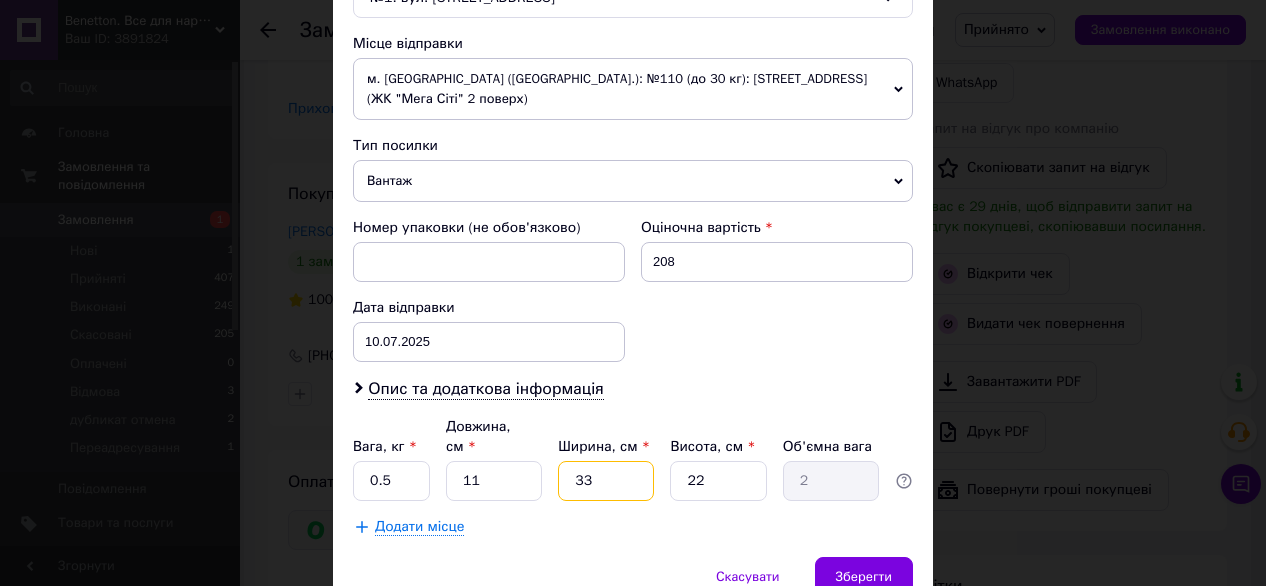 type on "5" 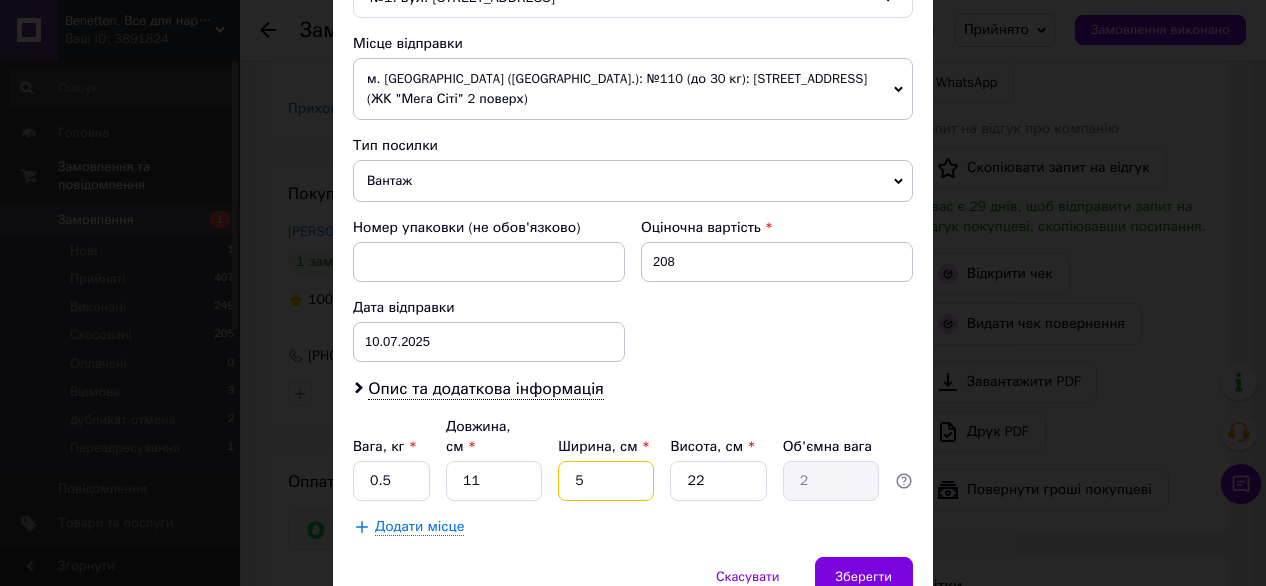 type on "0.3" 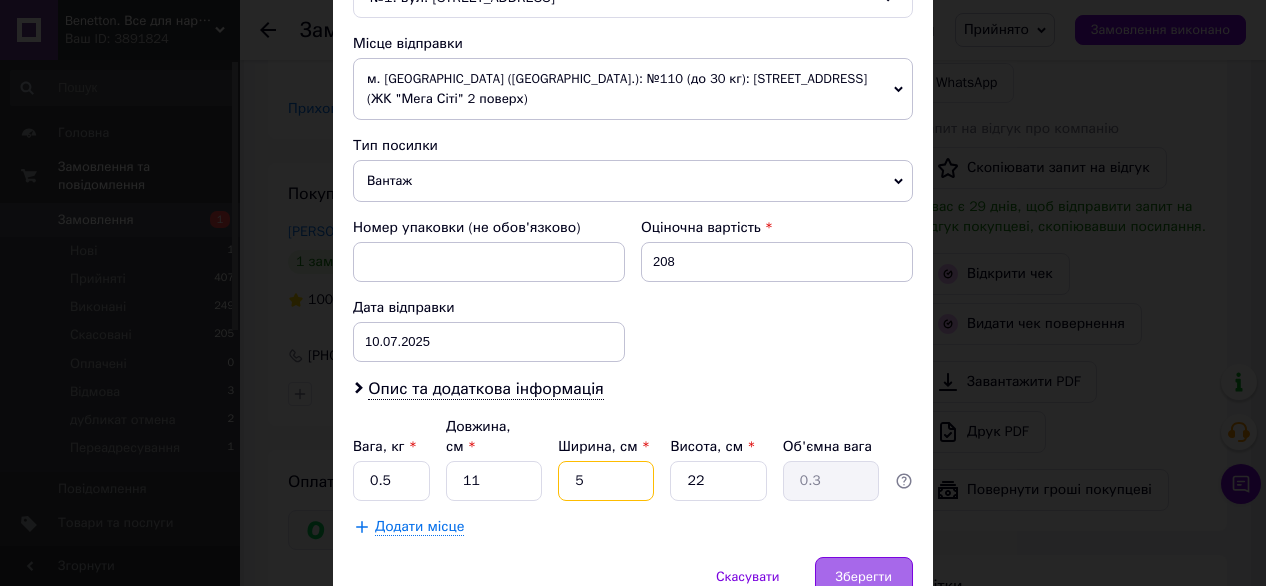 type on "5" 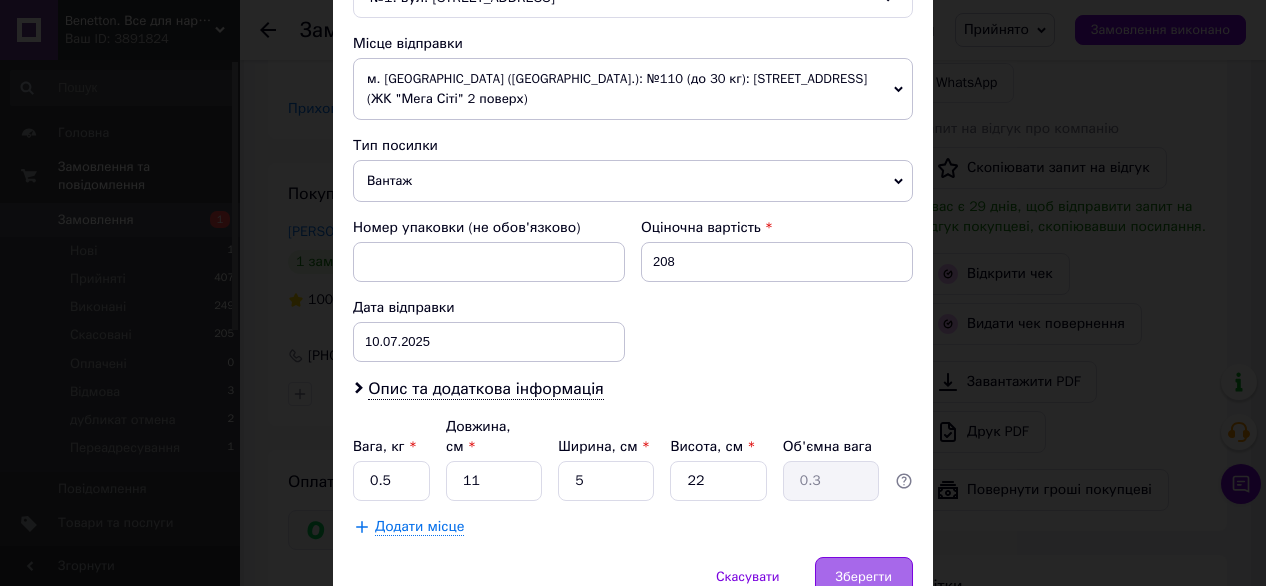 click on "Зберегти" at bounding box center (864, 577) 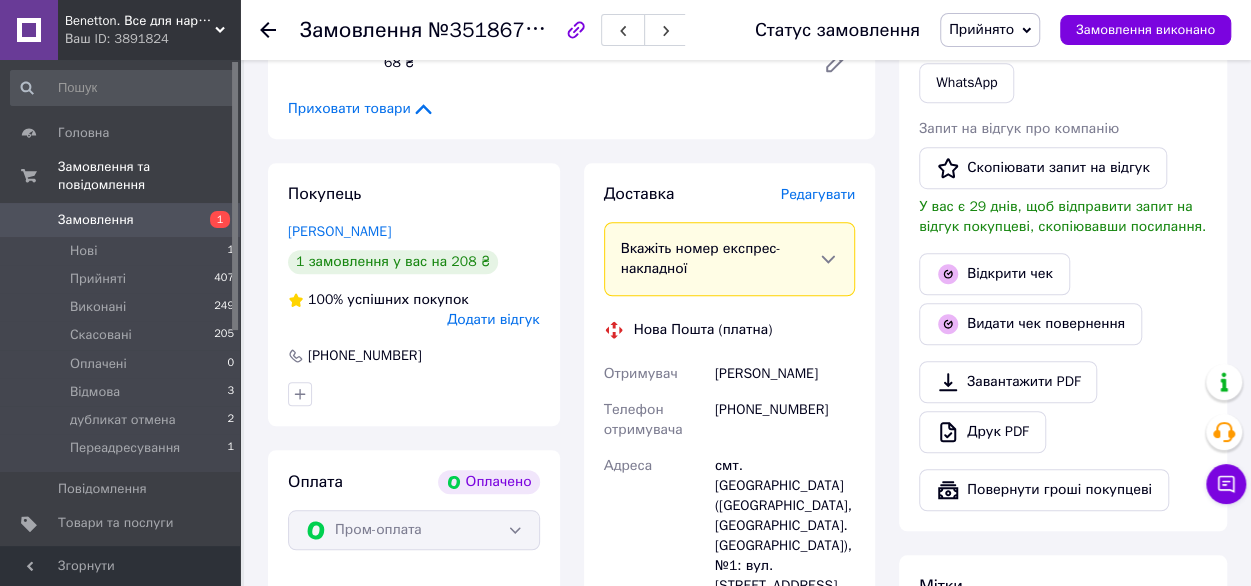 scroll, scrollTop: 822, scrollLeft: 0, axis: vertical 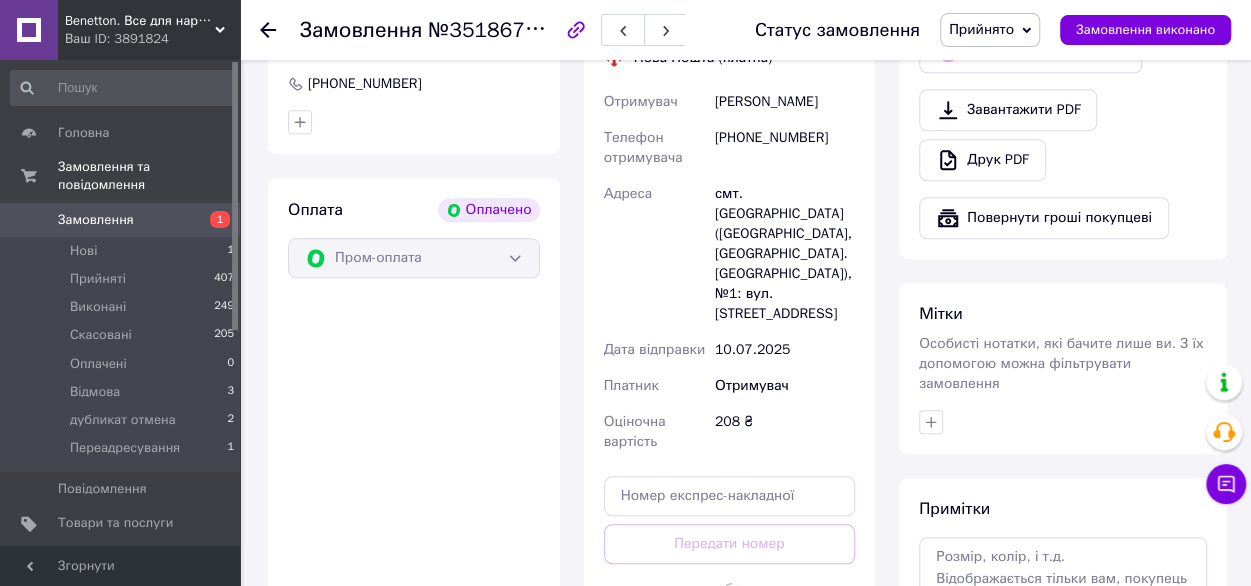 click on "Згенерувати ЕН" at bounding box center (730, 633) 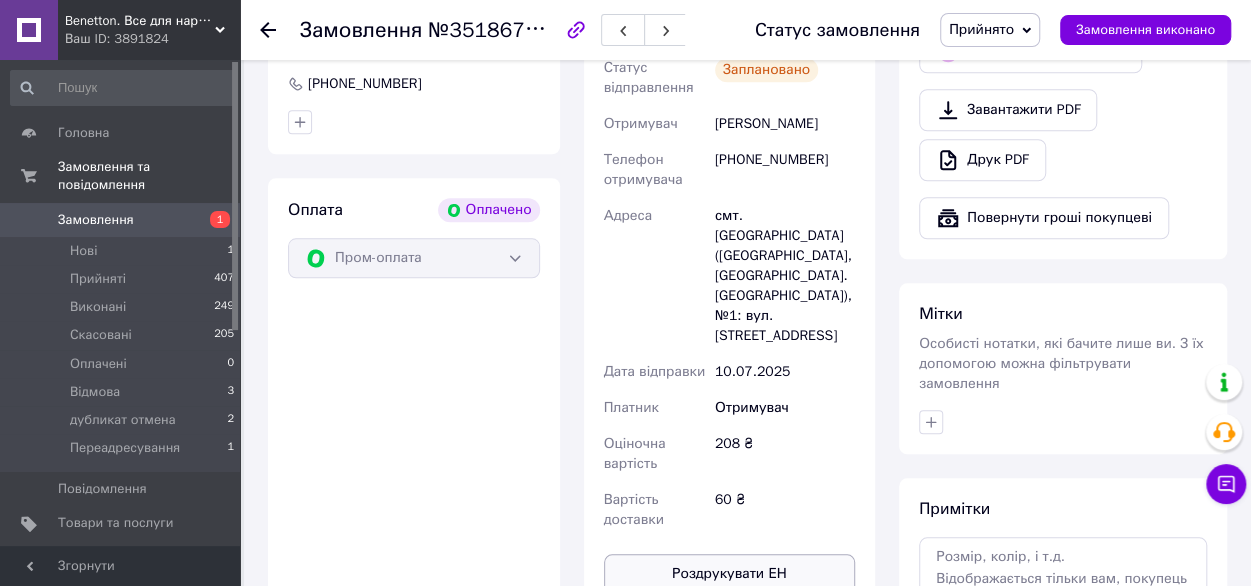 click on "Роздрукувати ЕН" at bounding box center (730, 574) 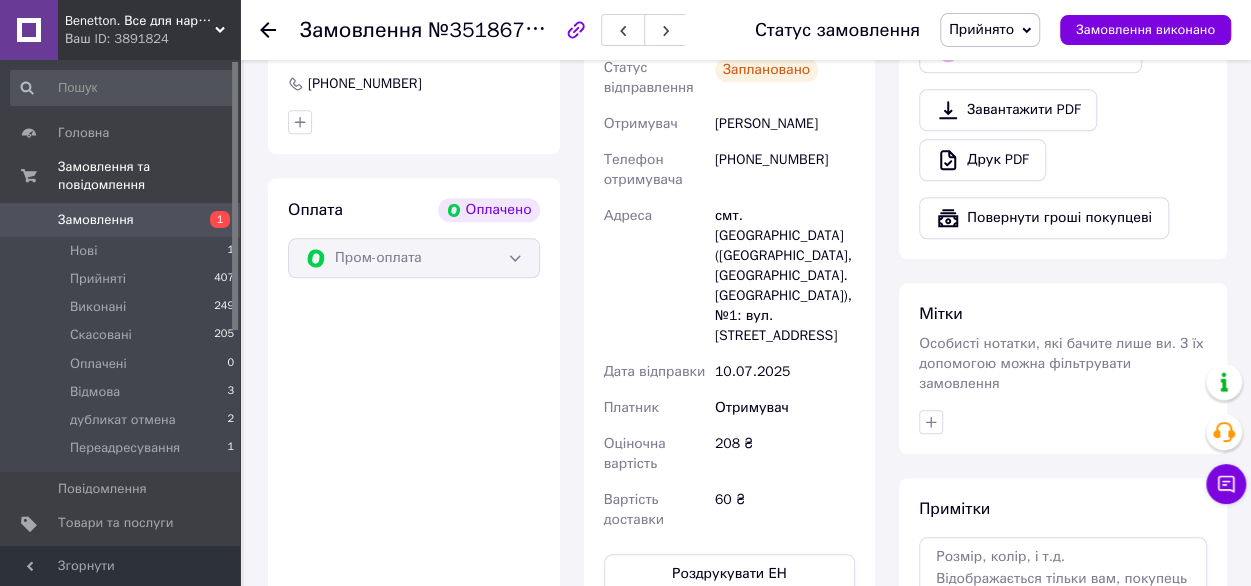 click on "Замовлення" at bounding box center (96, 220) 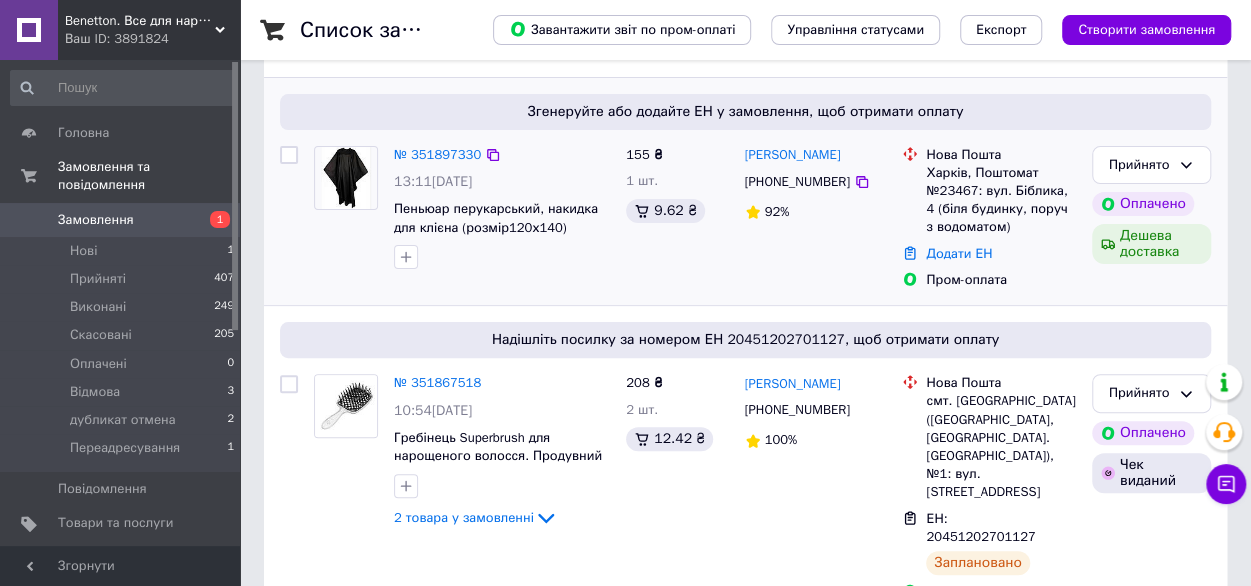scroll, scrollTop: 0, scrollLeft: 0, axis: both 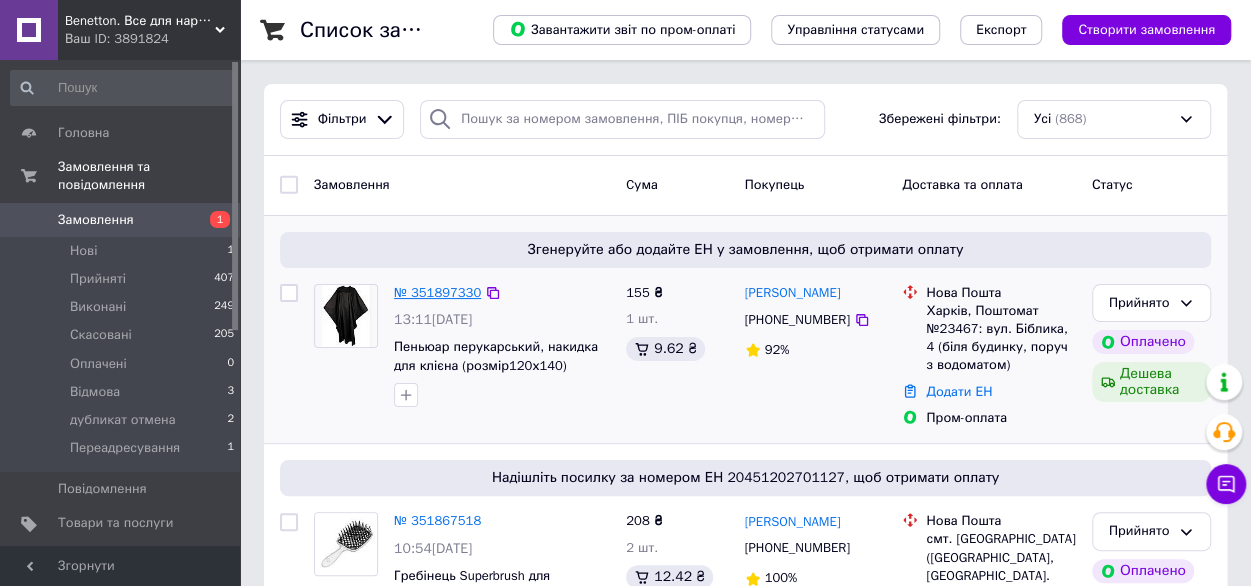 click on "№ 351897330" at bounding box center (437, 292) 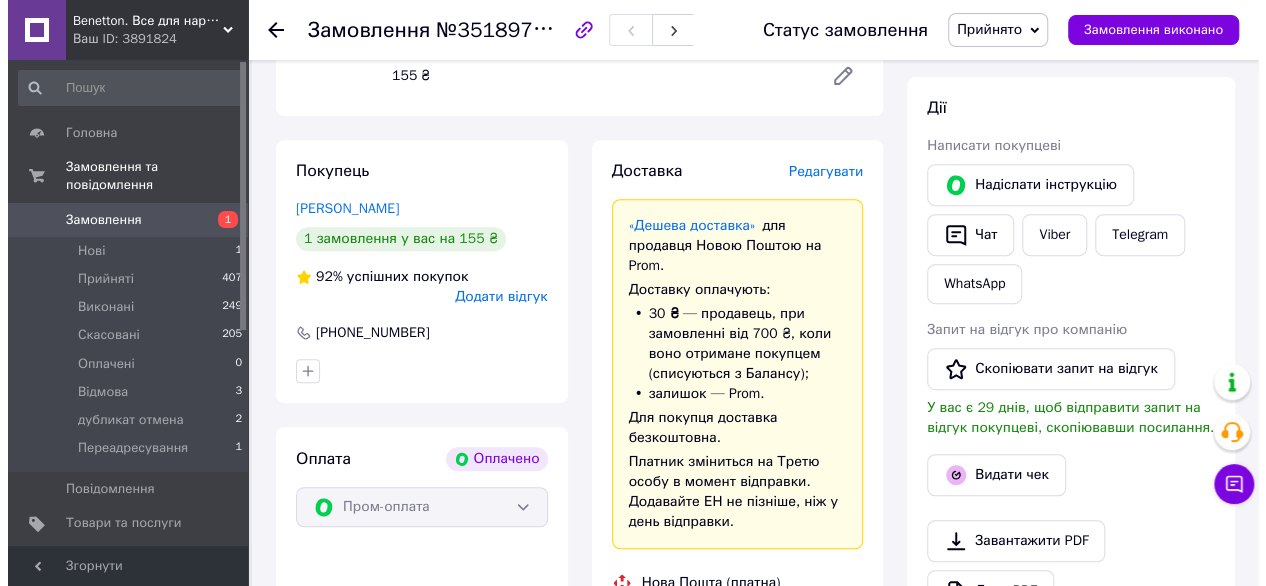 scroll, scrollTop: 347, scrollLeft: 0, axis: vertical 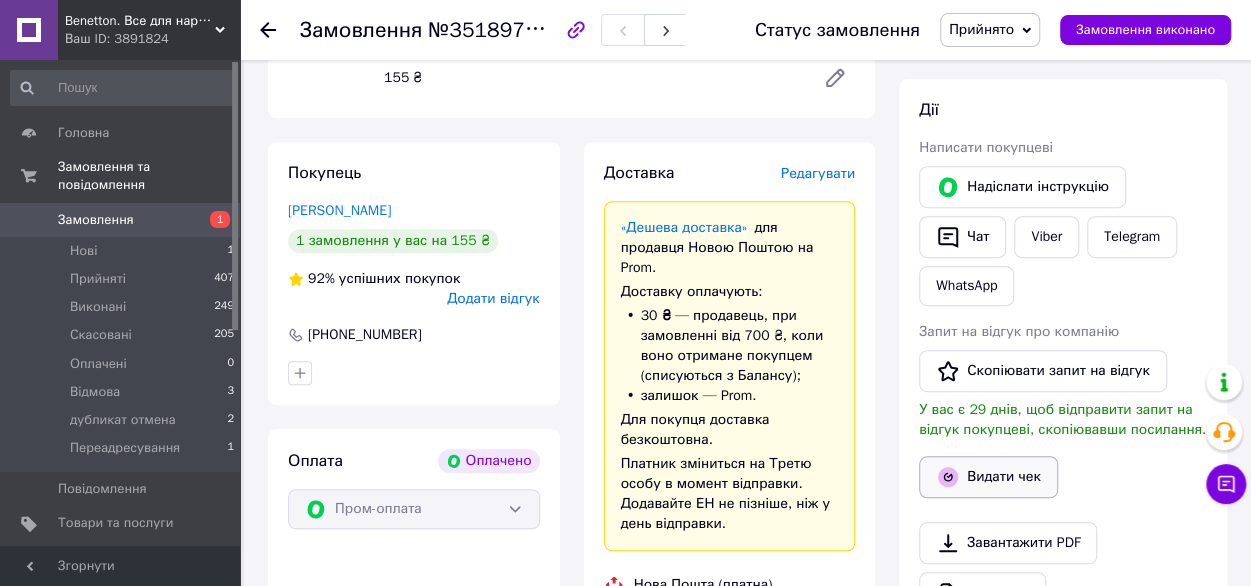 click on "Видати чек" at bounding box center (988, 477) 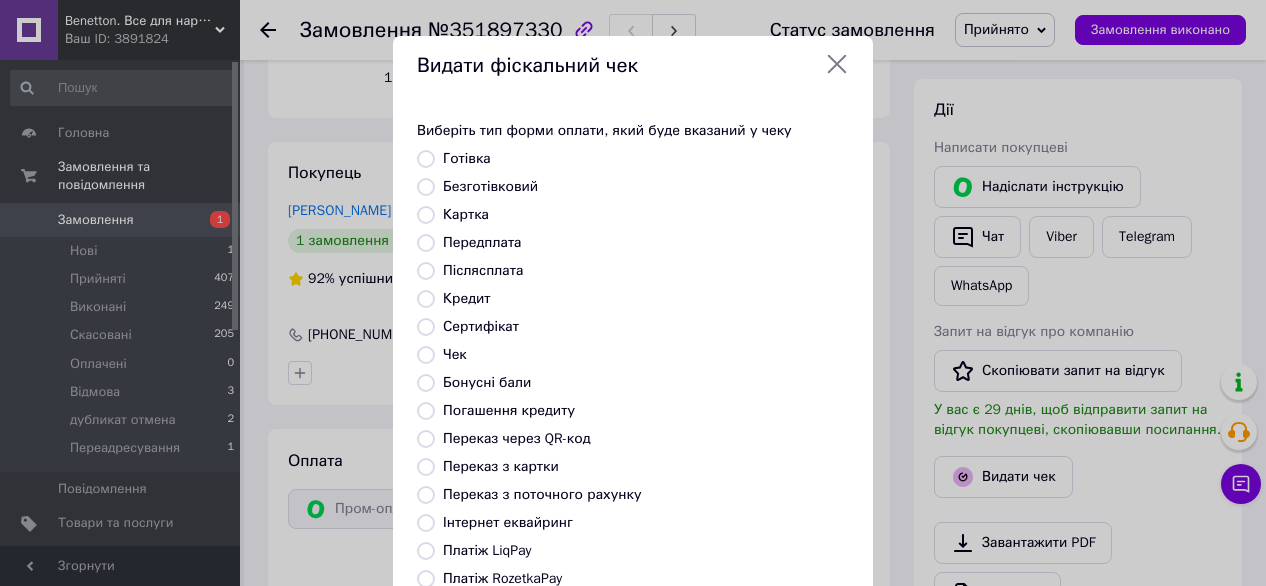 click on "Безготівковий" at bounding box center [490, 186] 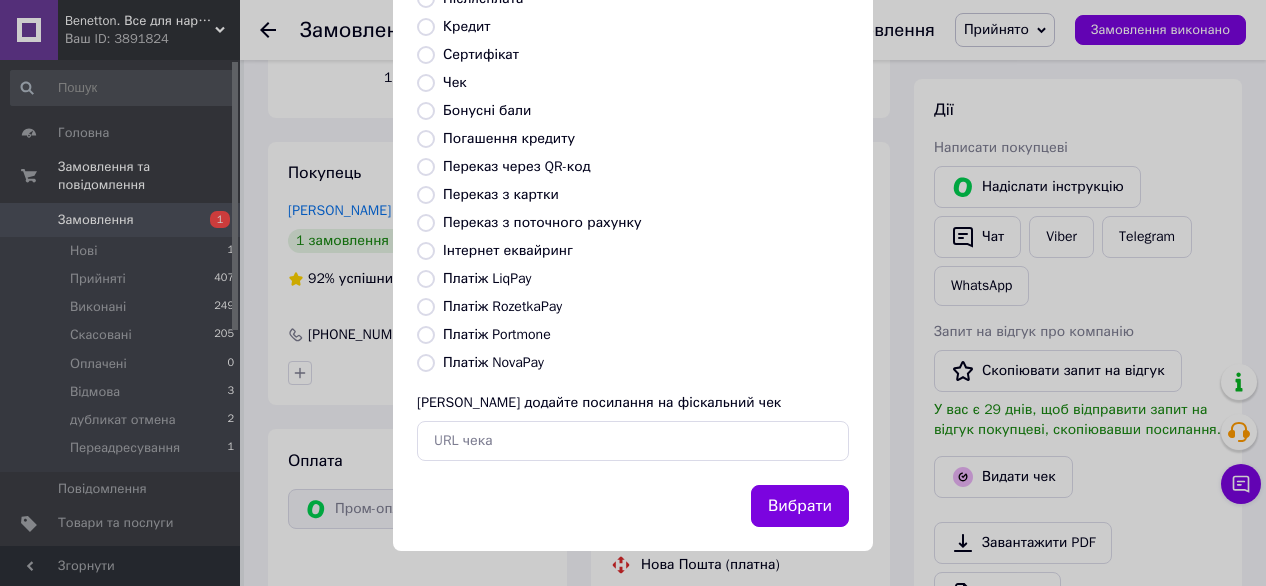 scroll, scrollTop: 271, scrollLeft: 0, axis: vertical 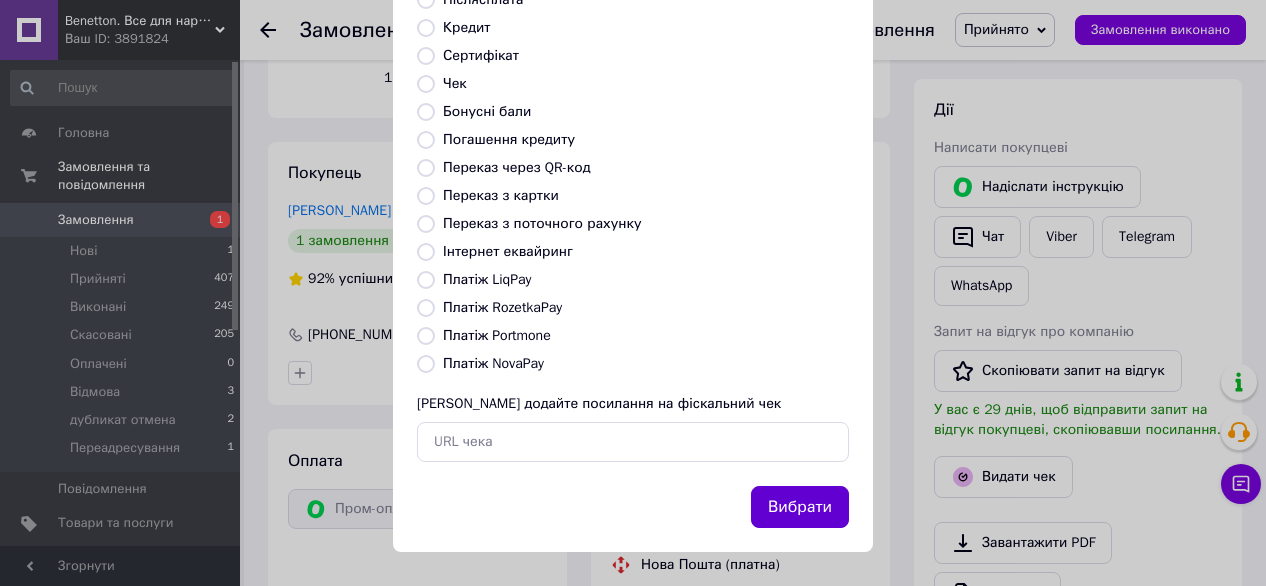 click on "Вибрати" at bounding box center (800, 507) 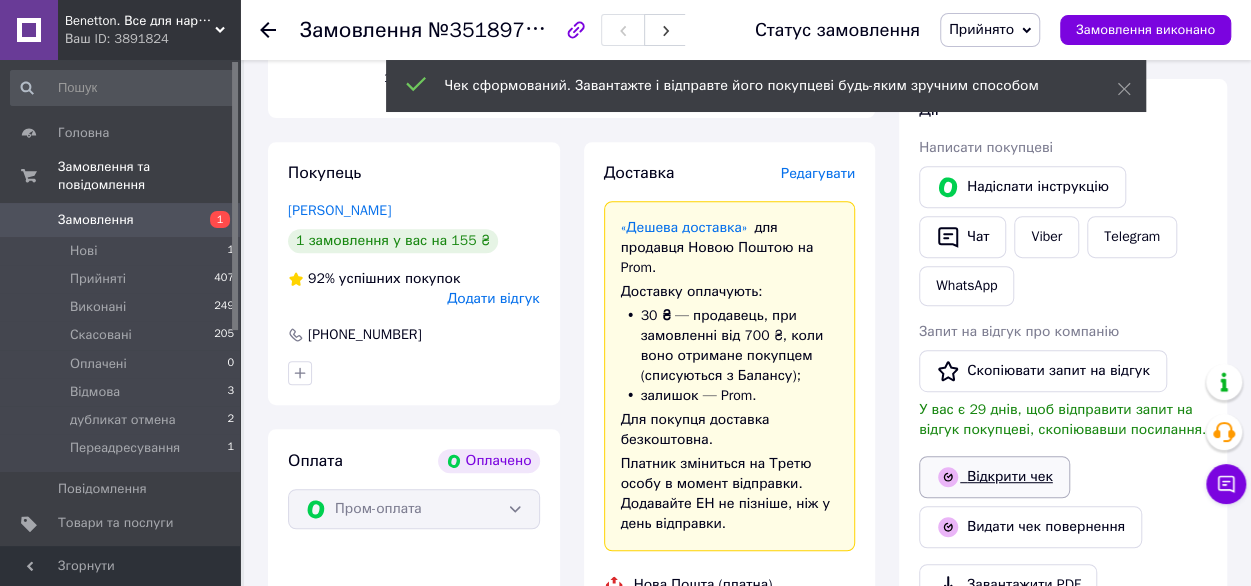 click on "Відкрити чек" at bounding box center [994, 477] 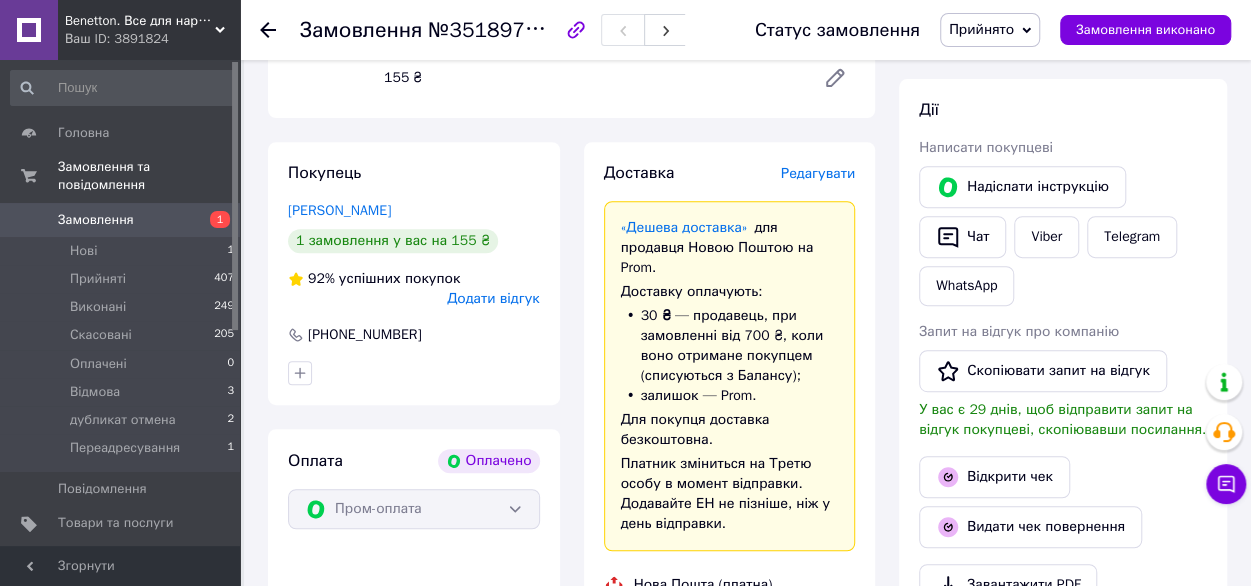 click on "Редагувати" at bounding box center (818, 173) 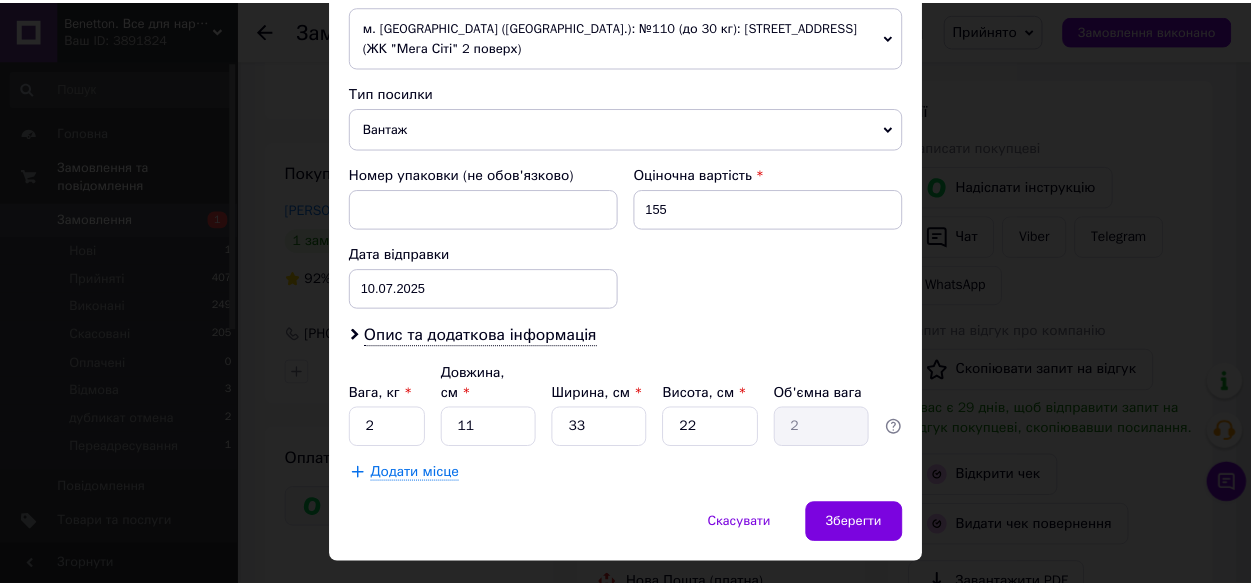 scroll, scrollTop: 753, scrollLeft: 0, axis: vertical 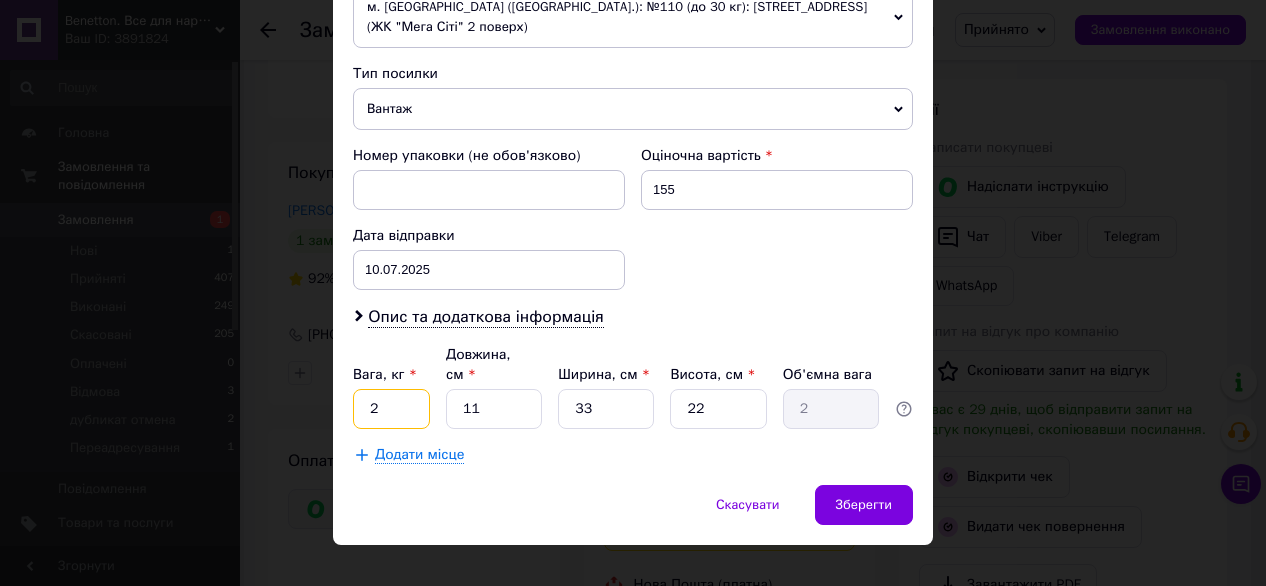 click on "2" at bounding box center [391, 409] 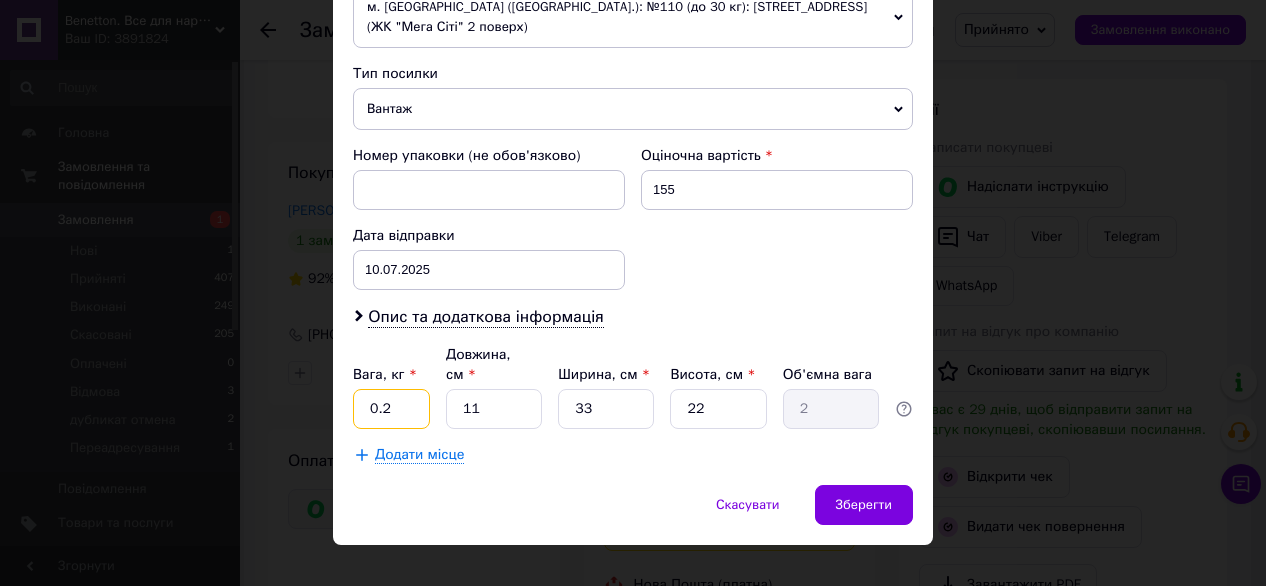 type on "0.2" 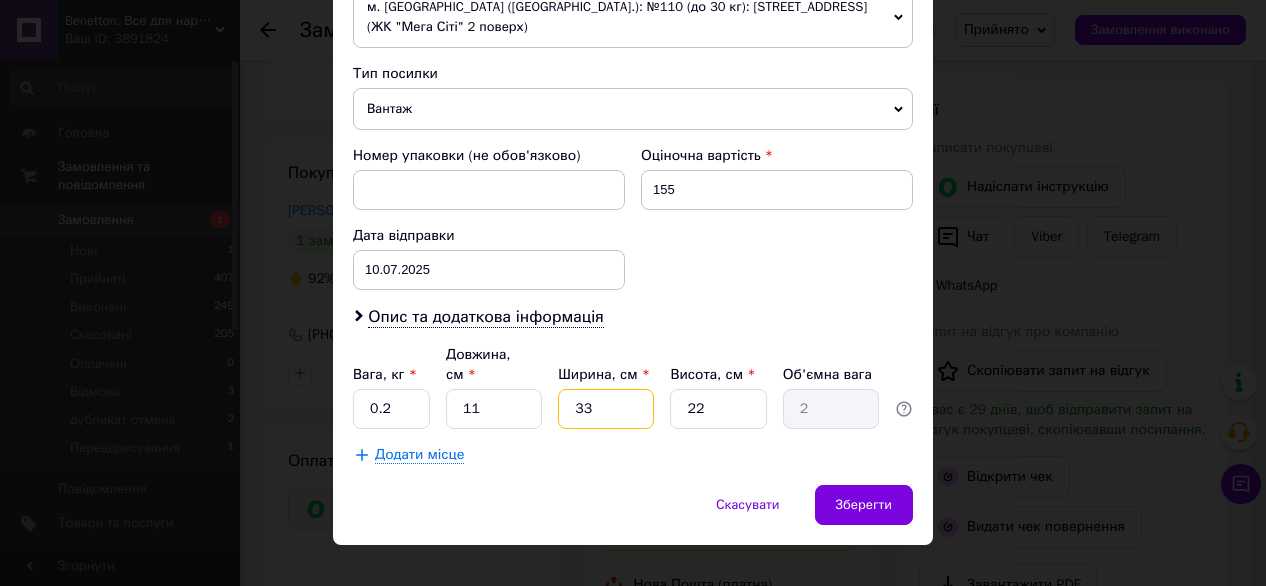click on "33" at bounding box center (606, 409) 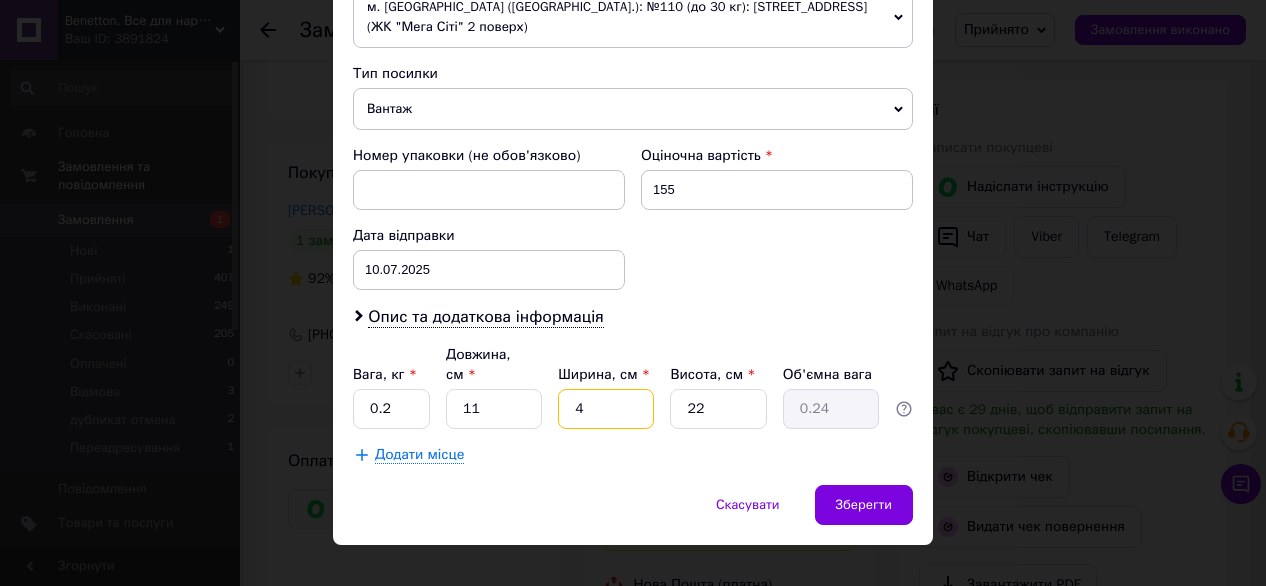 click on "4" at bounding box center [606, 409] 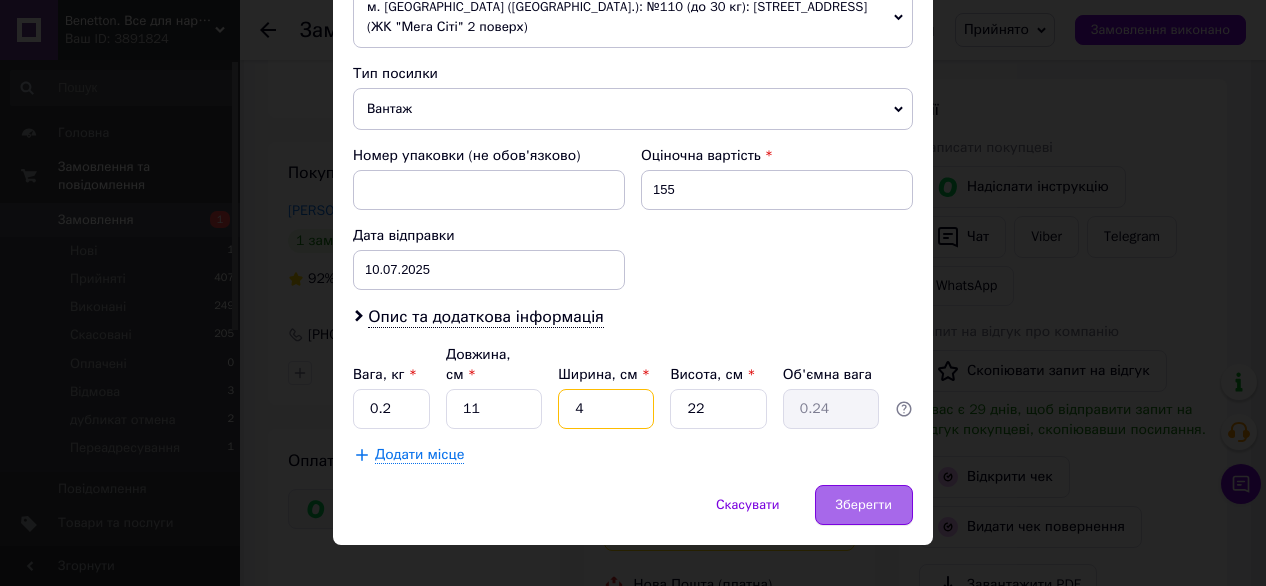 type on "4" 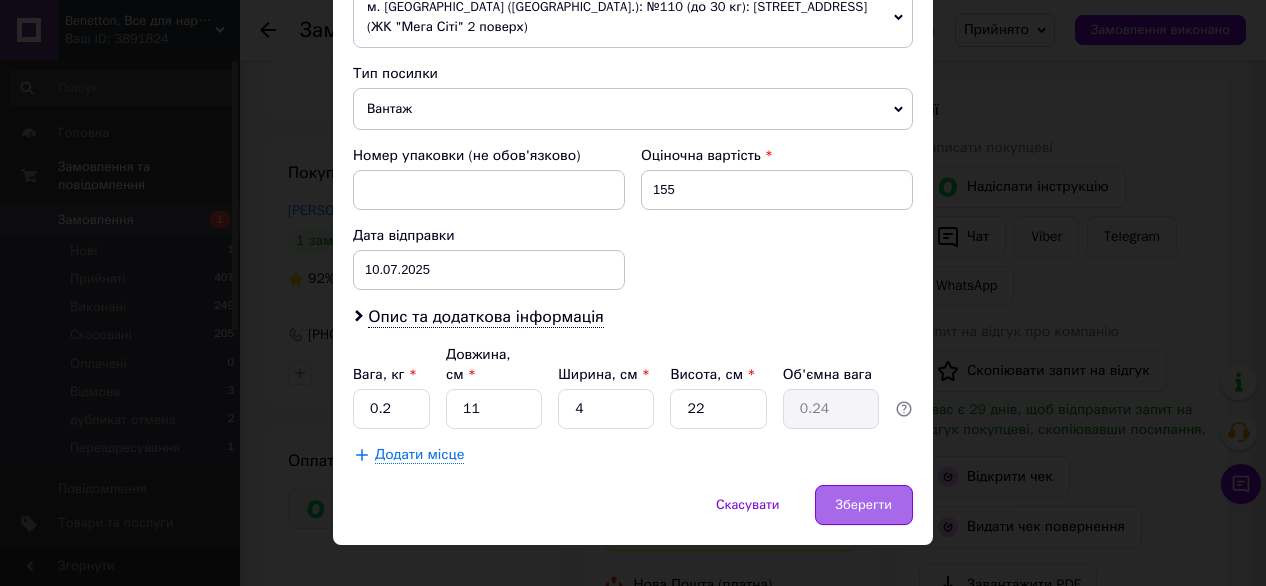 click on "Зберегти" at bounding box center [864, 505] 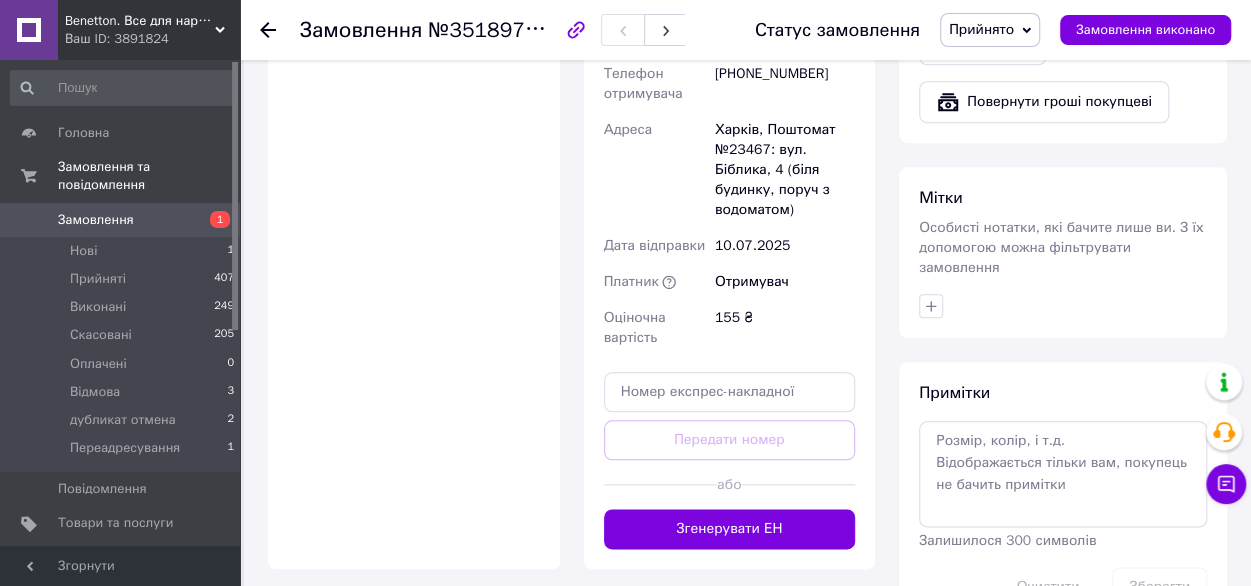 scroll, scrollTop: 937, scrollLeft: 0, axis: vertical 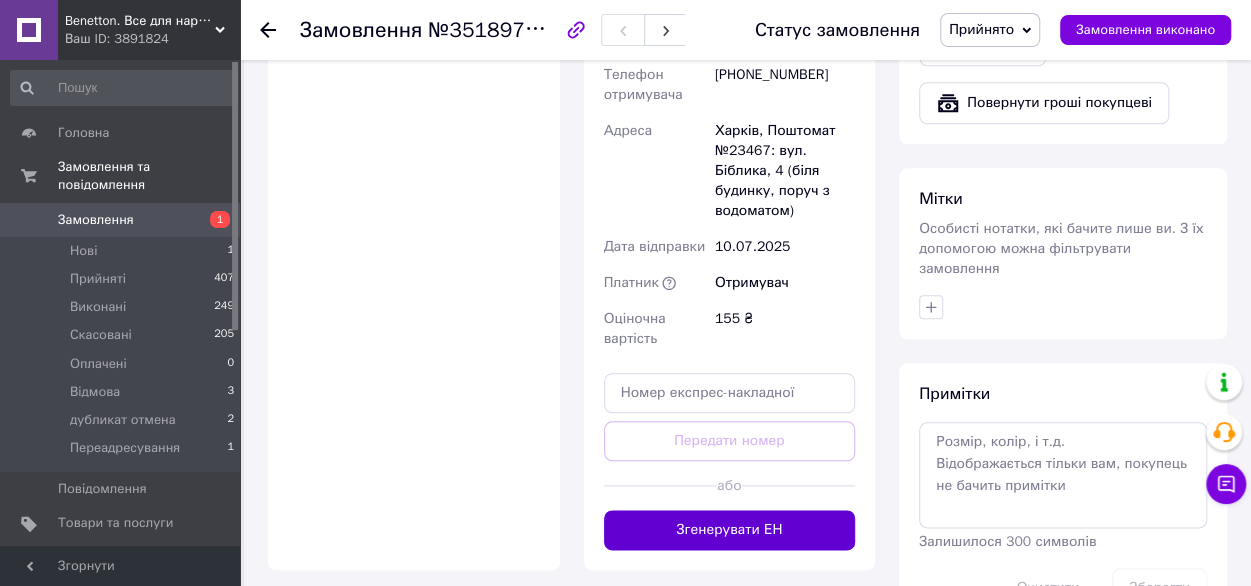 click on "Згенерувати ЕН" at bounding box center (730, 530) 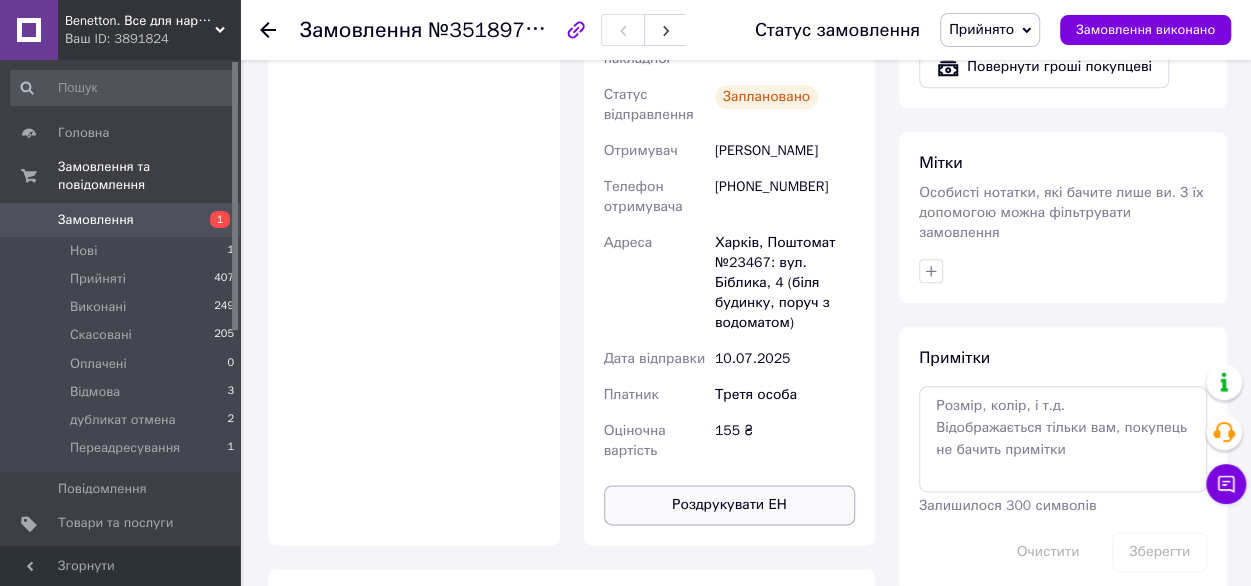 click on "Роздрукувати ЕН" at bounding box center (730, 505) 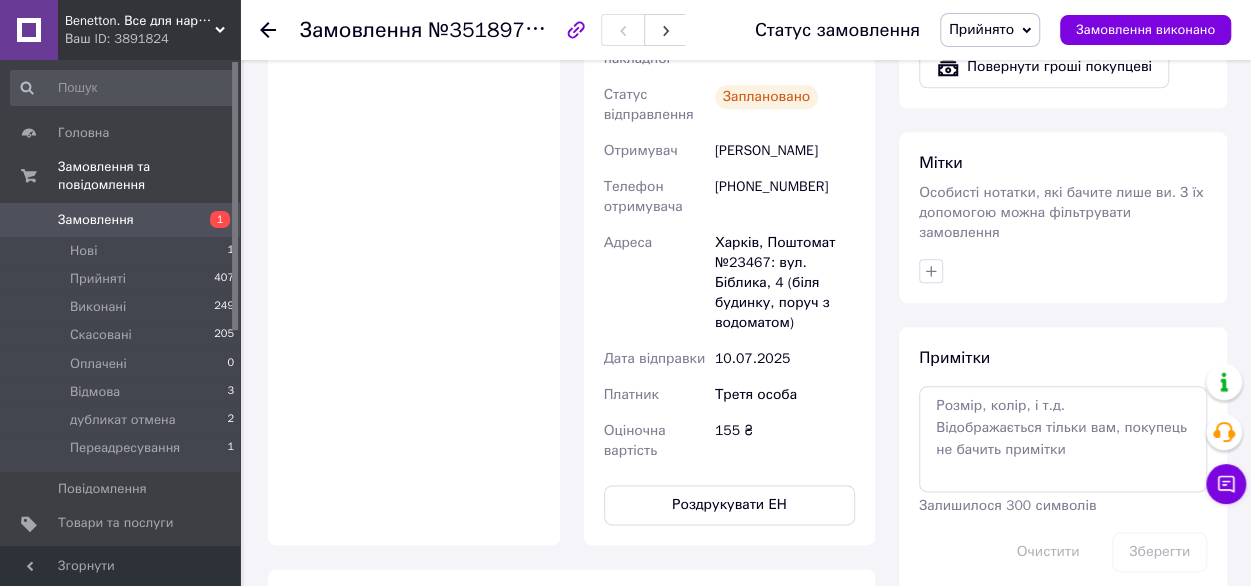 click on "Замовлення" at bounding box center [96, 220] 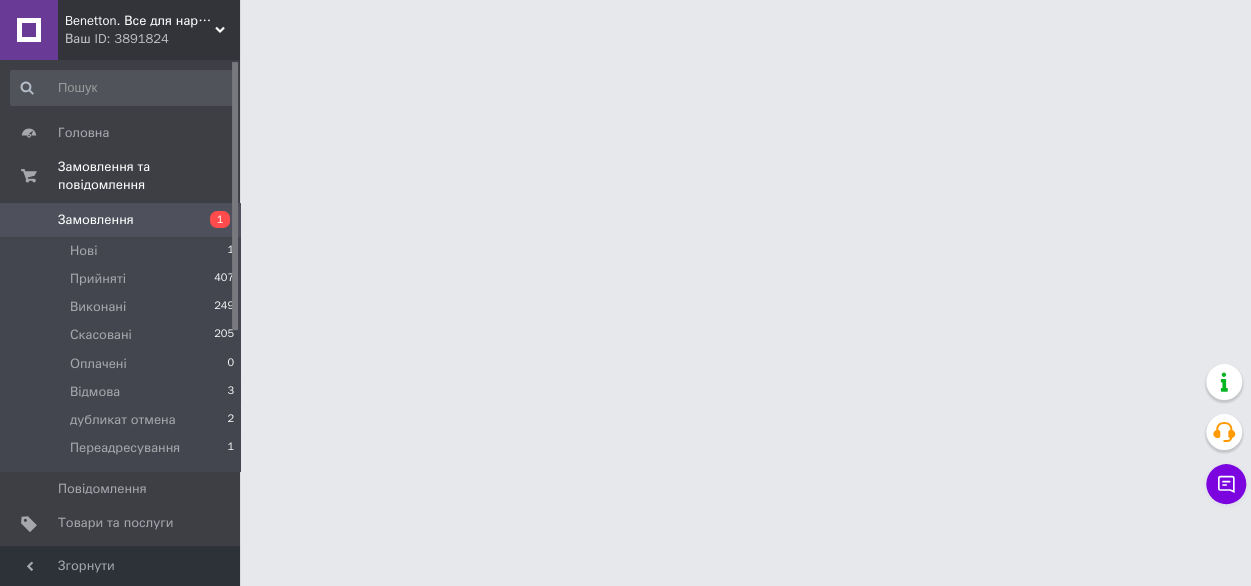 scroll, scrollTop: 0, scrollLeft: 0, axis: both 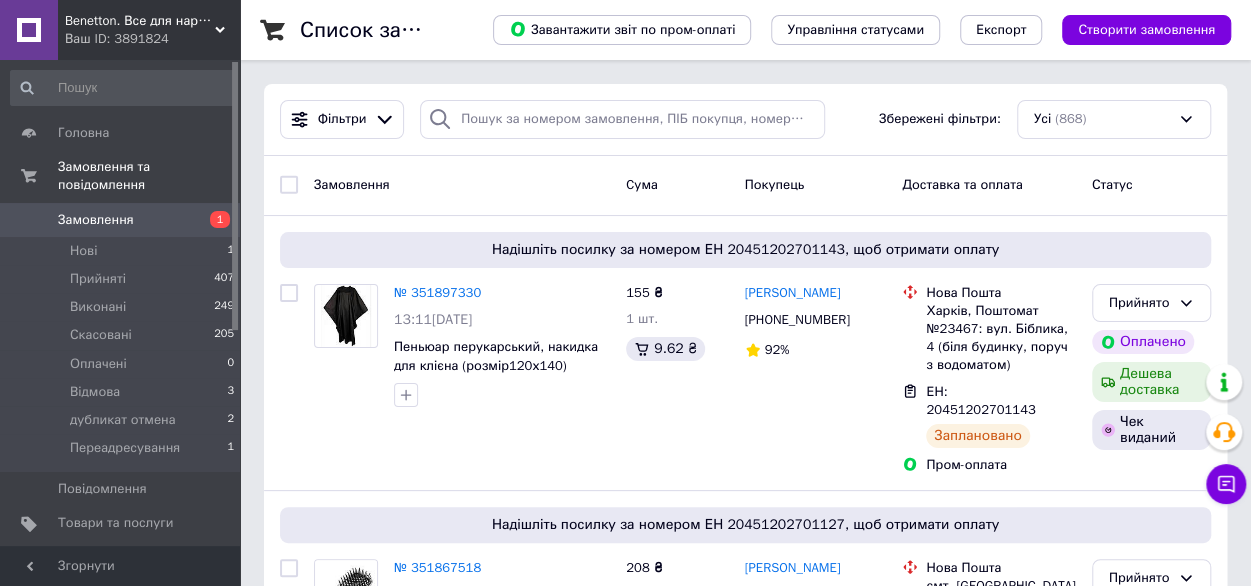 click on "Benetton. Все для нарощування волосся" at bounding box center [140, 21] 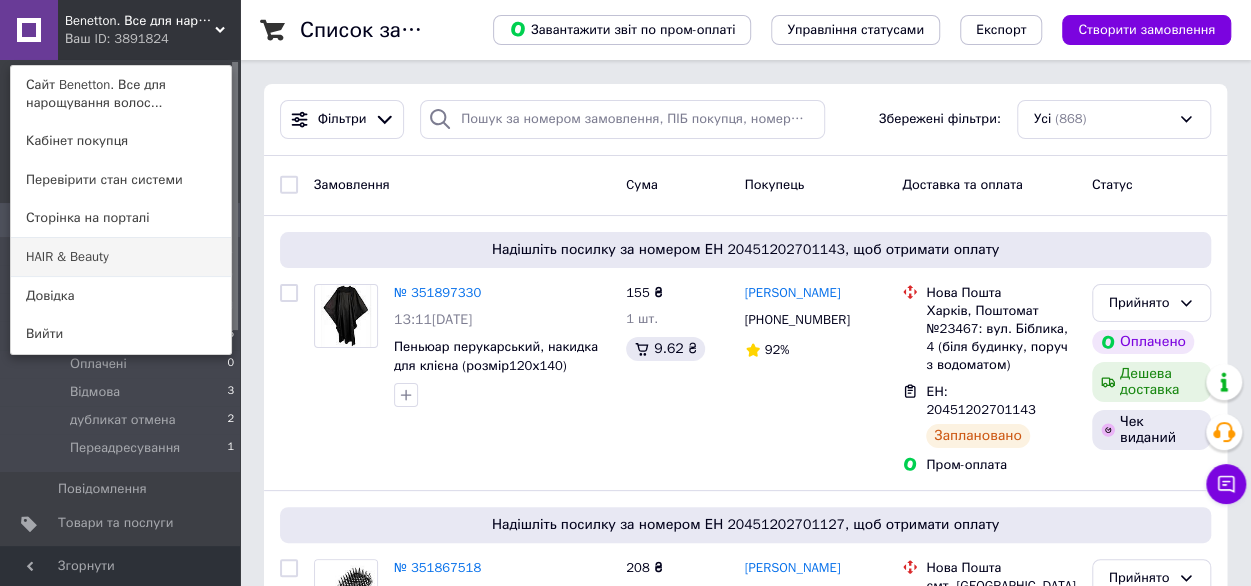 click on "HAIR & Beauty" at bounding box center [121, 257] 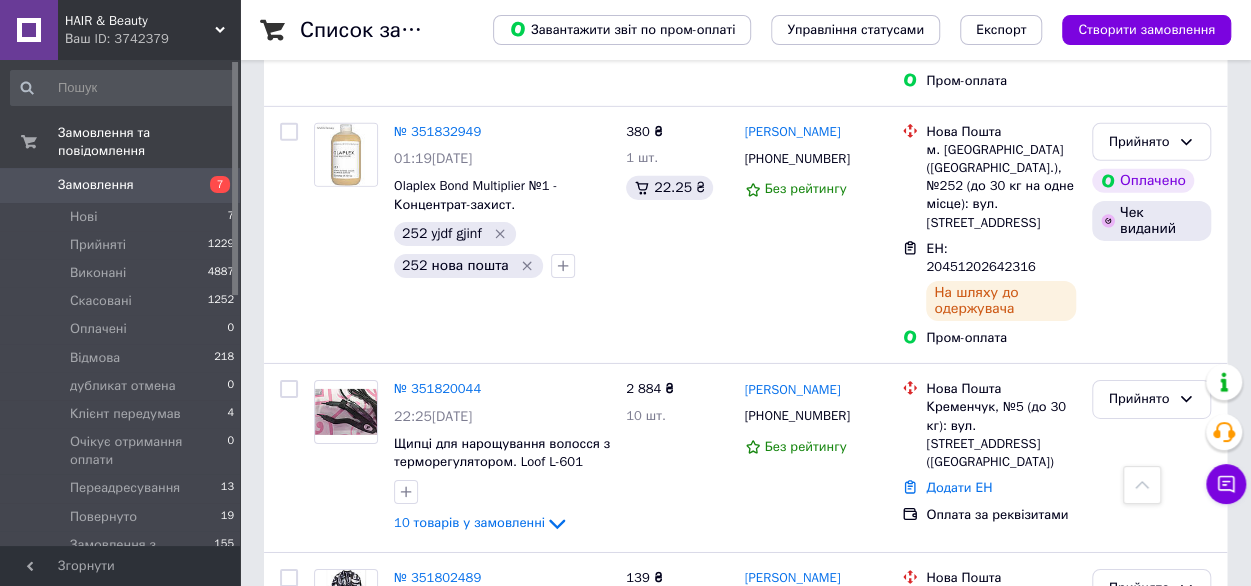 scroll, scrollTop: 3088, scrollLeft: 0, axis: vertical 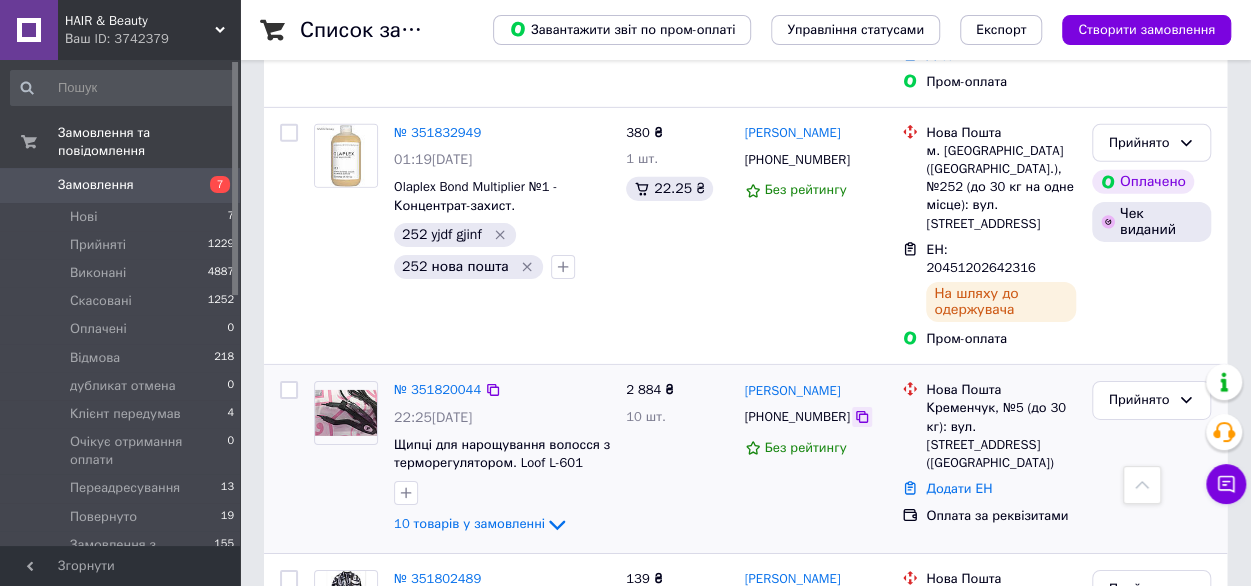 click 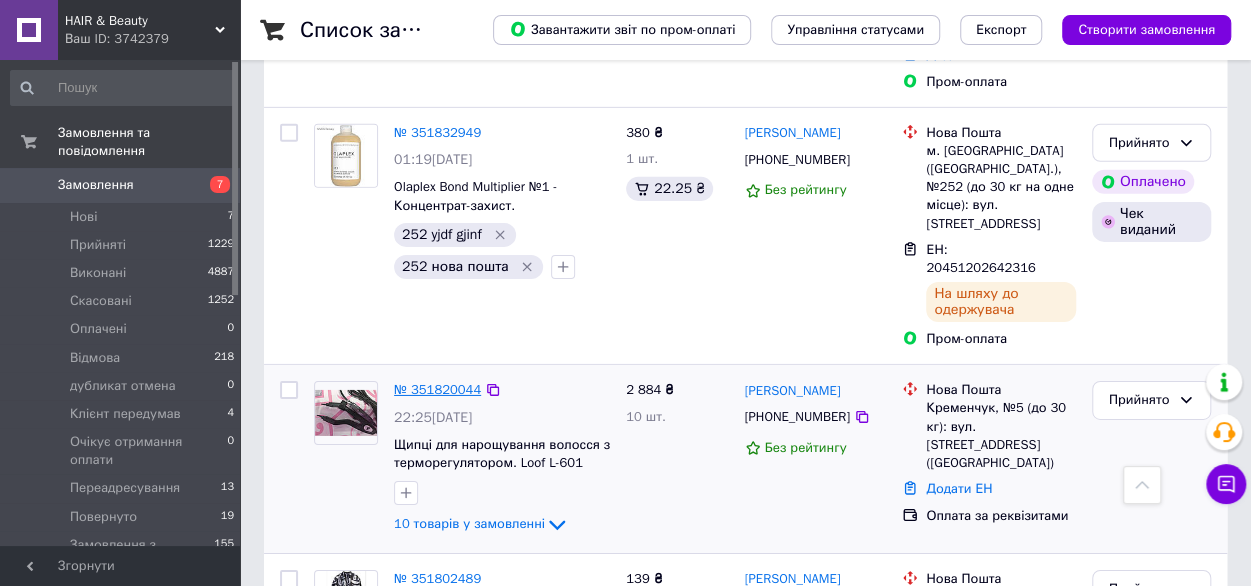 click on "№ 351820044" at bounding box center [437, 389] 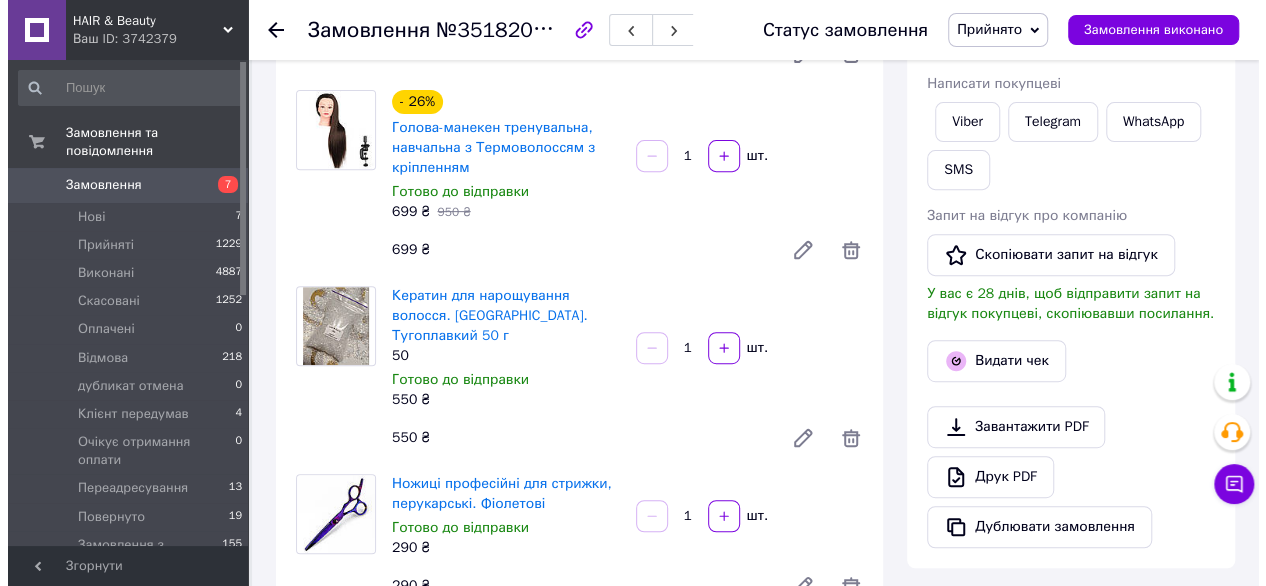 scroll, scrollTop: 356, scrollLeft: 0, axis: vertical 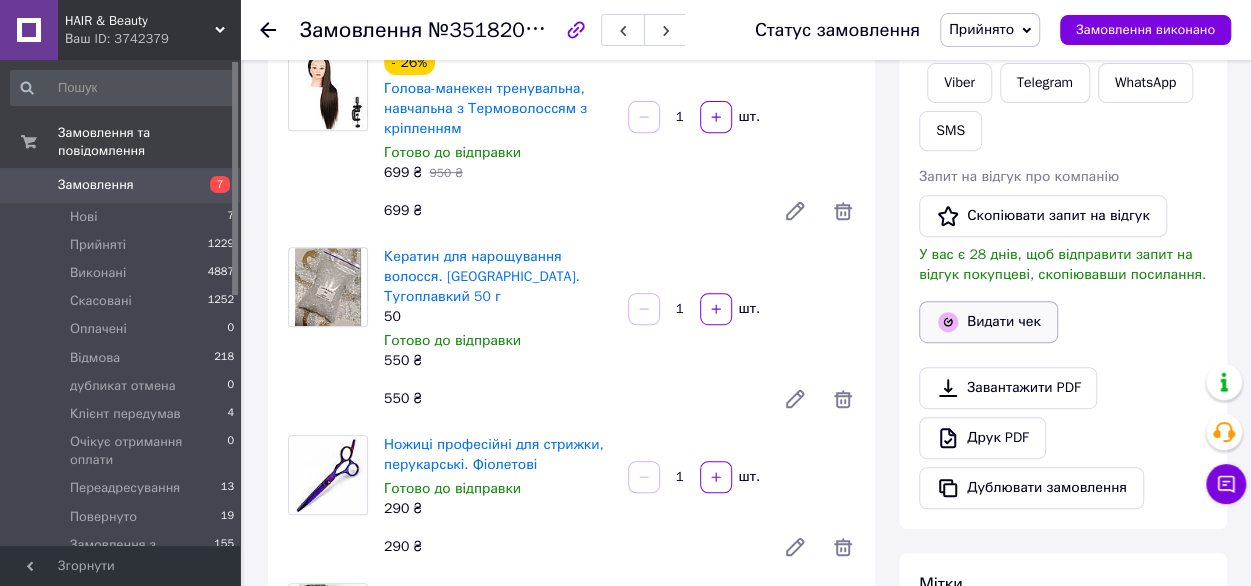 click on "Видати чек" at bounding box center [988, 322] 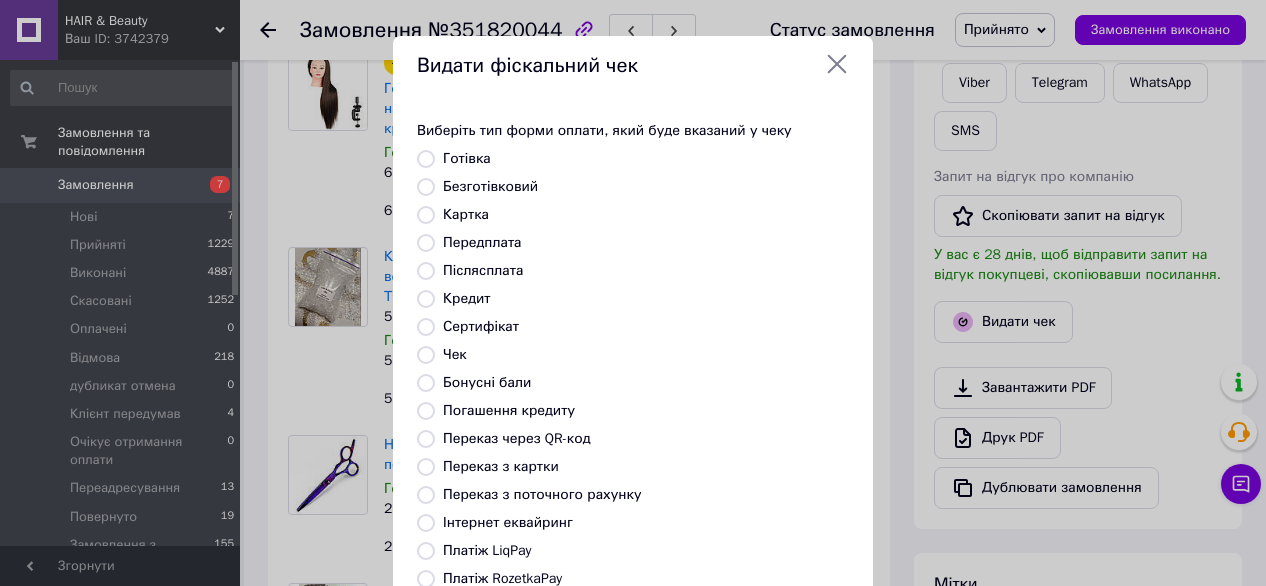 click on "Картка" at bounding box center (466, 214) 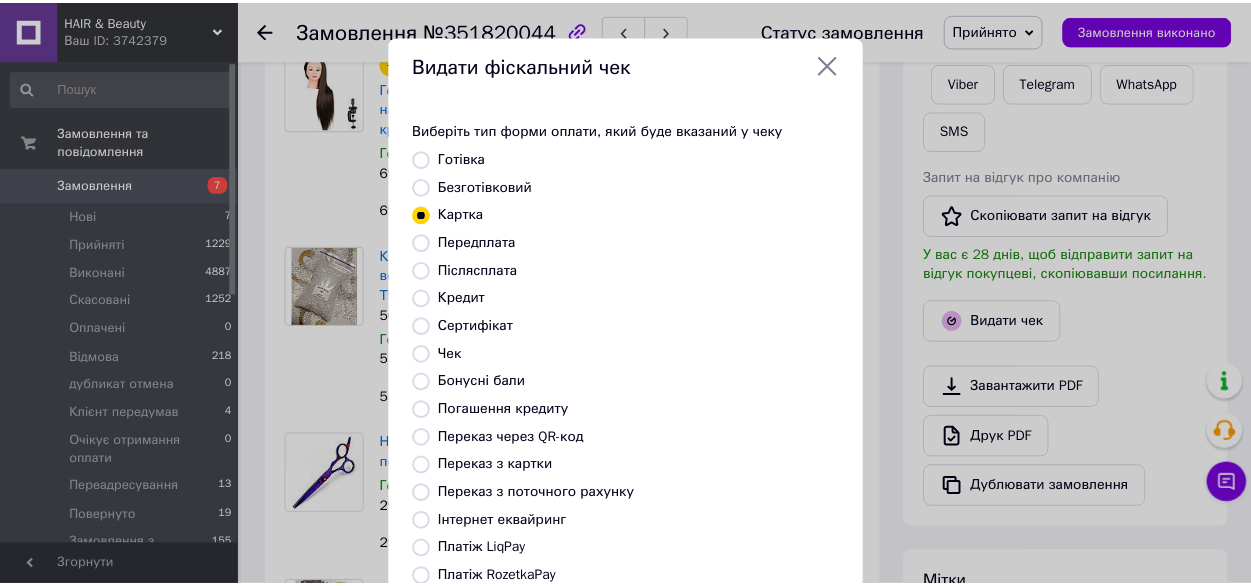 scroll, scrollTop: 272, scrollLeft: 0, axis: vertical 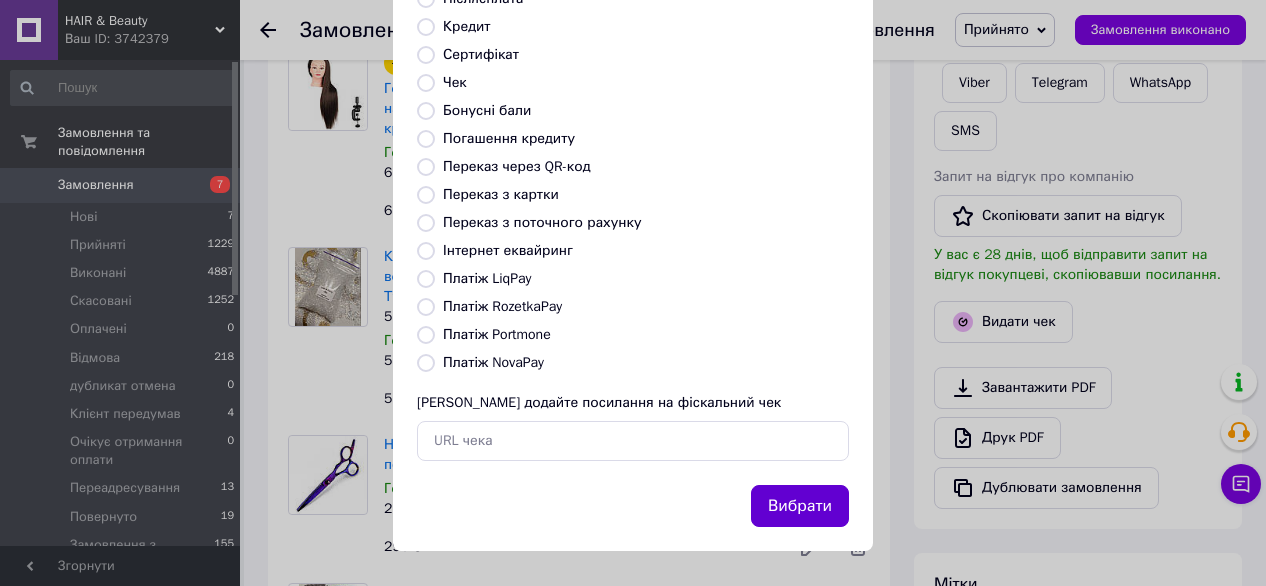 click on "Вибрати" at bounding box center [800, 506] 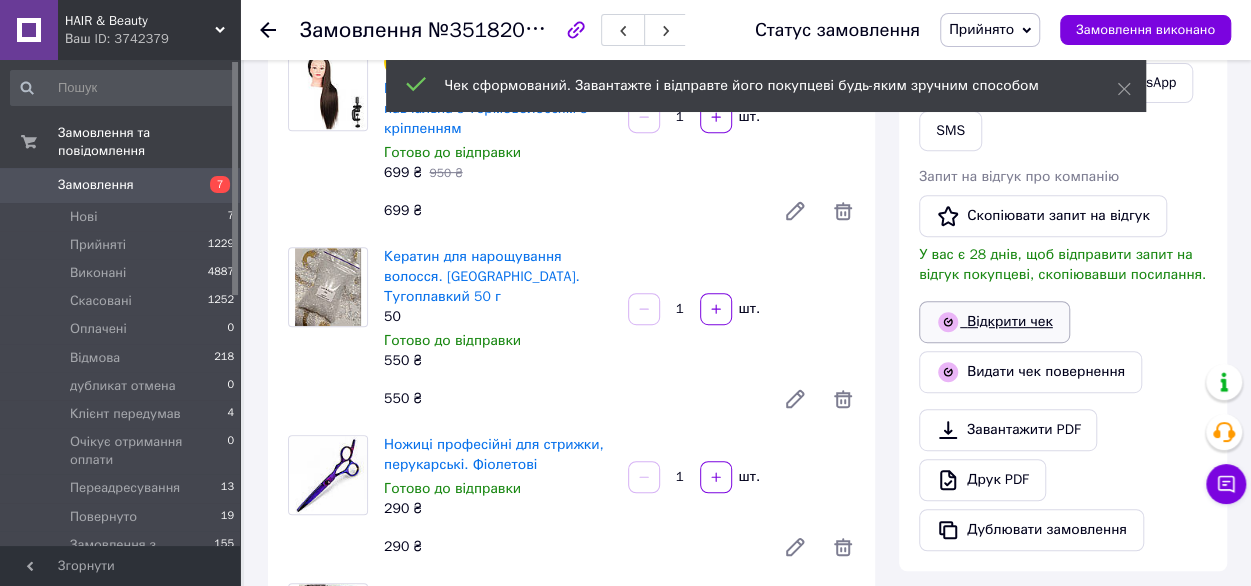 click on "Відкрити чек" at bounding box center [994, 322] 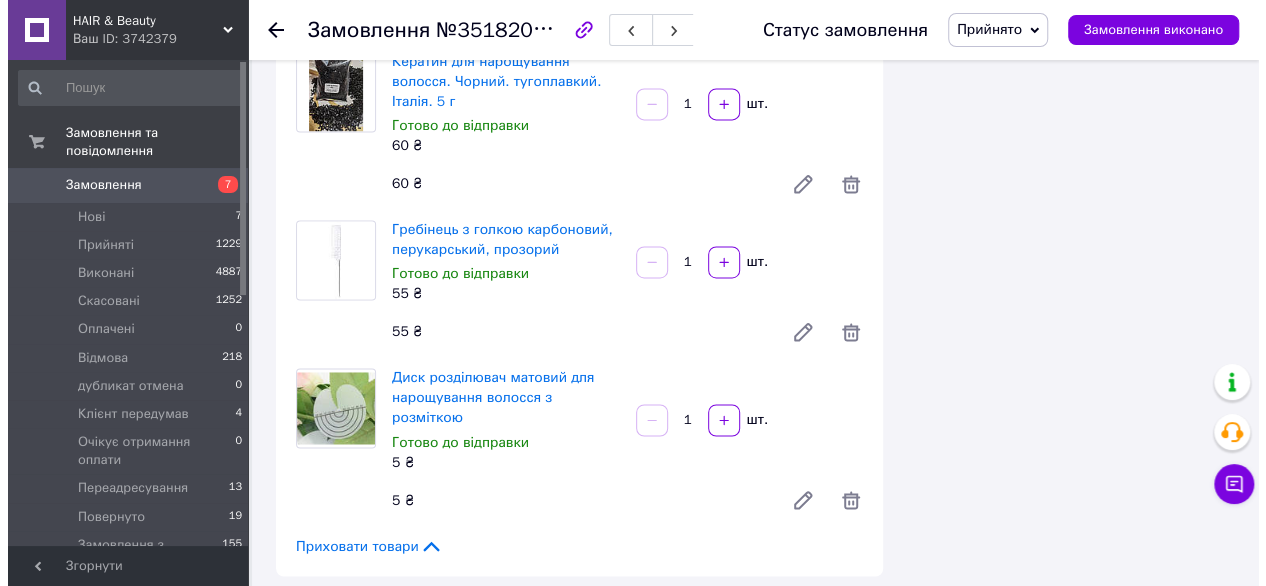 scroll, scrollTop: 1615, scrollLeft: 0, axis: vertical 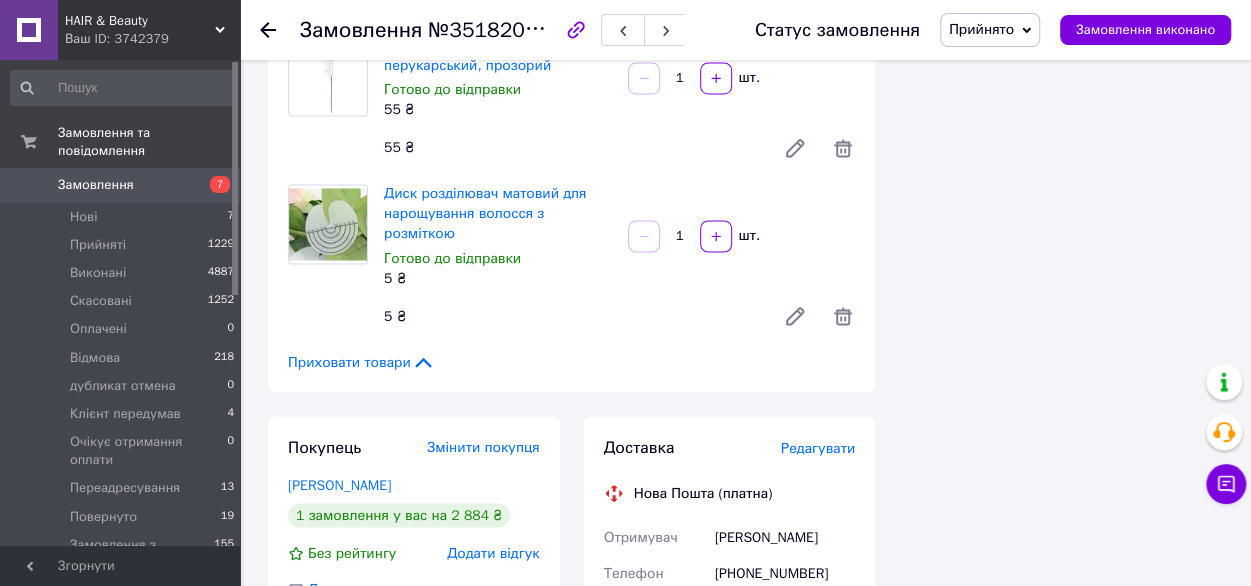 click on "Редагувати" at bounding box center [818, 447] 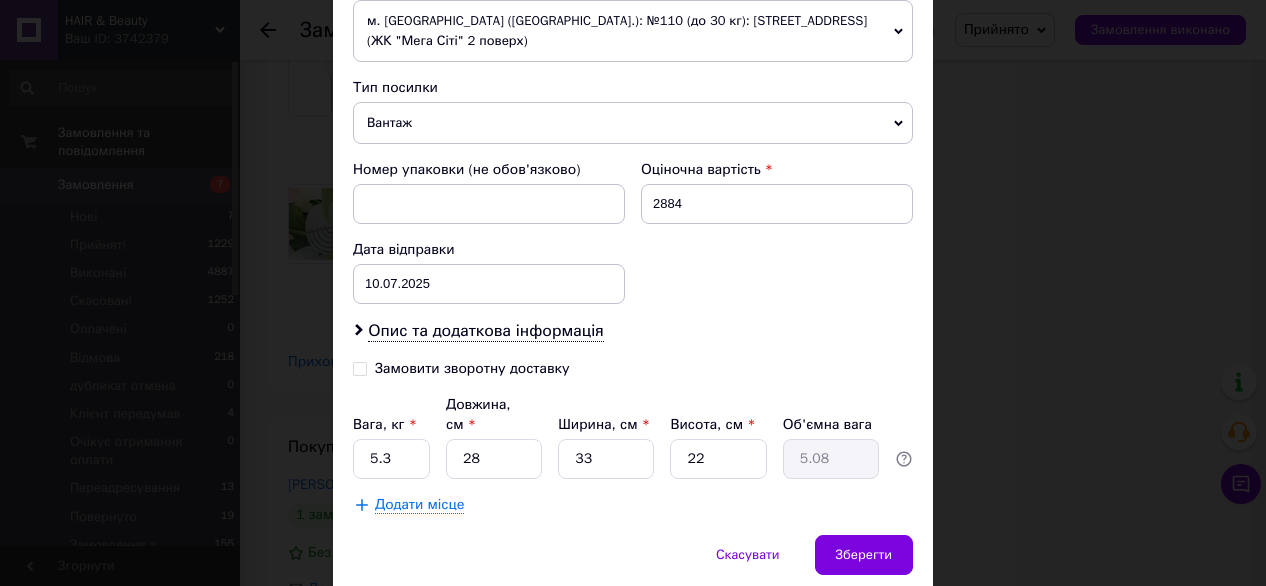 scroll, scrollTop: 789, scrollLeft: 0, axis: vertical 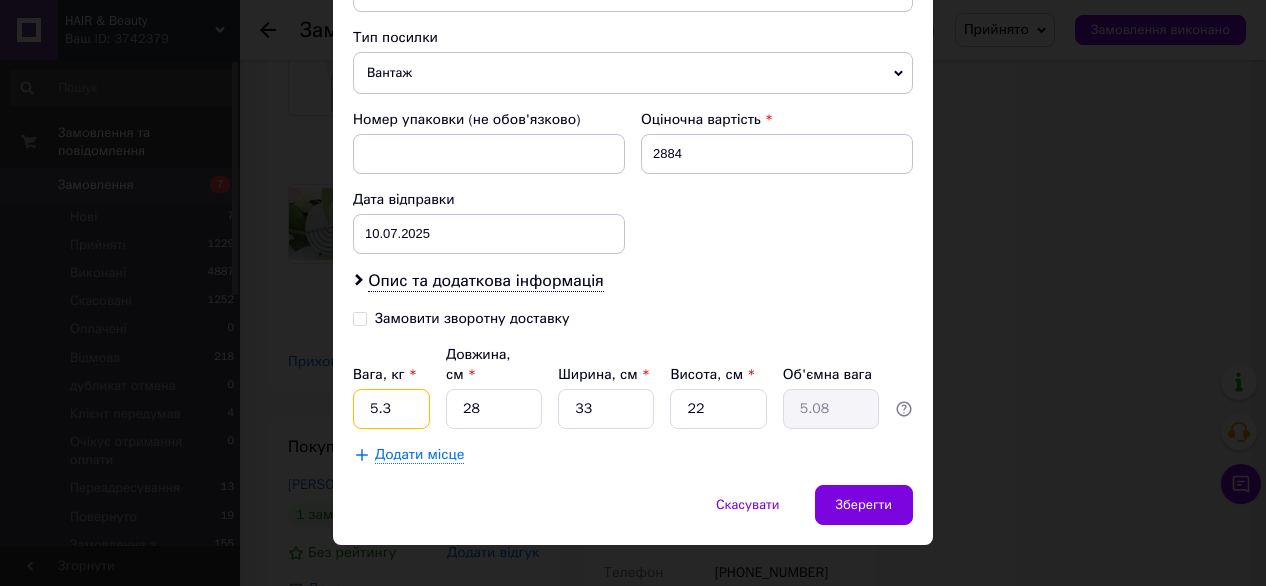 click on "5.3" at bounding box center [391, 409] 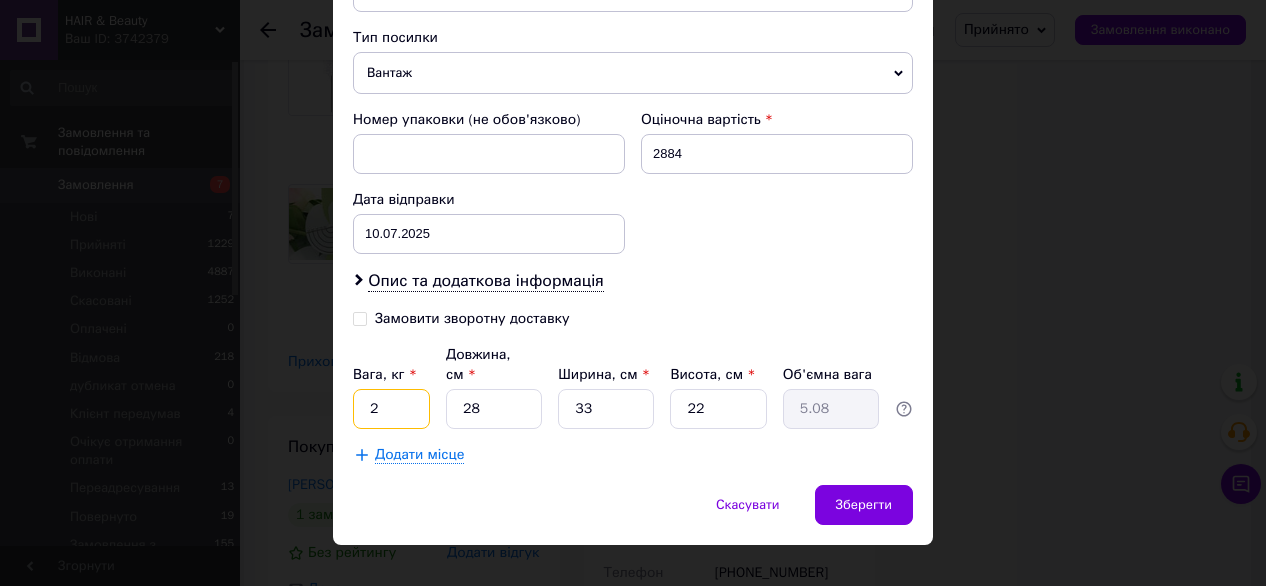 type on "2" 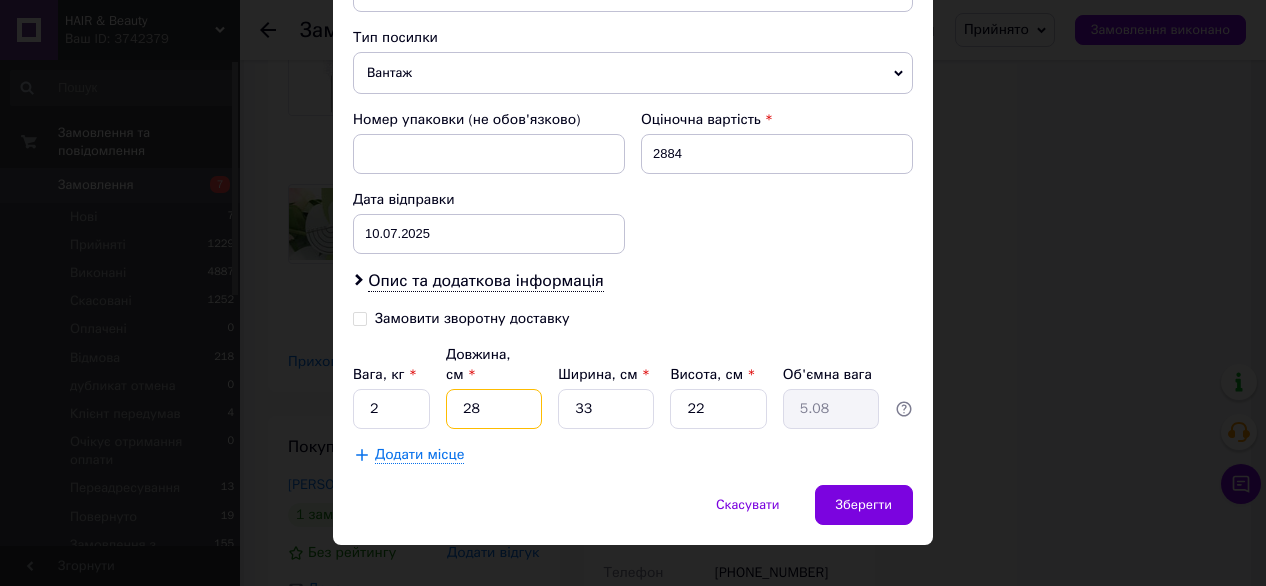type on "1" 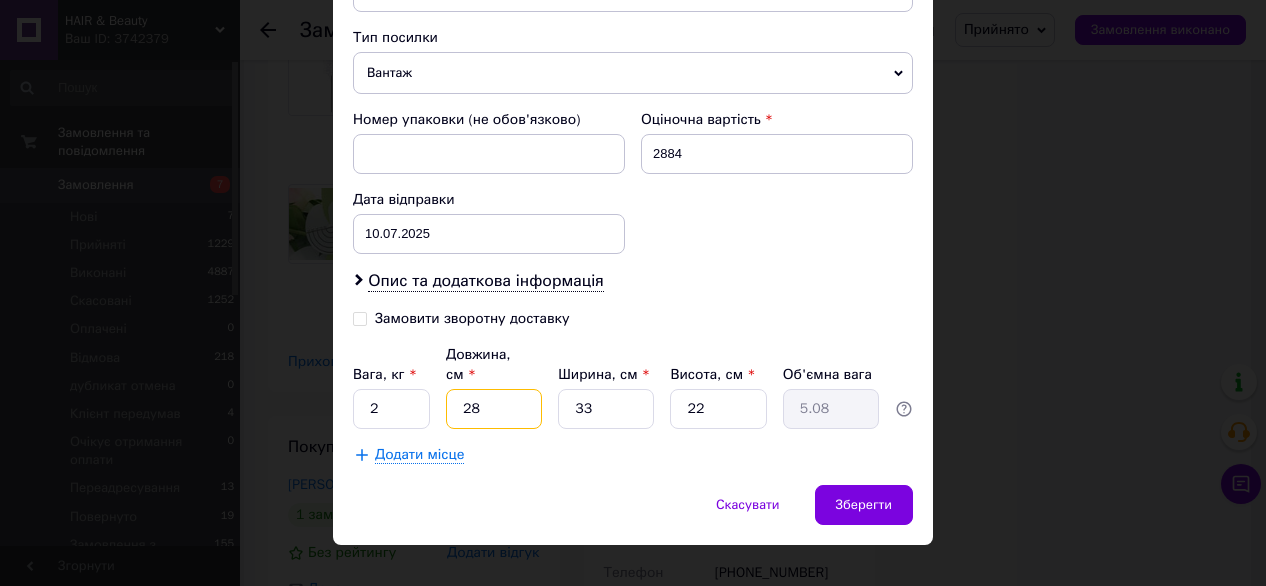 type on "0.18" 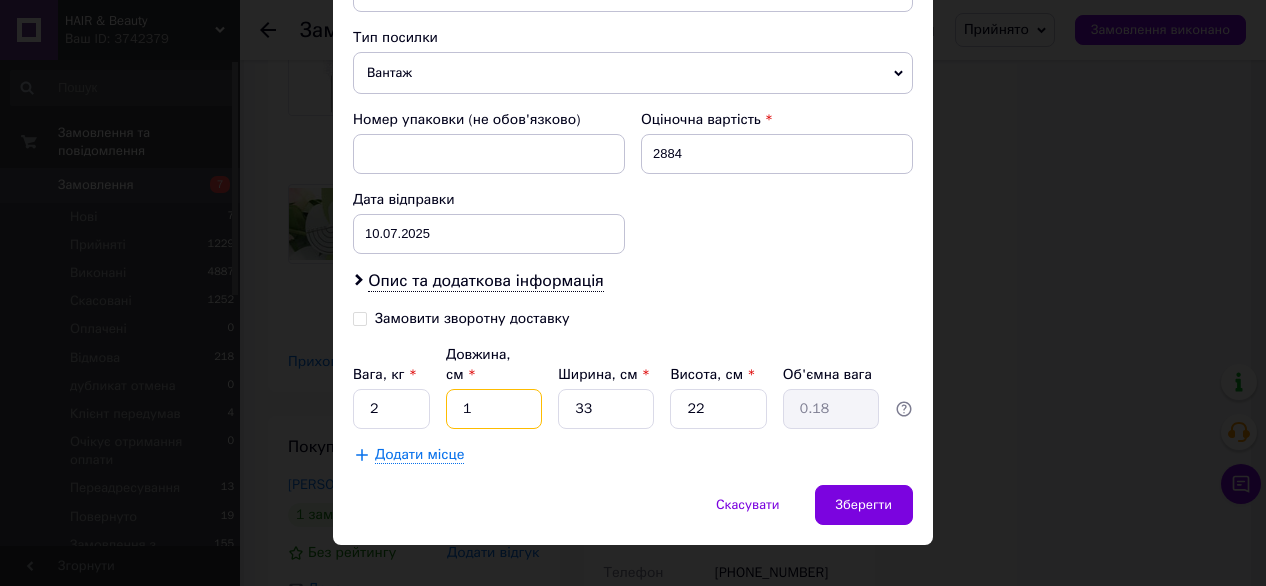 type on "16" 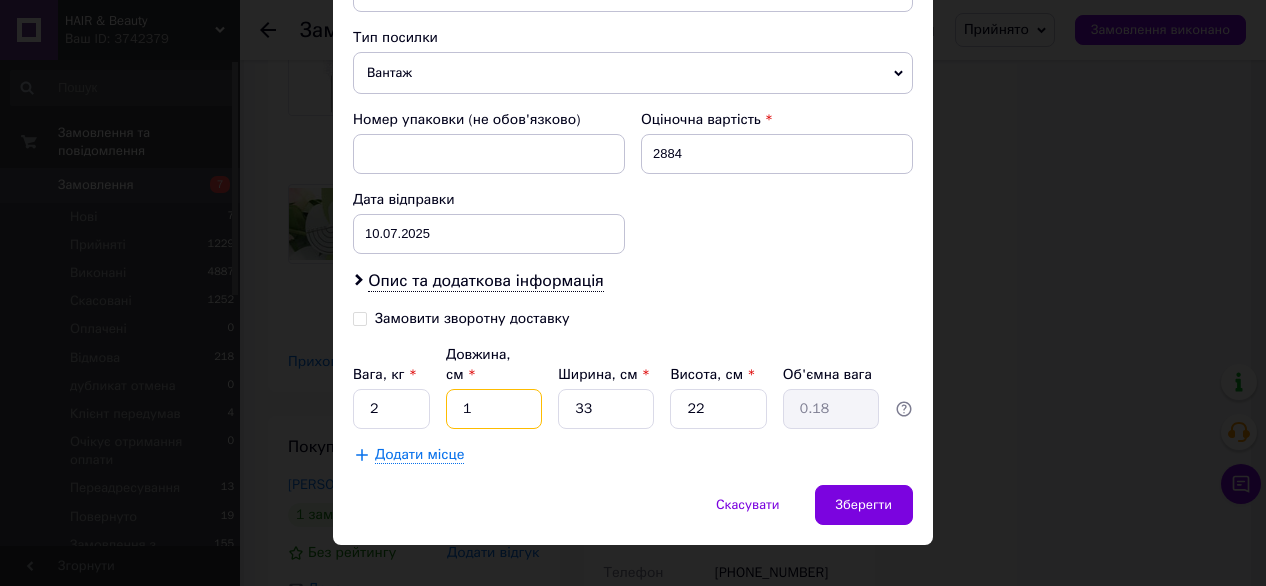 type on "2.9" 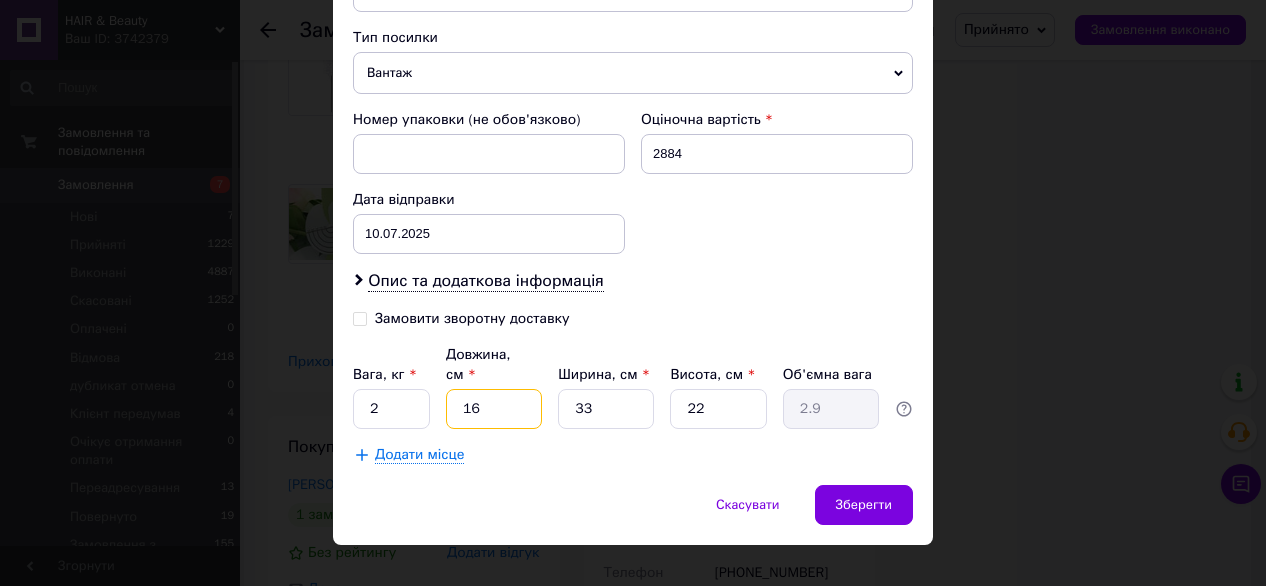 type on "16" 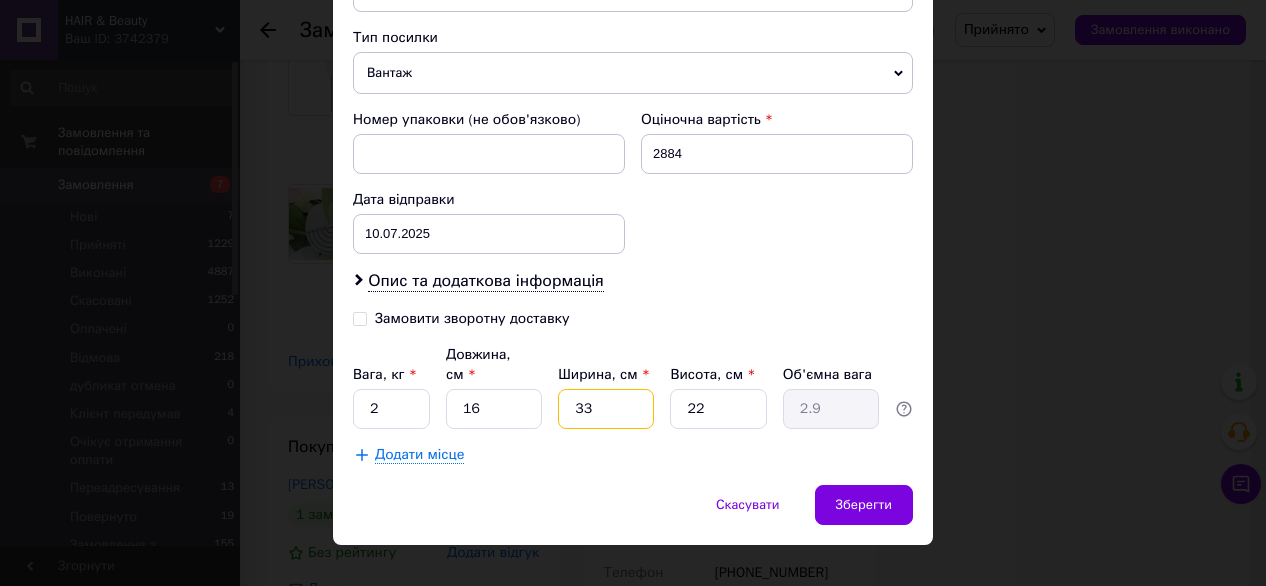 type on "2" 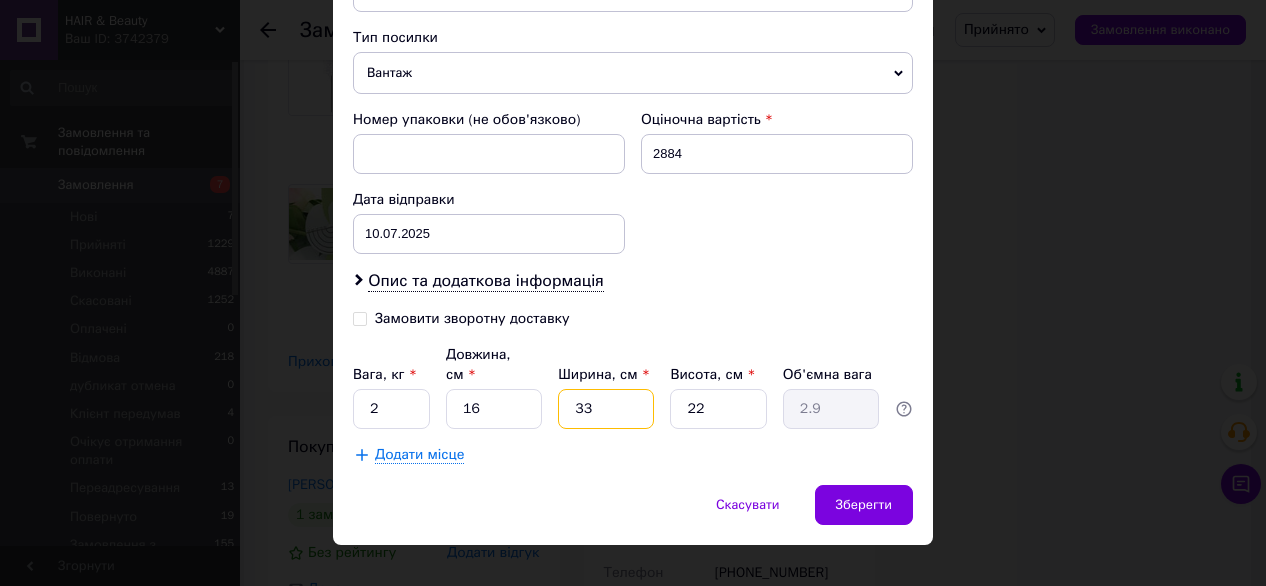 type on "0.18" 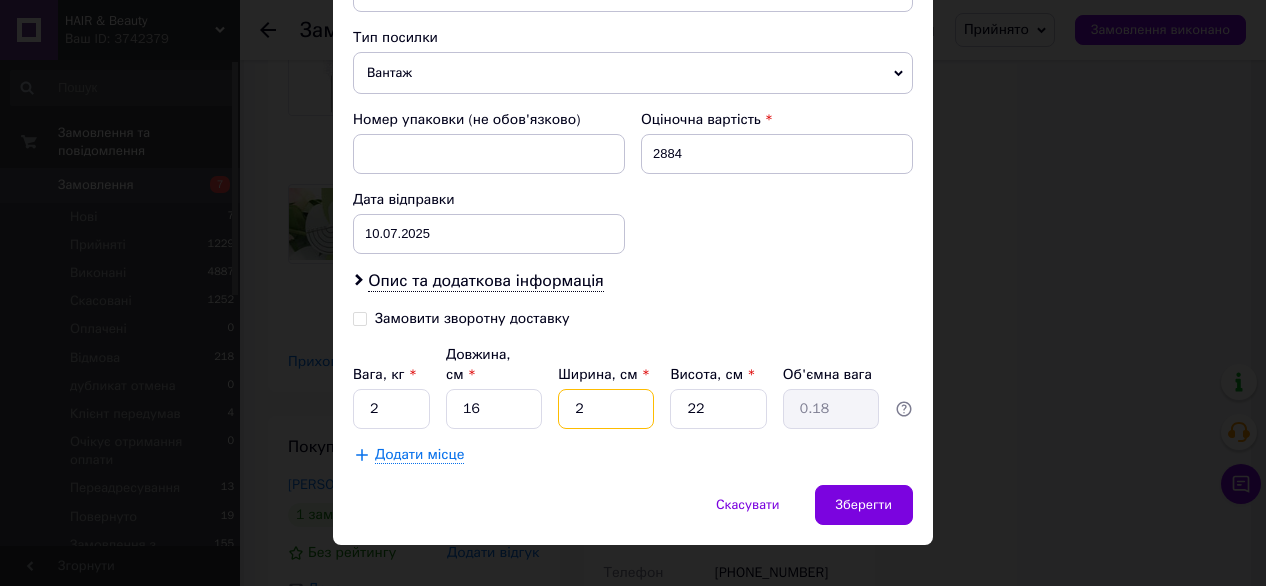 type on "24" 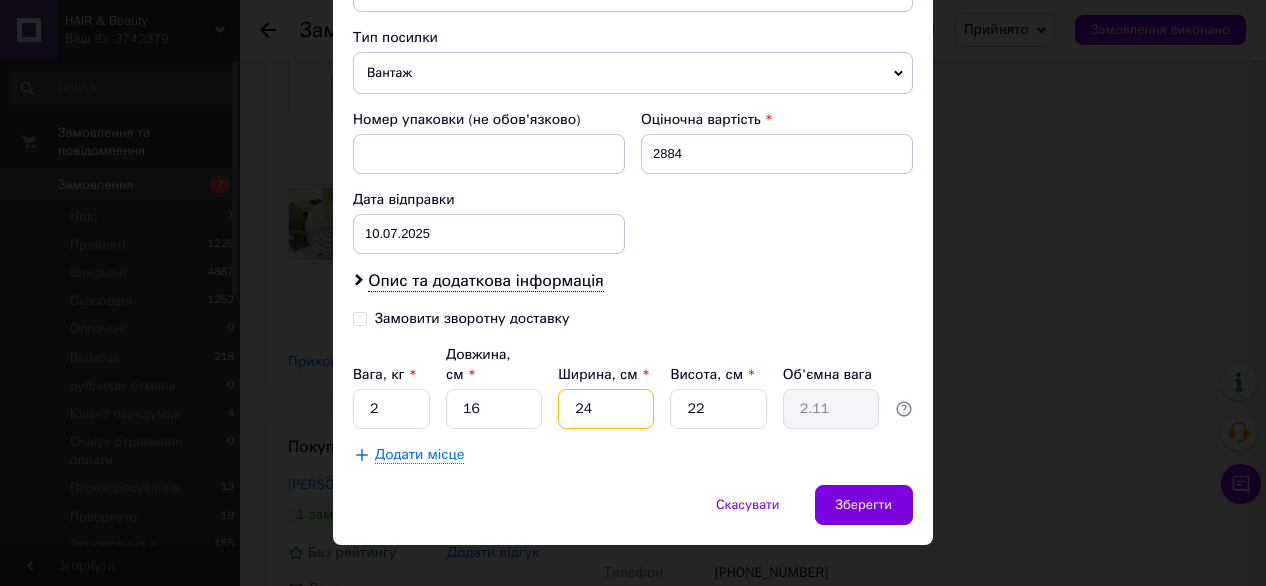 type on "24" 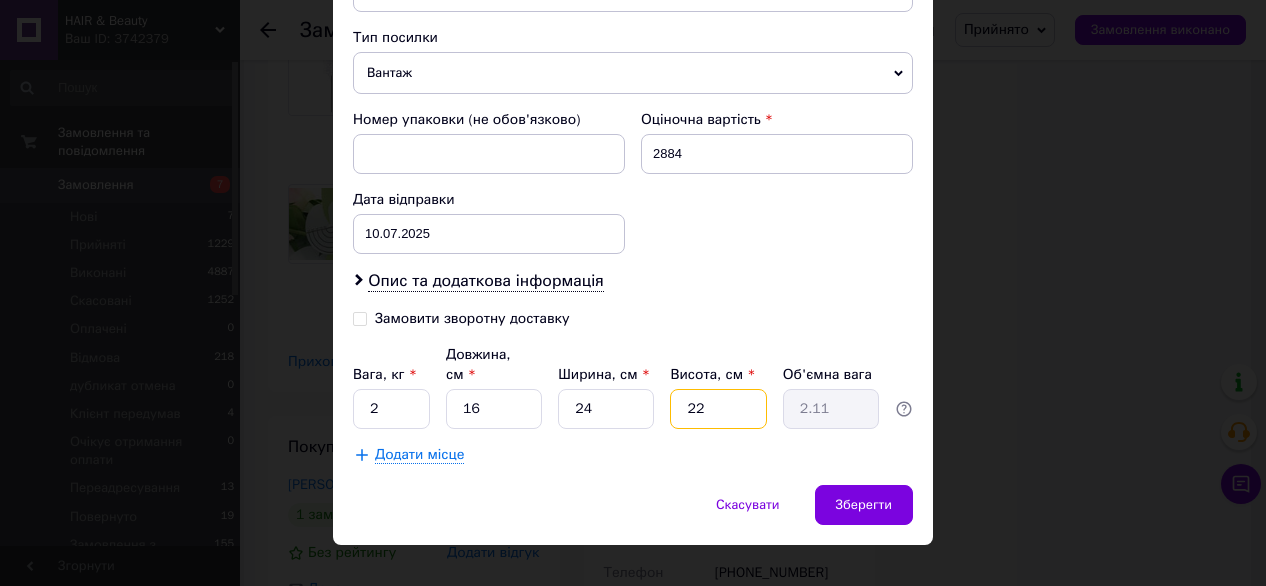 type on "2" 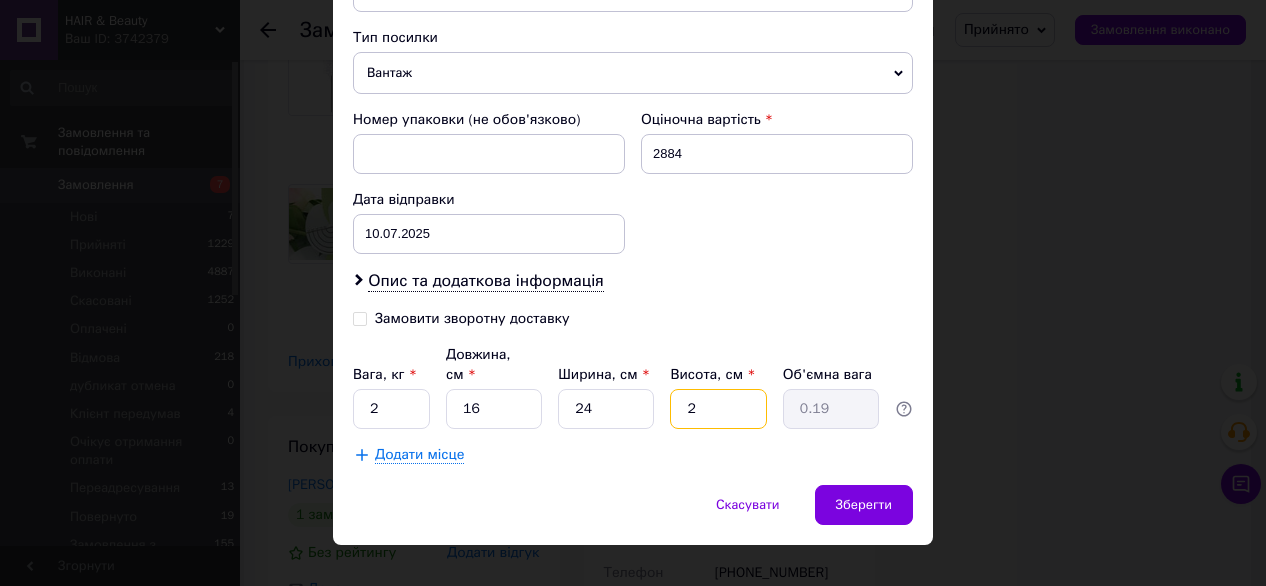 type on "28" 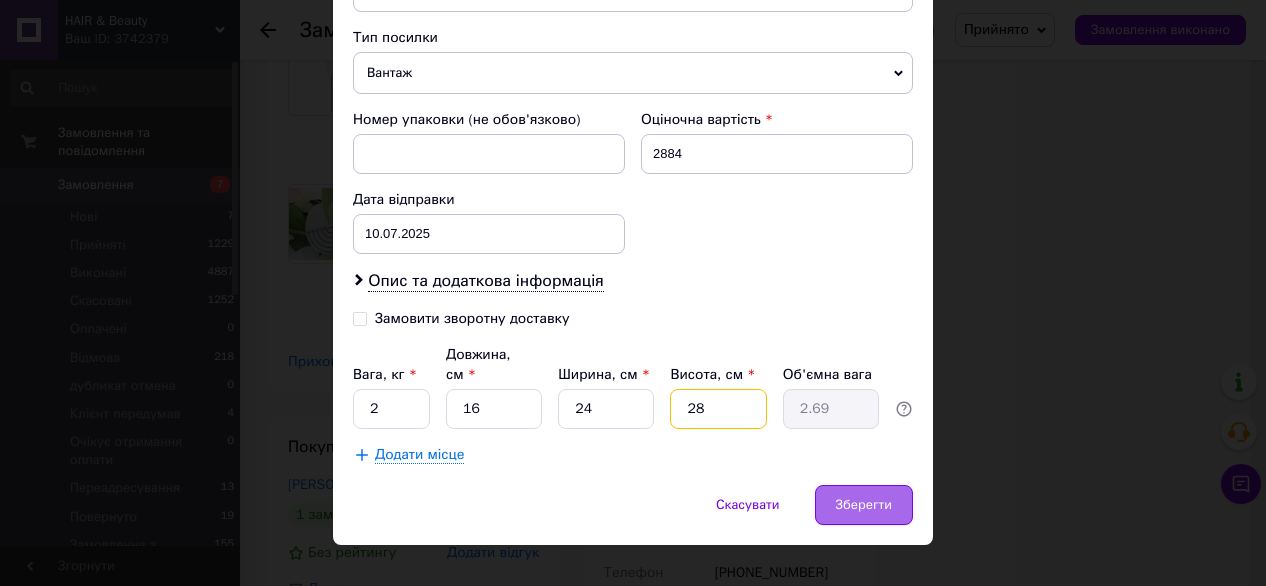 type on "28" 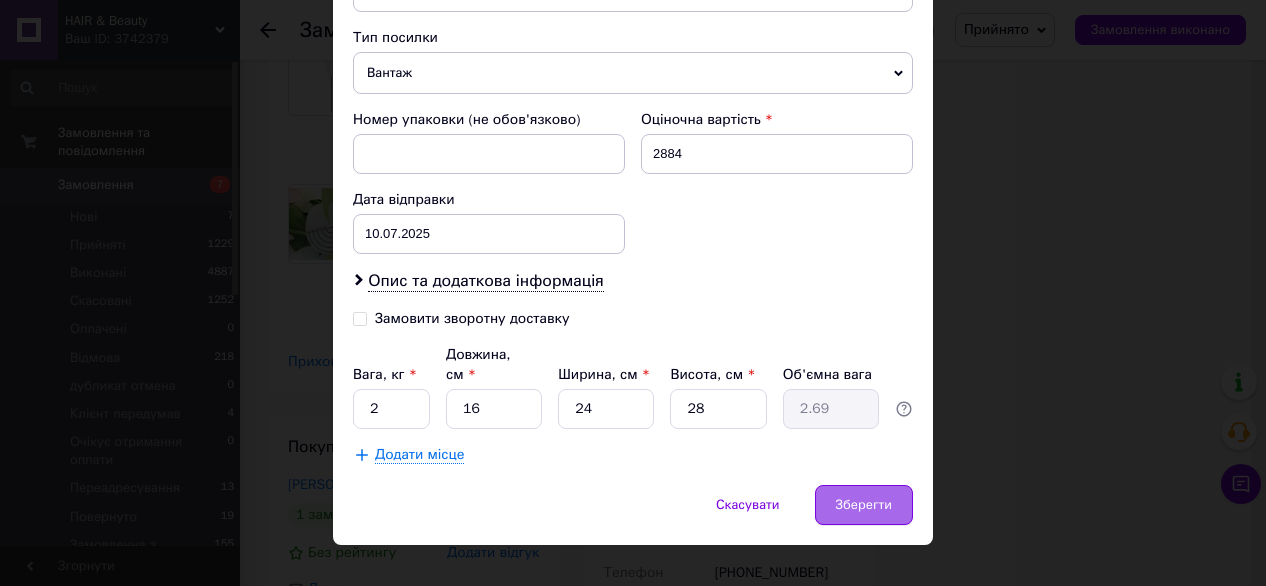 click on "Зберегти" at bounding box center (864, 505) 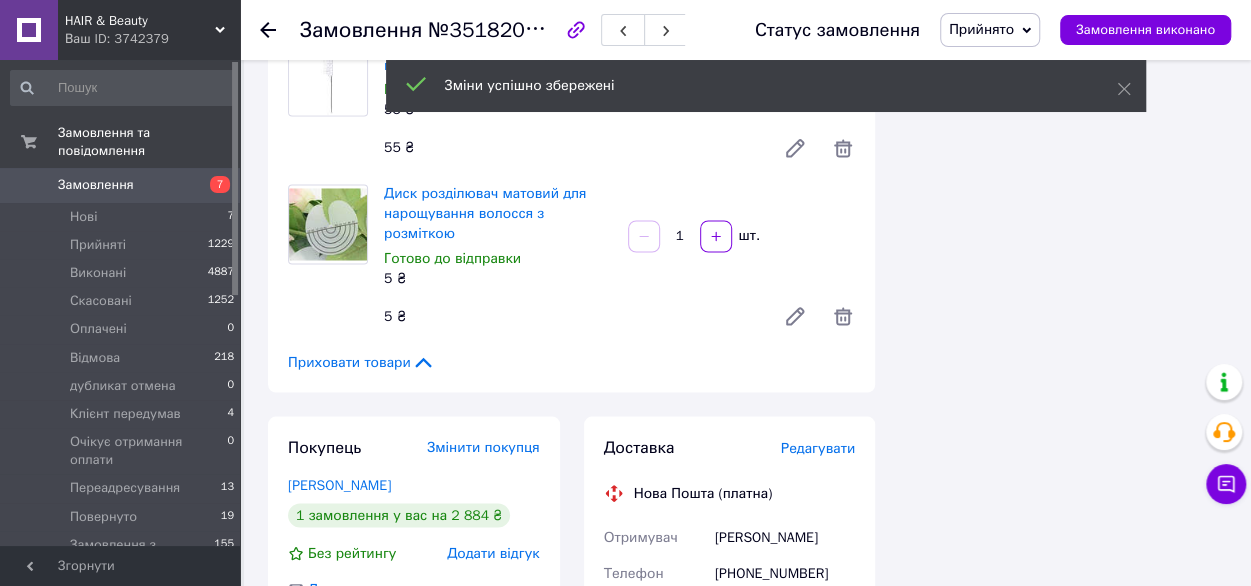 click on "Редагувати" at bounding box center (818, 447) 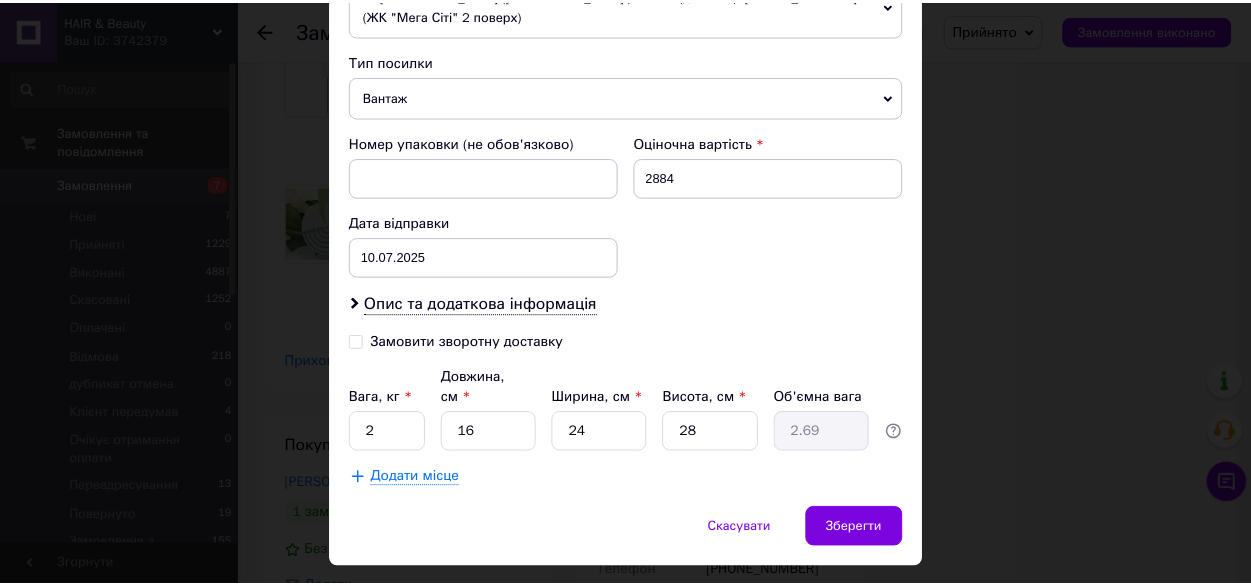 scroll, scrollTop: 789, scrollLeft: 0, axis: vertical 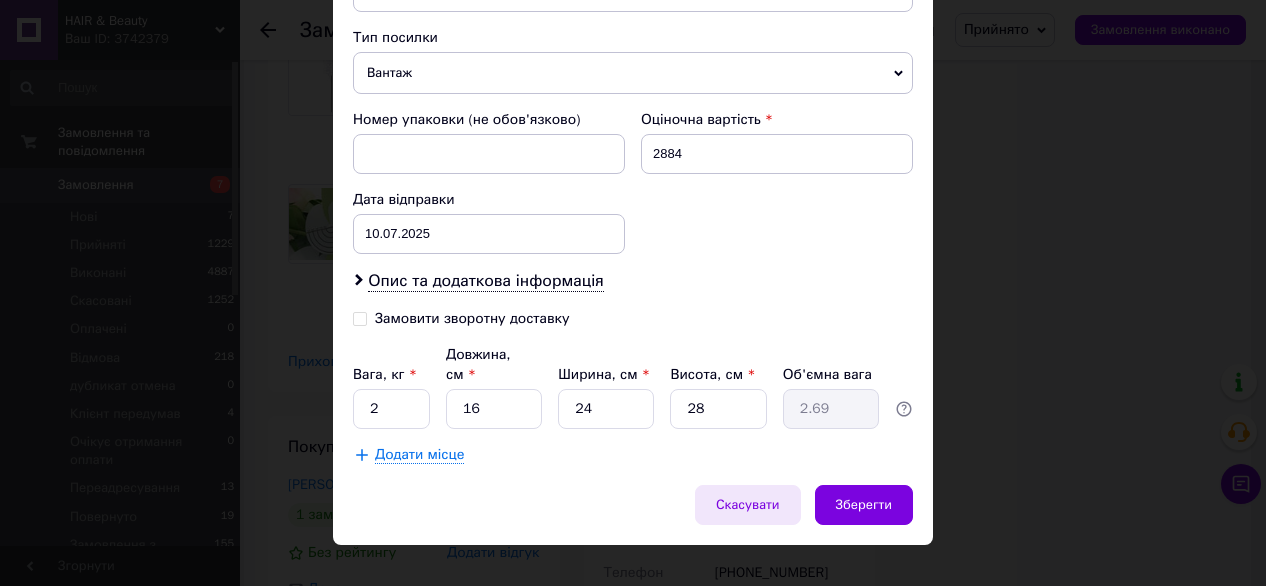click on "Скасувати" at bounding box center (748, 505) 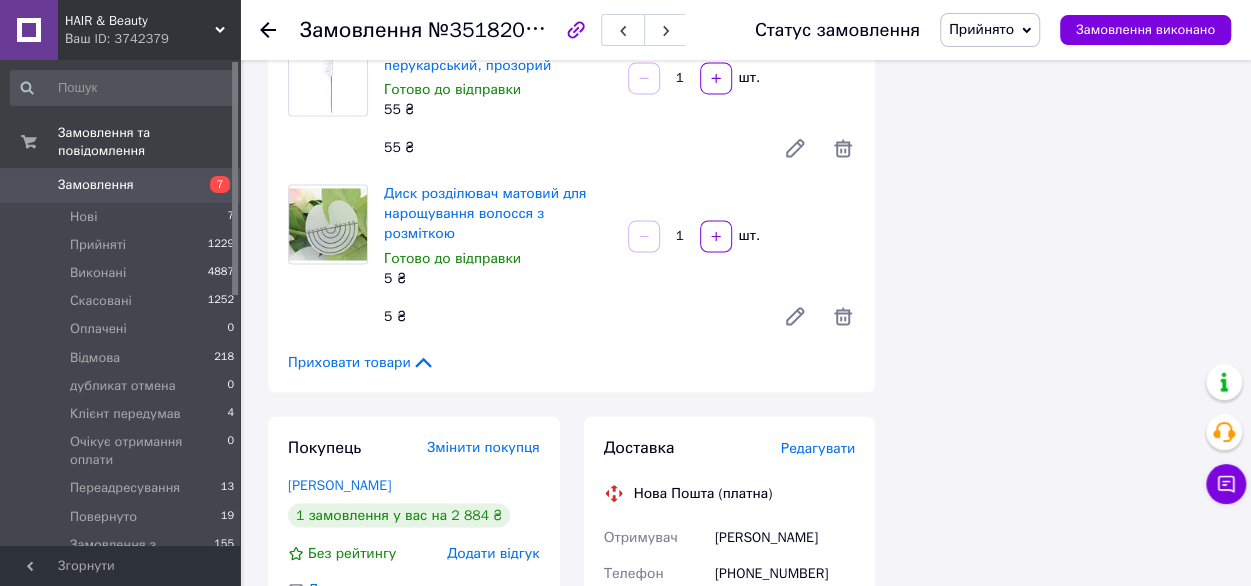 click on "[PERSON_NAME]" at bounding box center (785, 537) 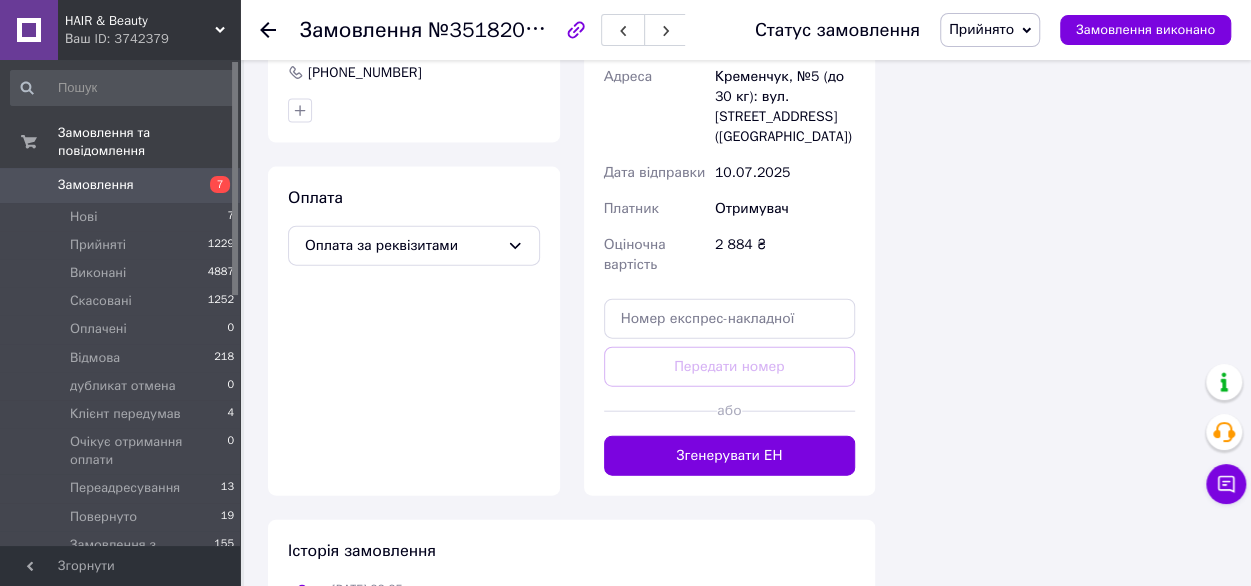 scroll, scrollTop: 2168, scrollLeft: 0, axis: vertical 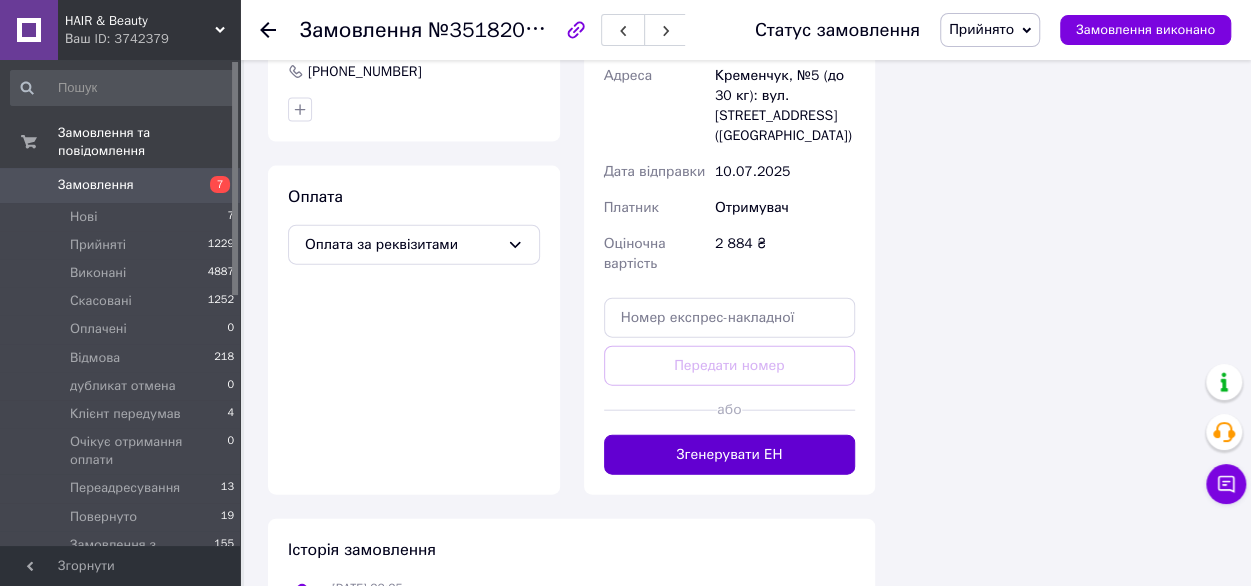 click on "Згенерувати ЕН" at bounding box center [730, 455] 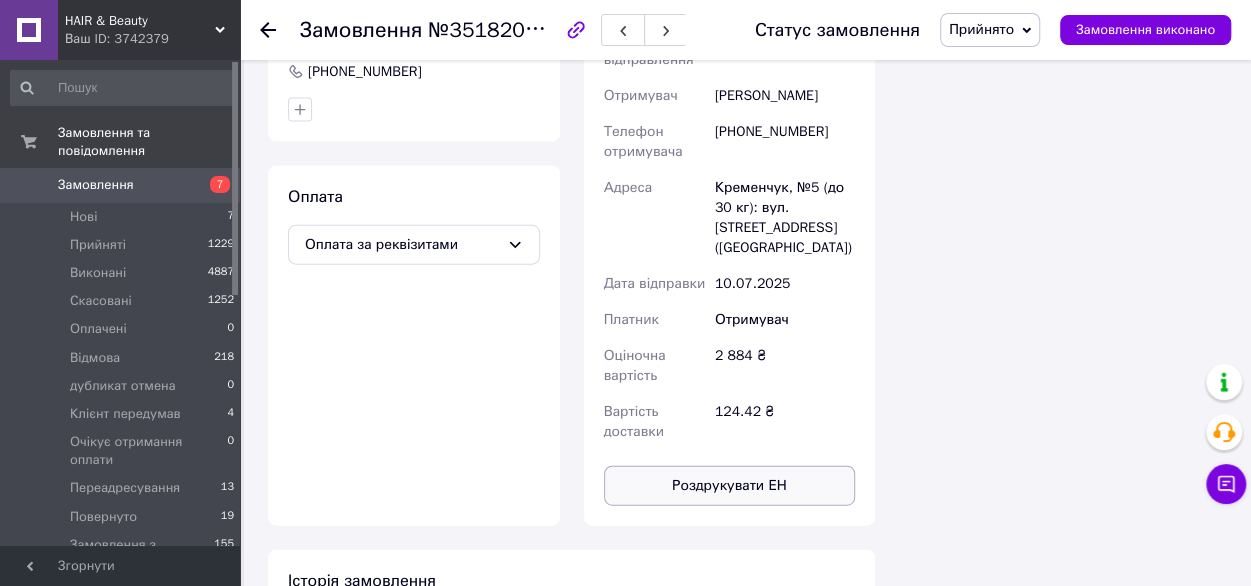 click on "Роздрукувати ЕН" at bounding box center [730, 486] 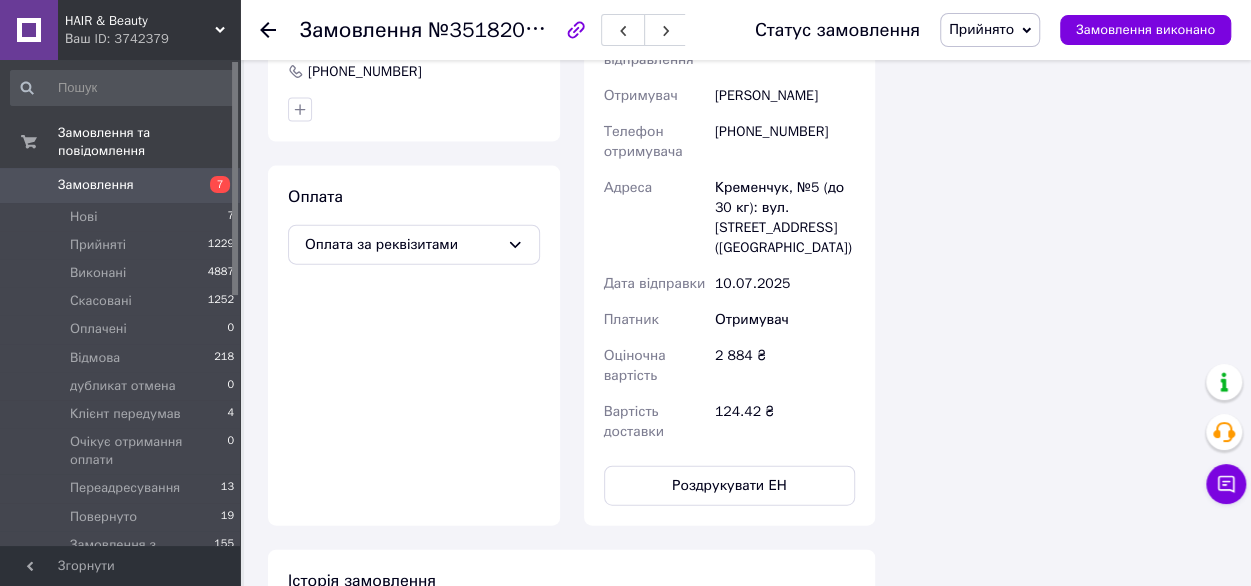click on "Замовлення" at bounding box center [96, 185] 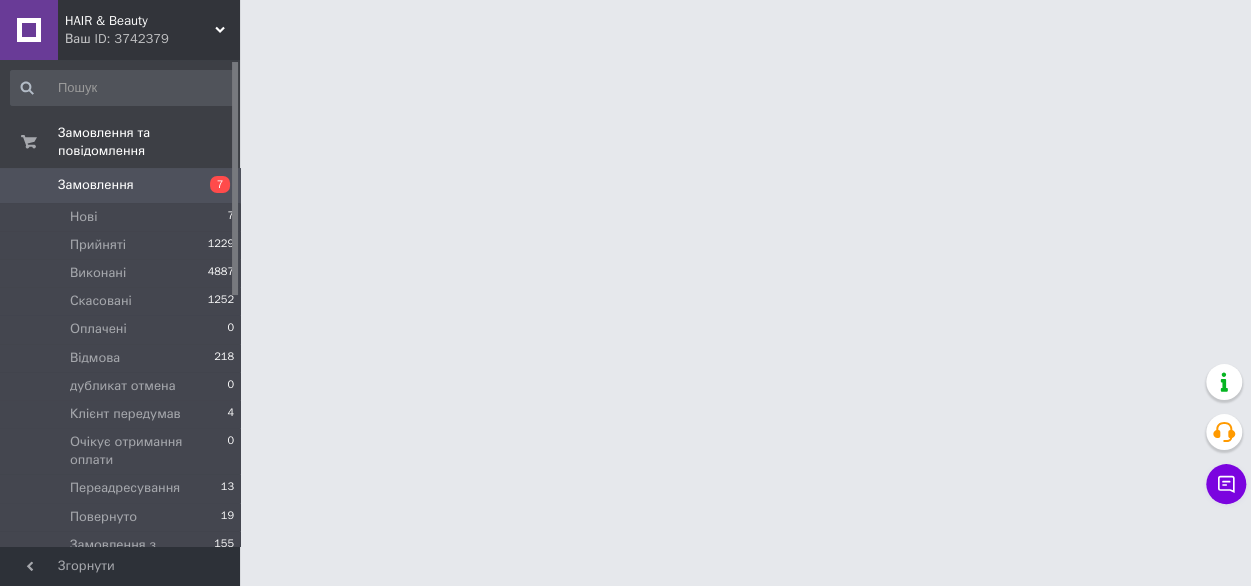 scroll, scrollTop: 0, scrollLeft: 0, axis: both 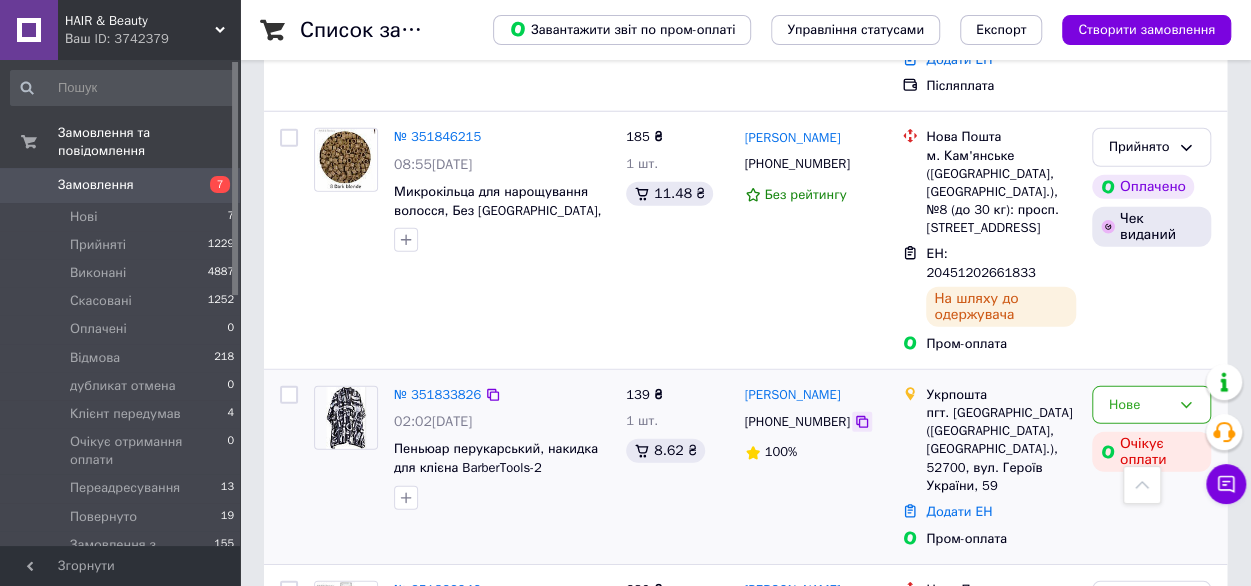 click 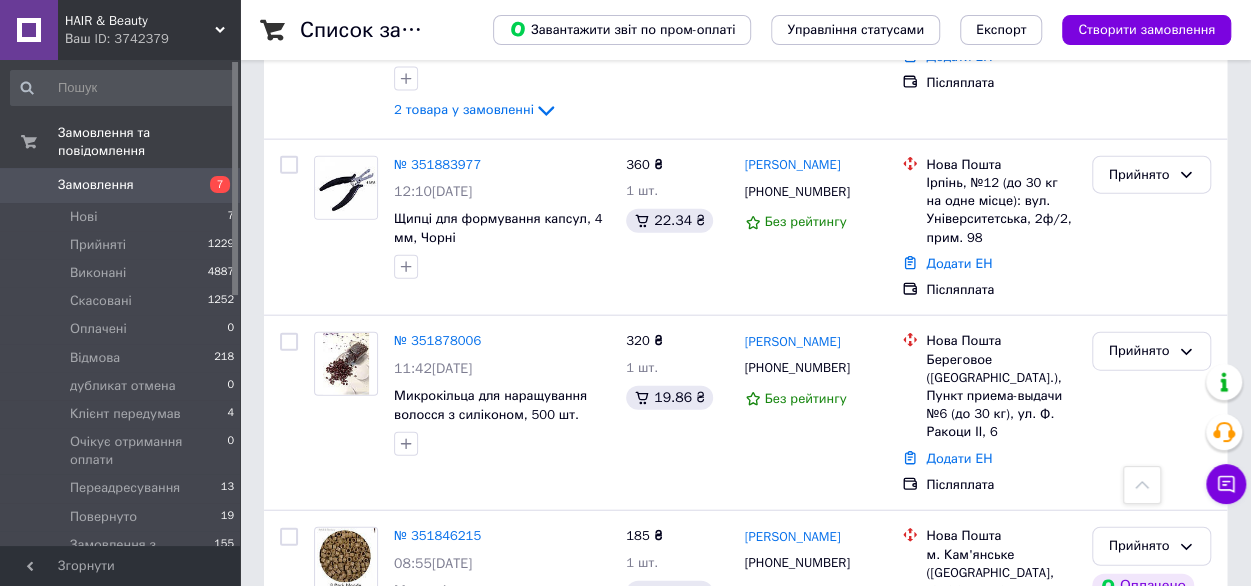 scroll, scrollTop: 2211, scrollLeft: 0, axis: vertical 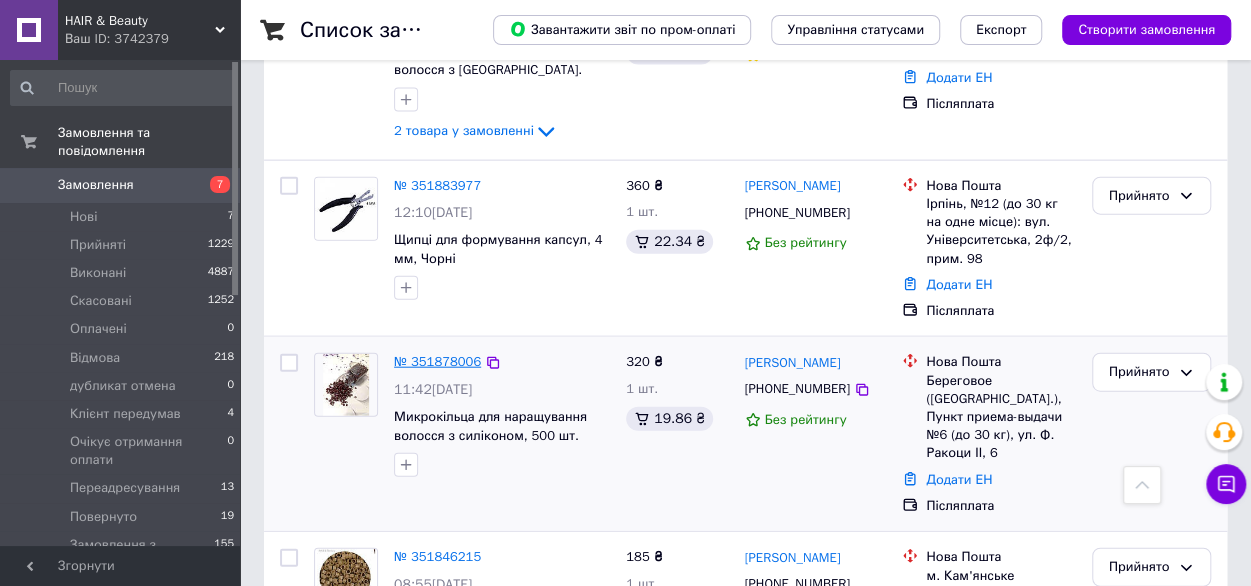 click on "№ 351878006" at bounding box center [437, 361] 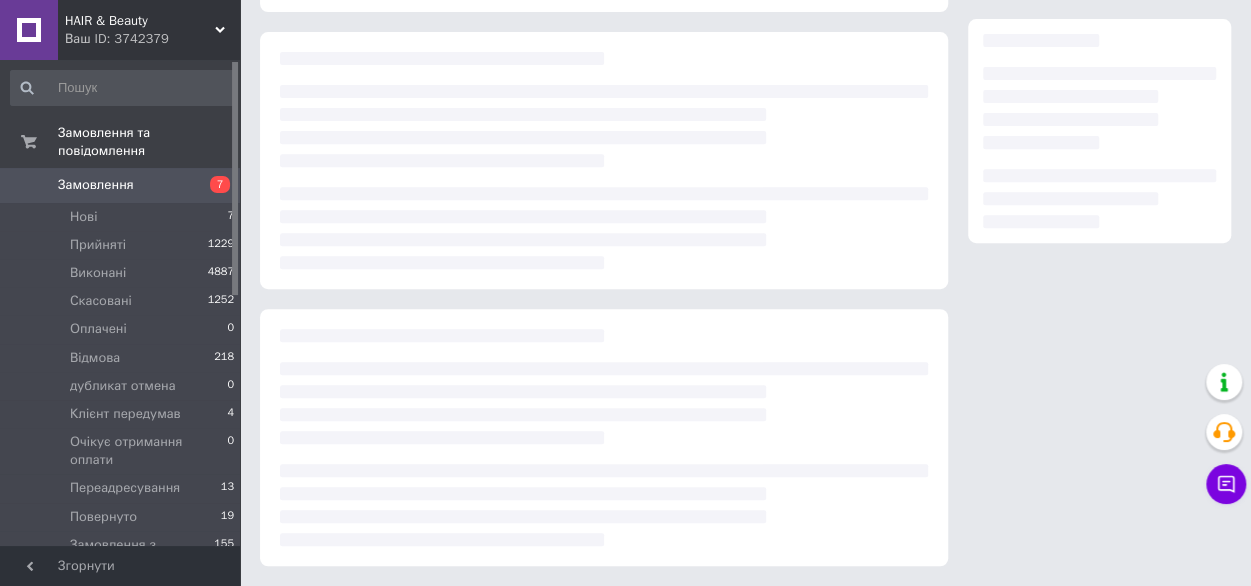 scroll, scrollTop: 328, scrollLeft: 0, axis: vertical 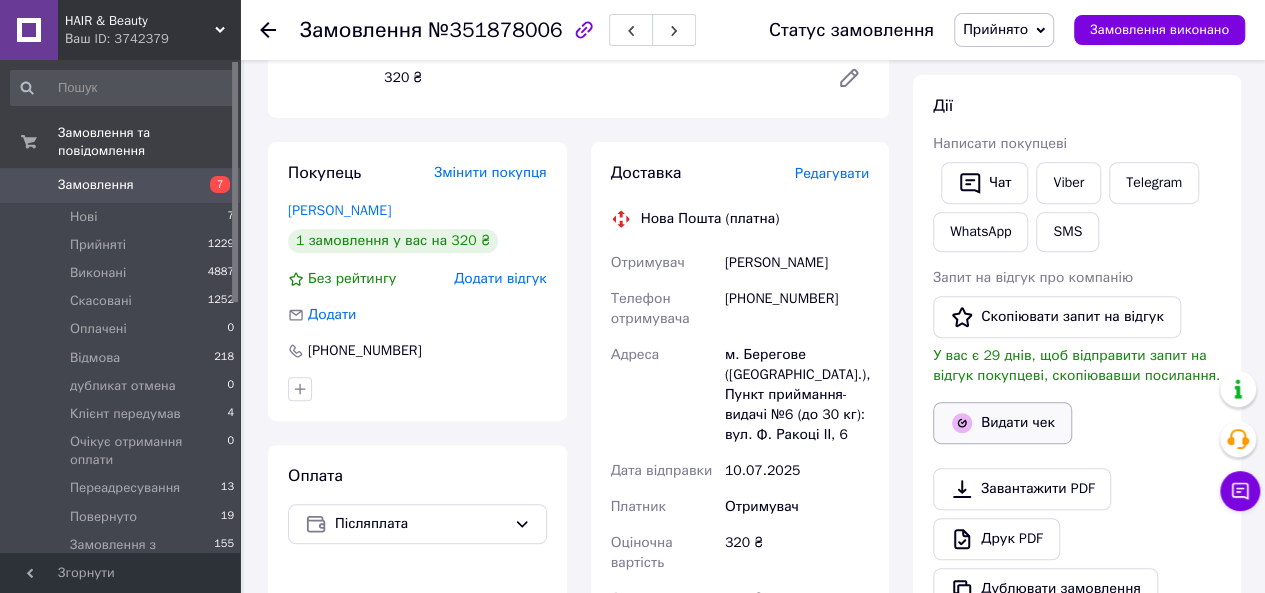 click on "Видати чек" at bounding box center [1002, 423] 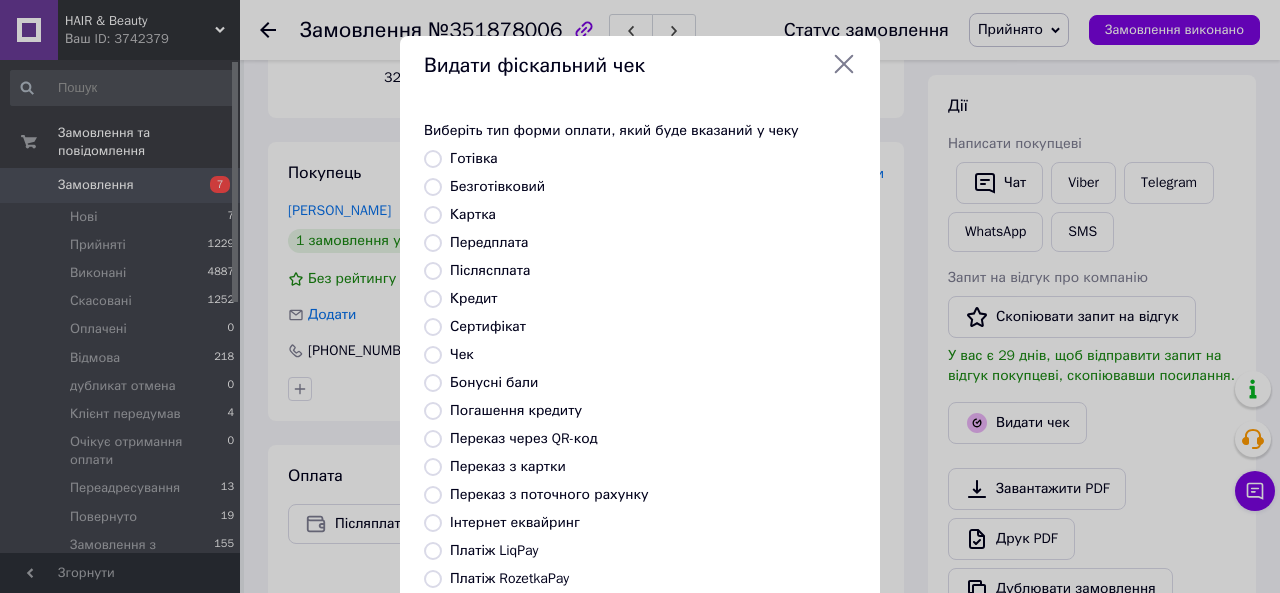 click on "Безготівковий" at bounding box center [497, 186] 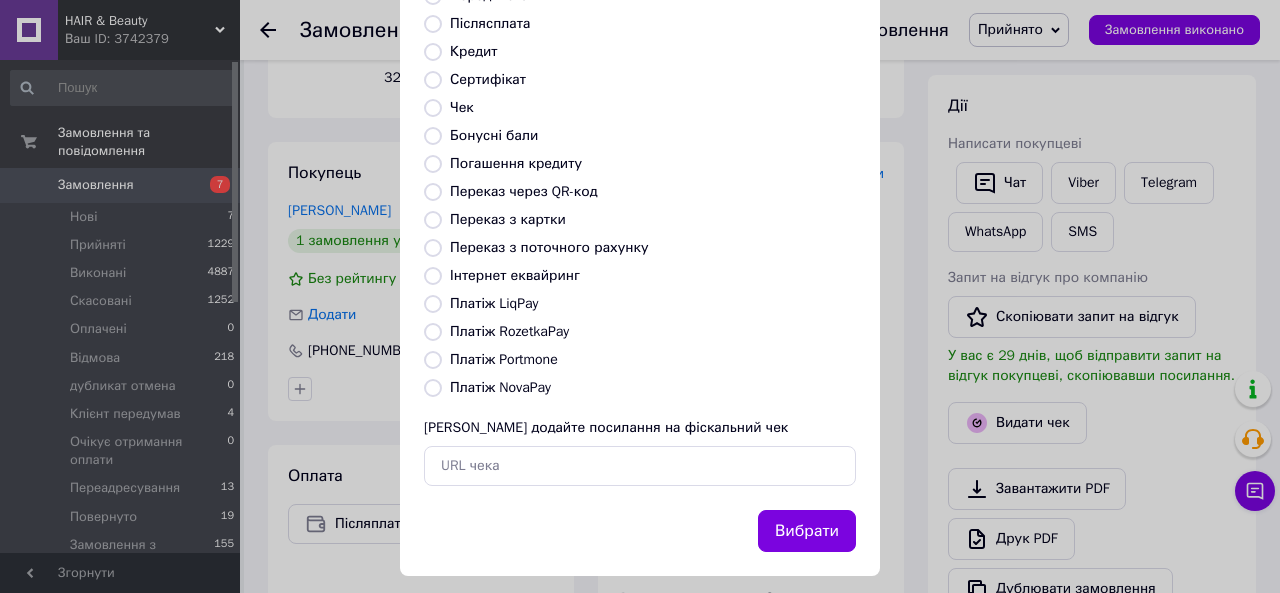 scroll, scrollTop: 248, scrollLeft: 0, axis: vertical 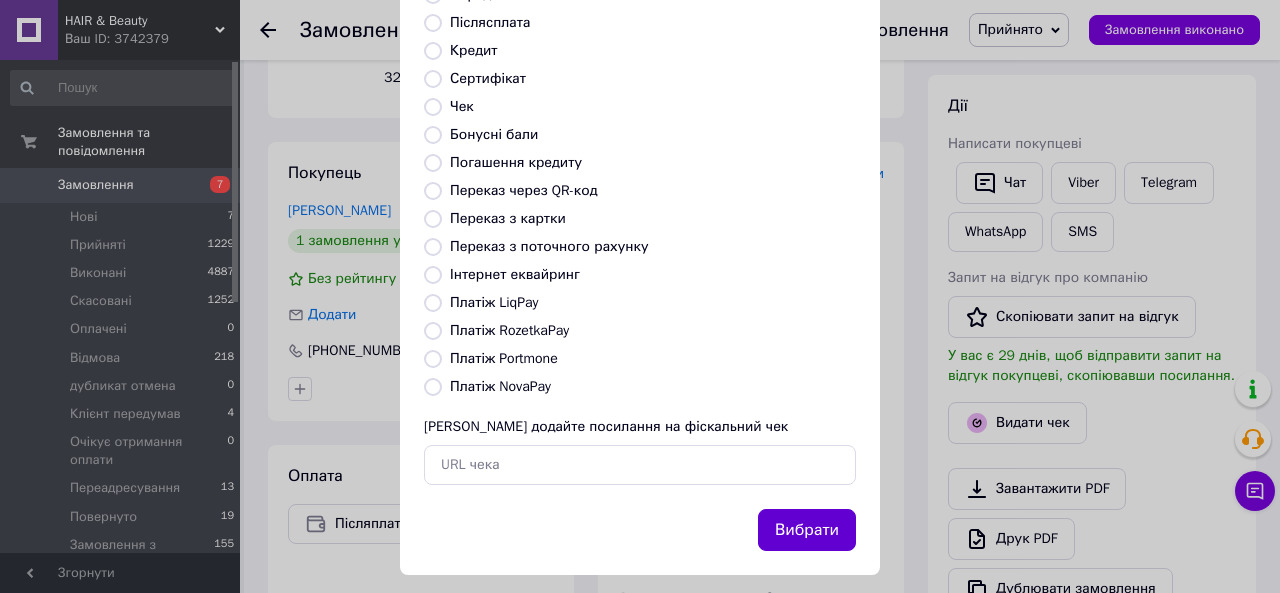 click on "Вибрати" at bounding box center [807, 530] 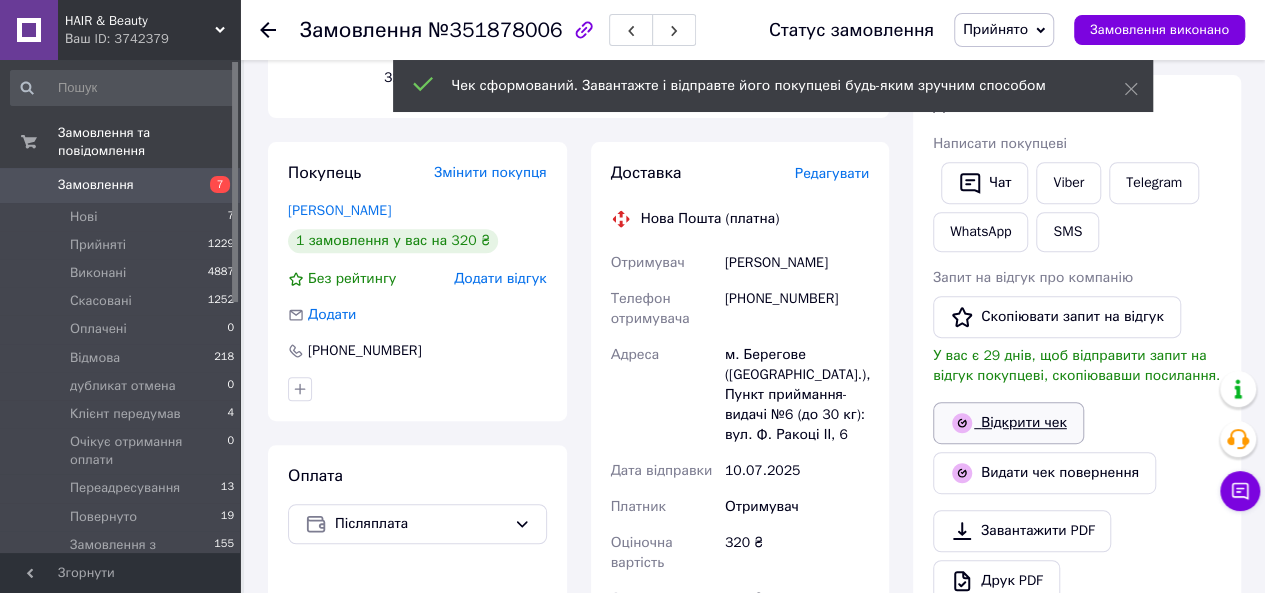 click on "Відкрити чек" at bounding box center (1008, 423) 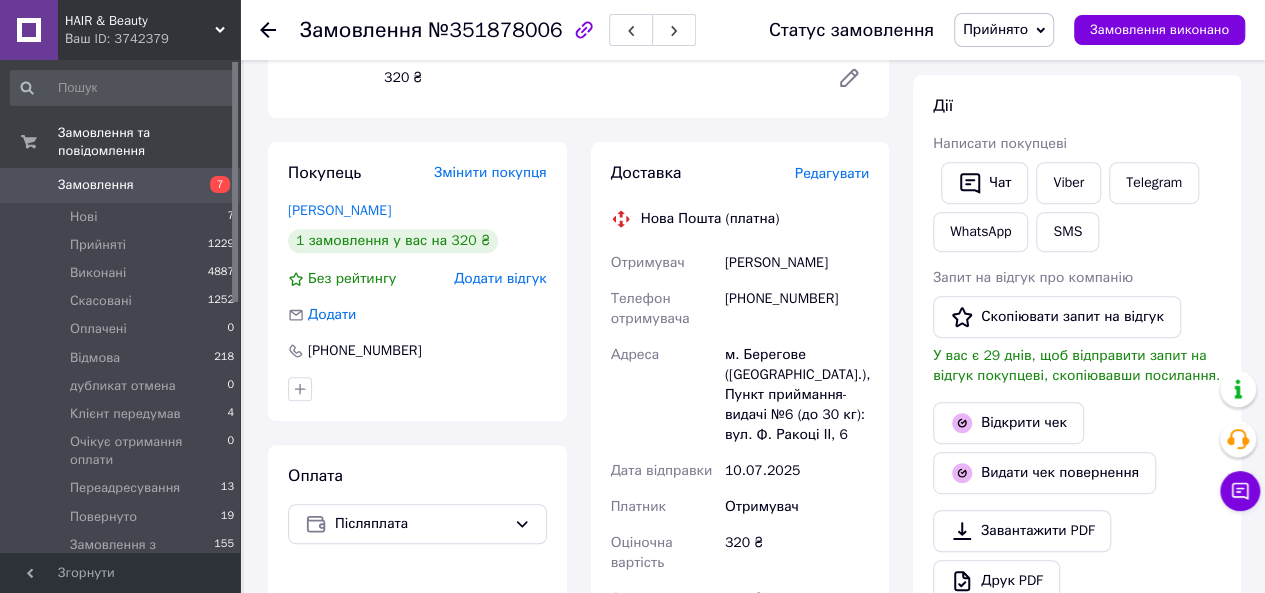 click on "Редагувати" at bounding box center [832, 173] 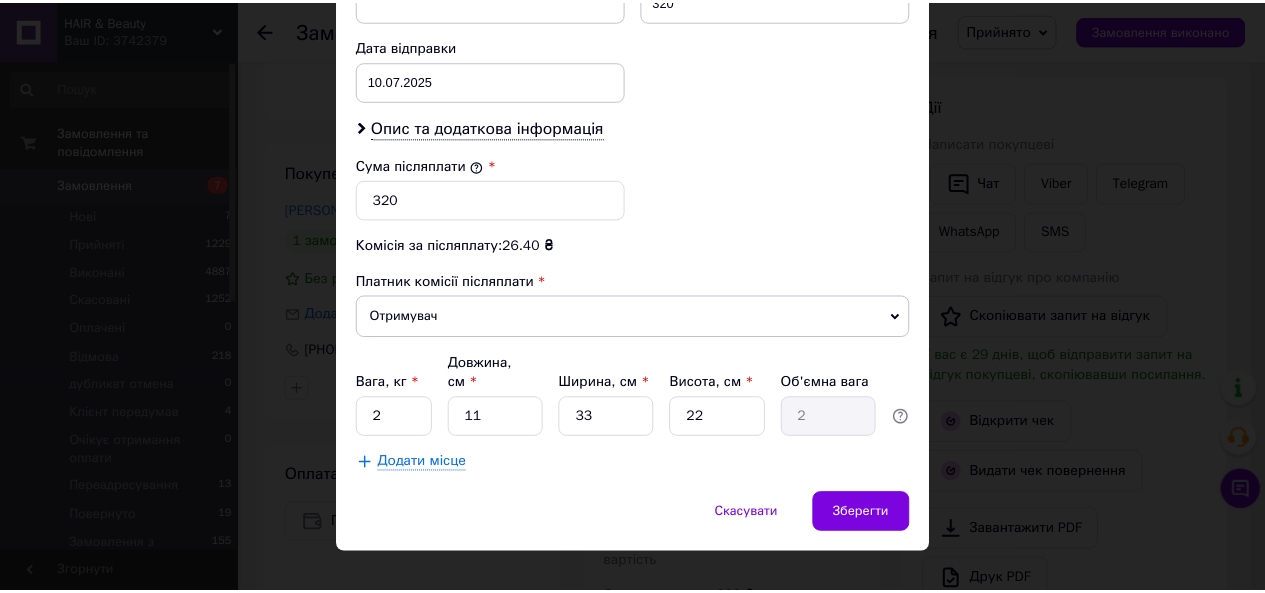 scroll, scrollTop: 942, scrollLeft: 0, axis: vertical 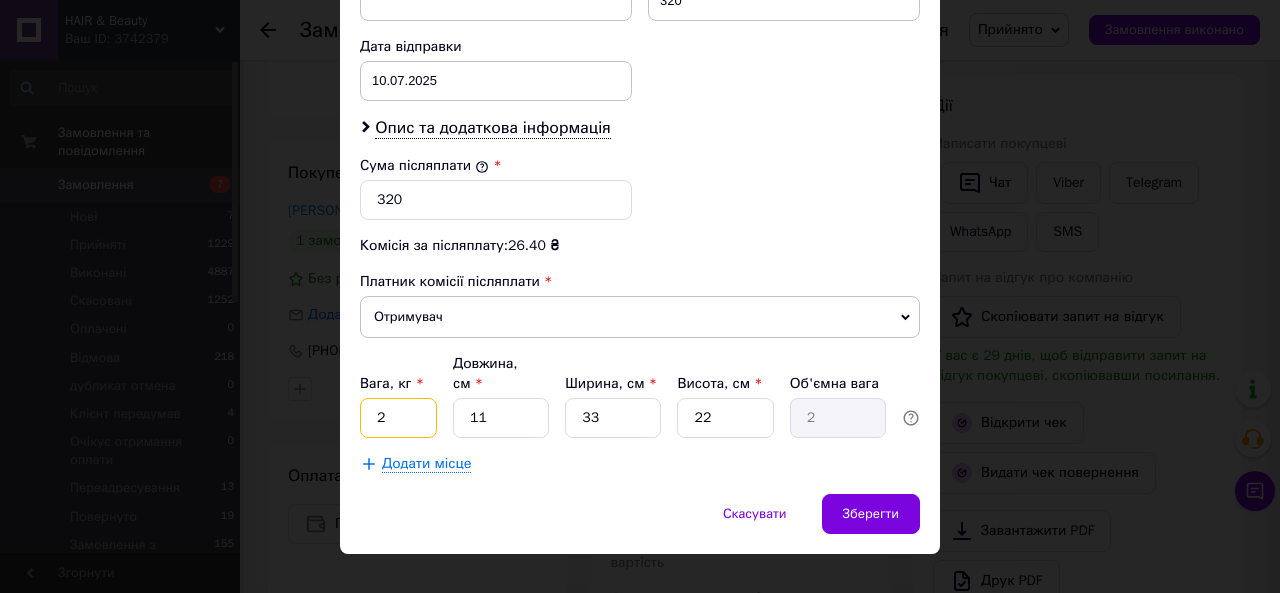 click on "2" at bounding box center [398, 418] 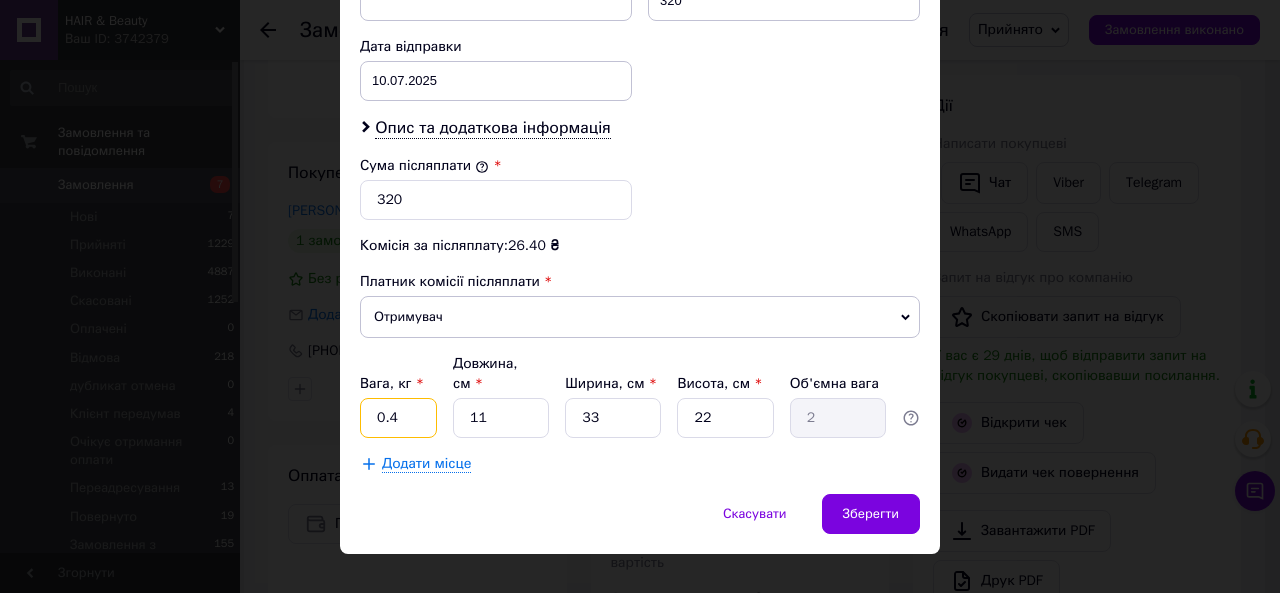 type on "0.4" 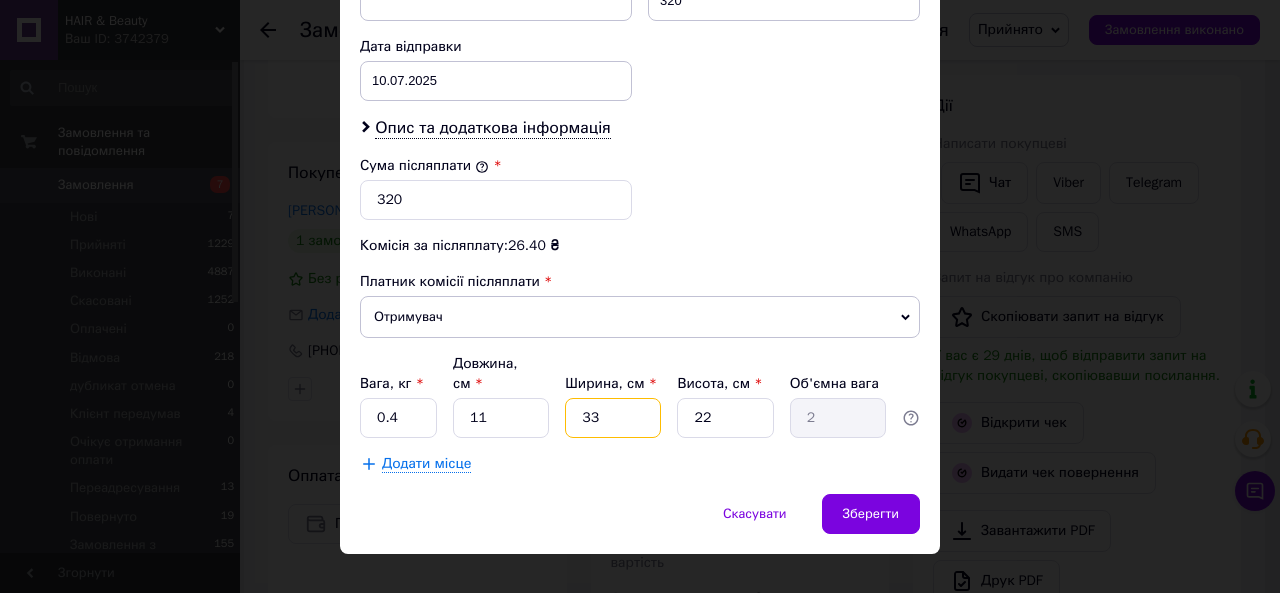 click on "33" at bounding box center [613, 418] 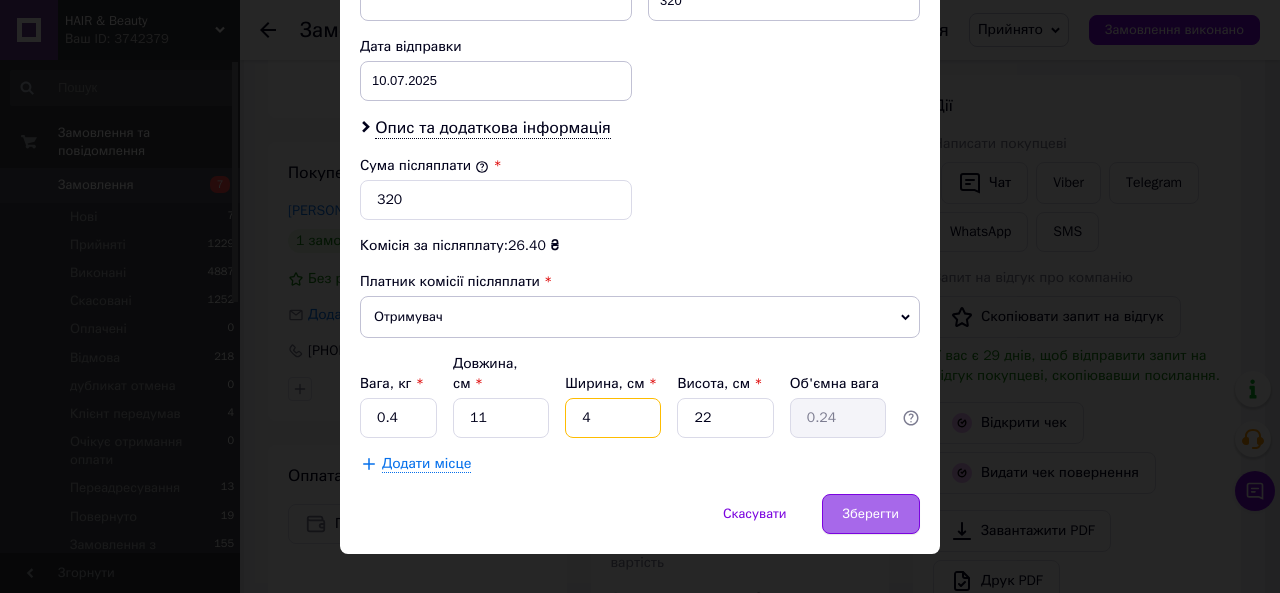 type on "4" 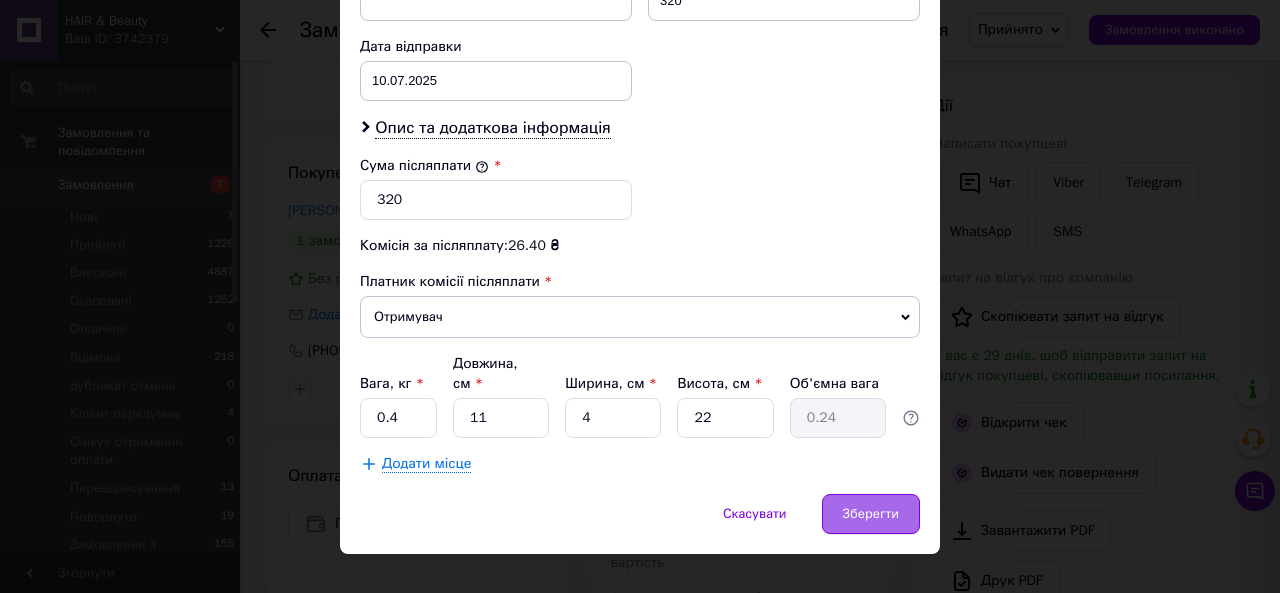 click on "Зберегти" at bounding box center [871, 514] 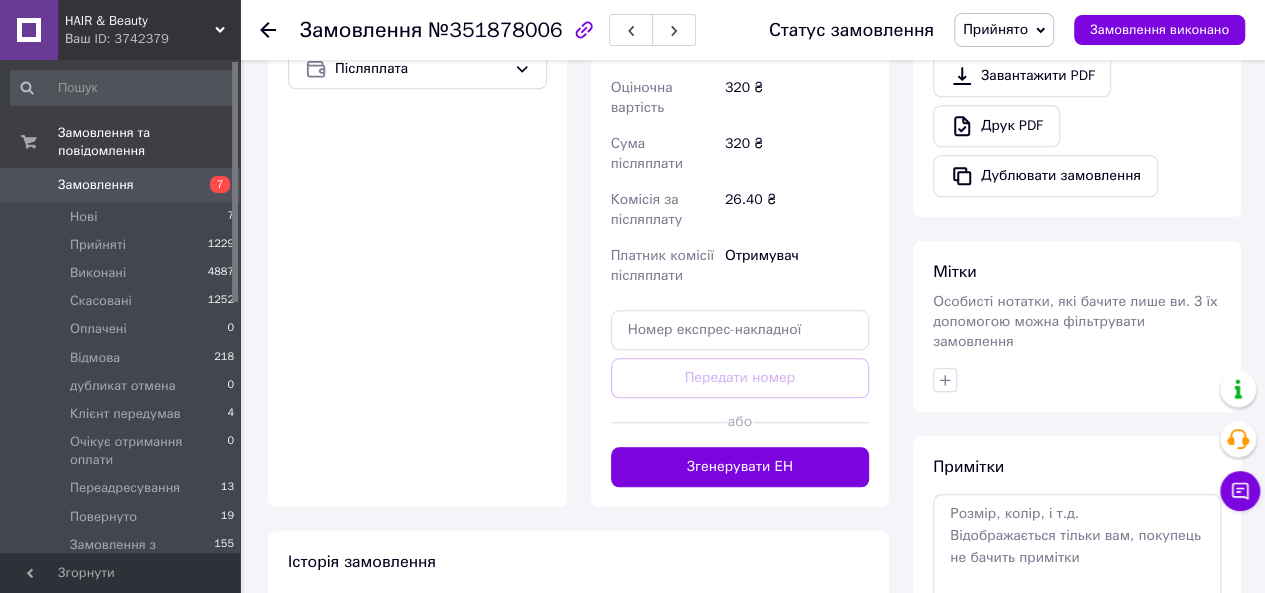 scroll, scrollTop: 781, scrollLeft: 0, axis: vertical 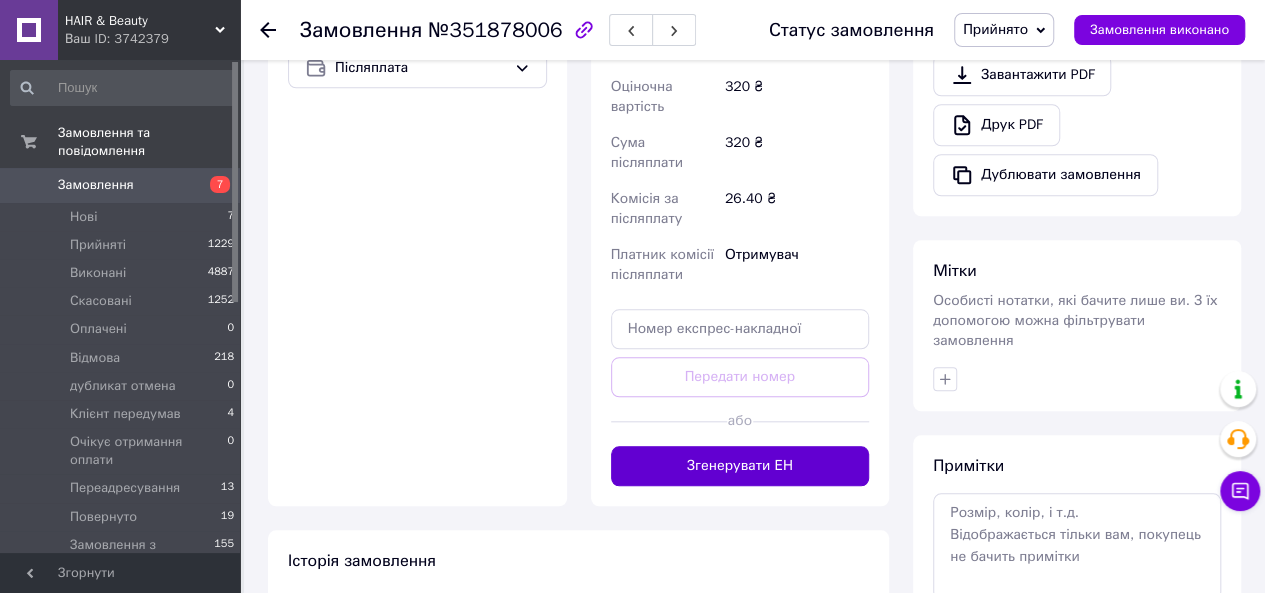 click on "Згенерувати ЕН" at bounding box center [740, 466] 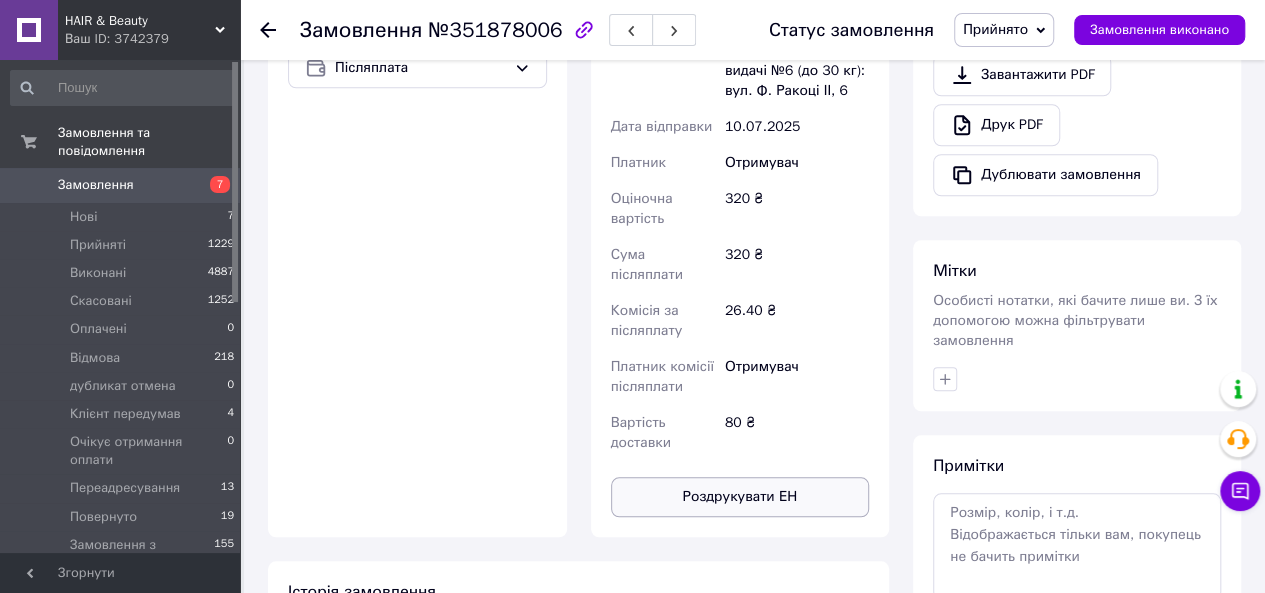 click on "Роздрукувати ЕН" at bounding box center [740, 497] 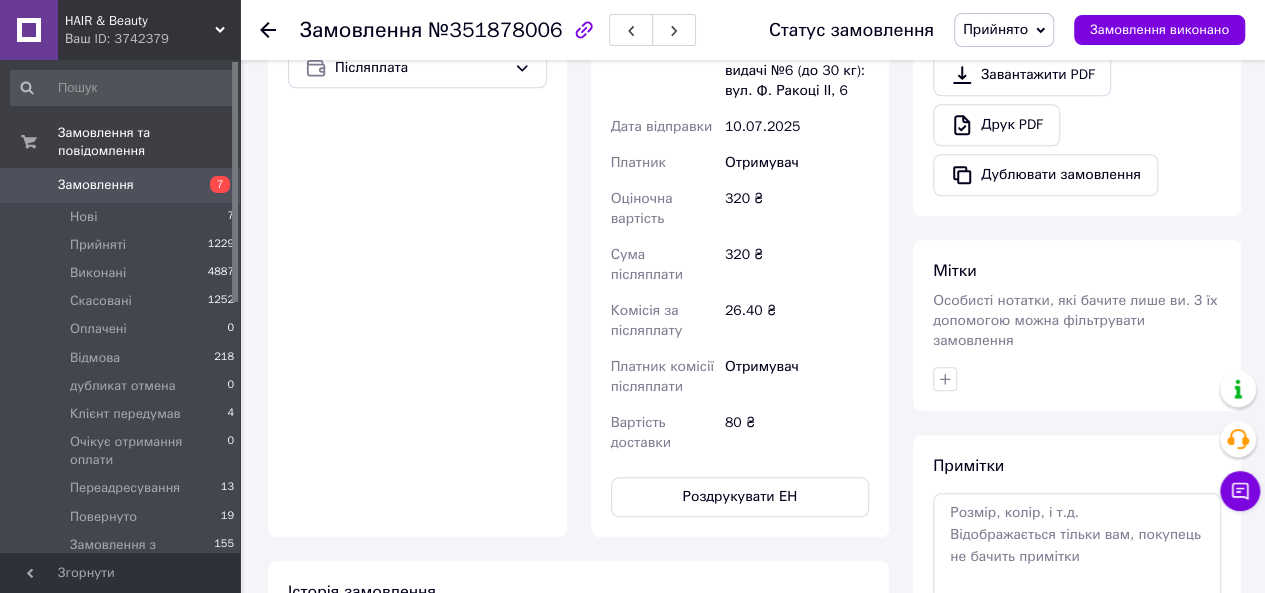 click on "Замовлення" at bounding box center [96, 185] 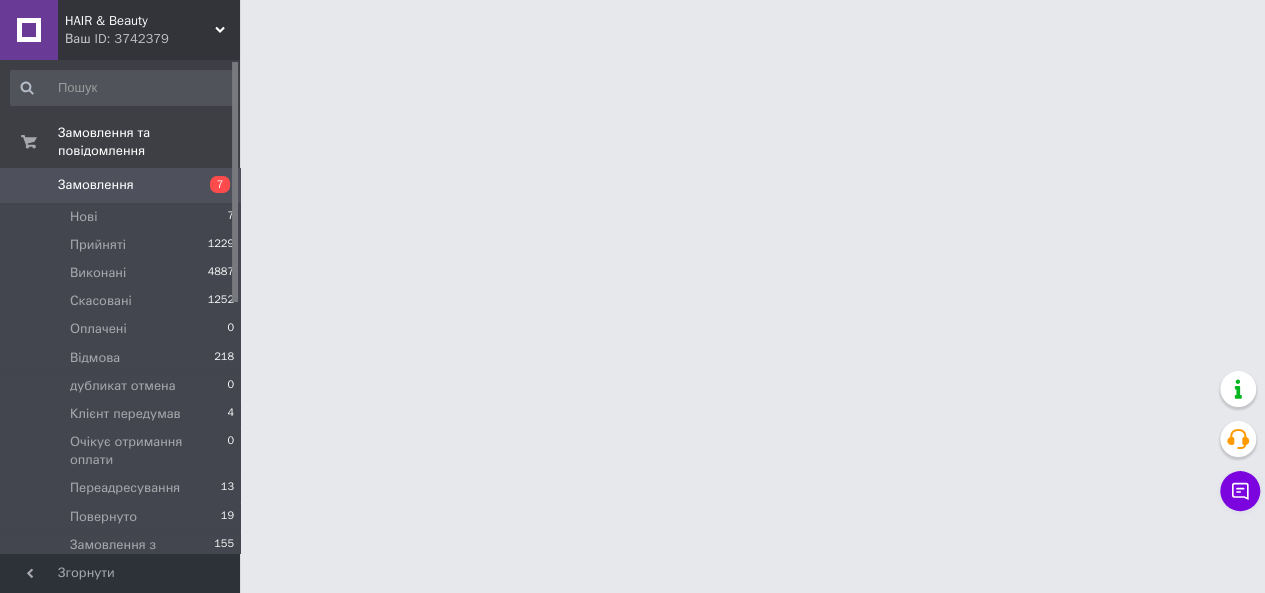 scroll, scrollTop: 0, scrollLeft: 0, axis: both 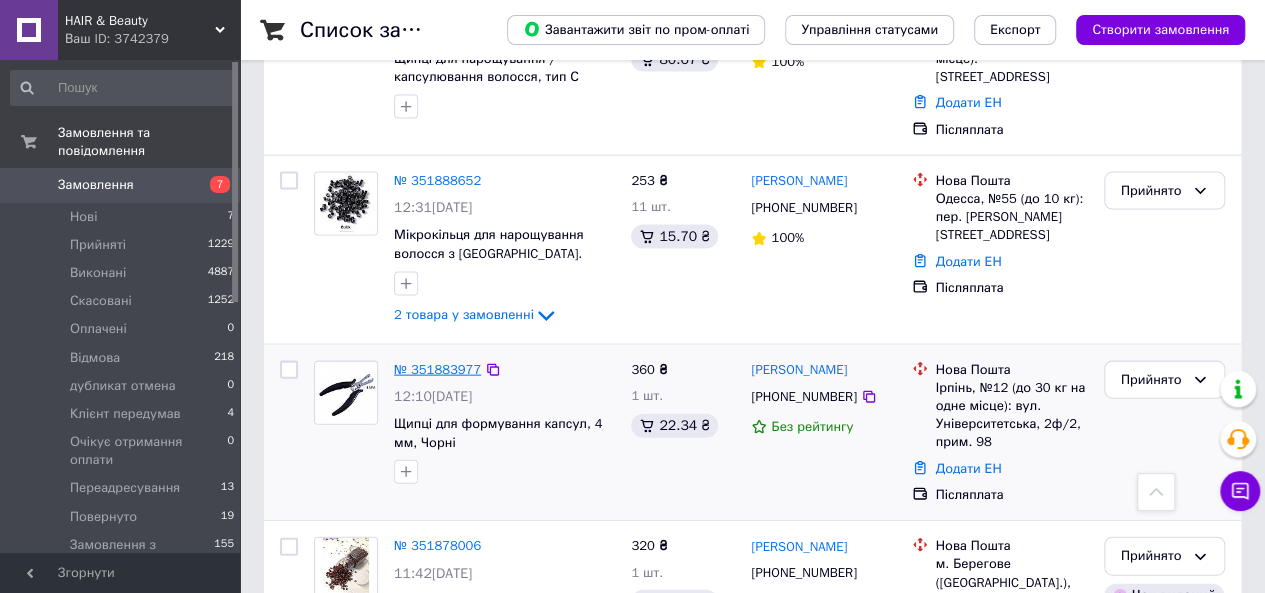 click on "№ 351883977" at bounding box center [437, 369] 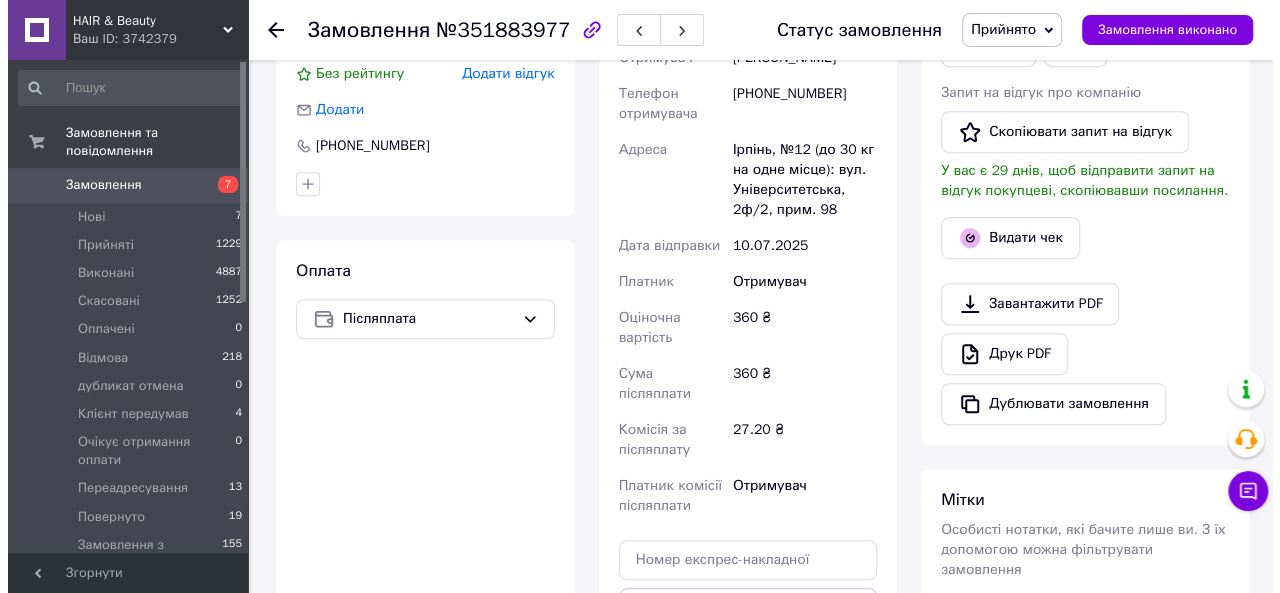 scroll, scrollTop: 484, scrollLeft: 0, axis: vertical 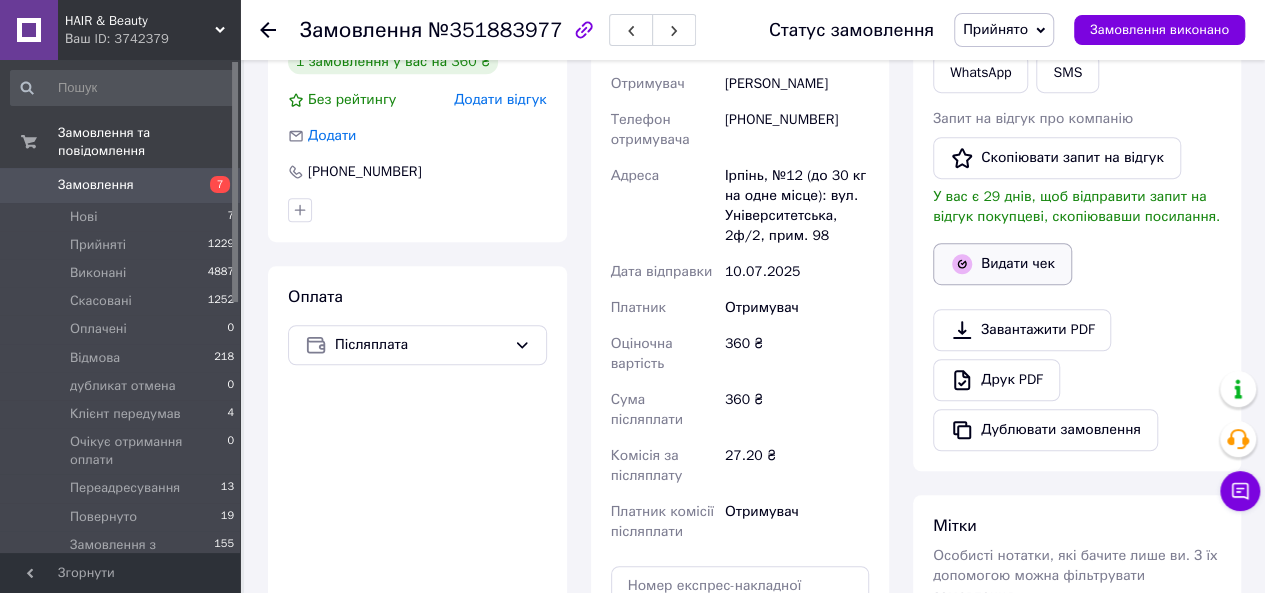 click on "Видати чек" at bounding box center [1002, 264] 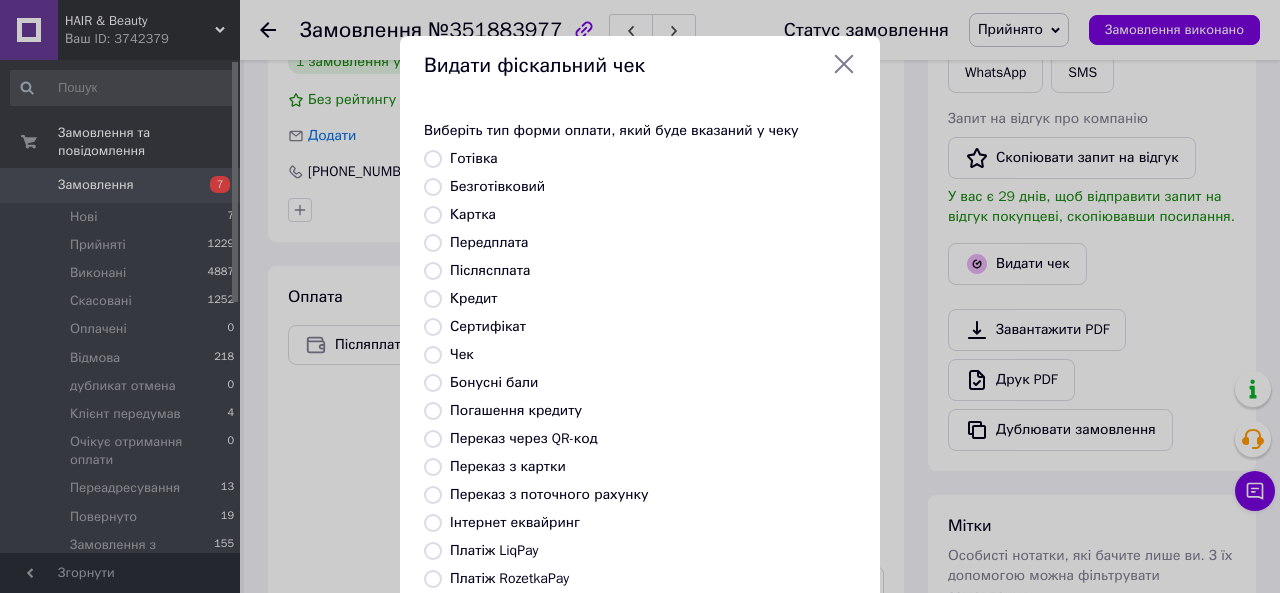 click on "Безготівковий" at bounding box center (497, 186) 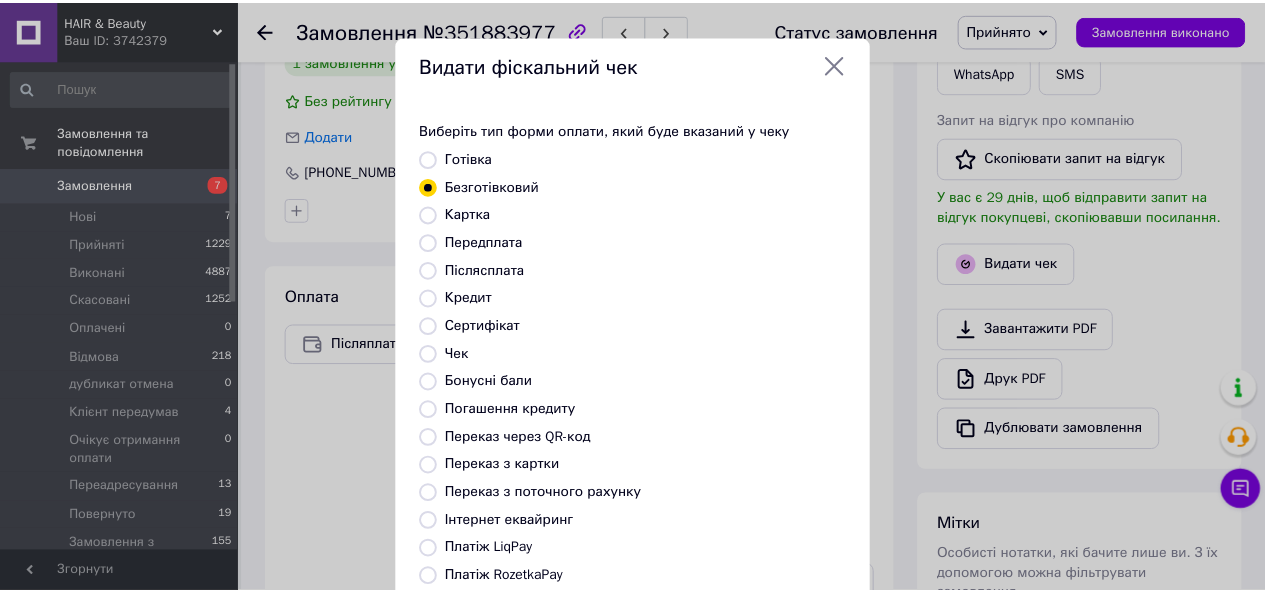 scroll, scrollTop: 264, scrollLeft: 0, axis: vertical 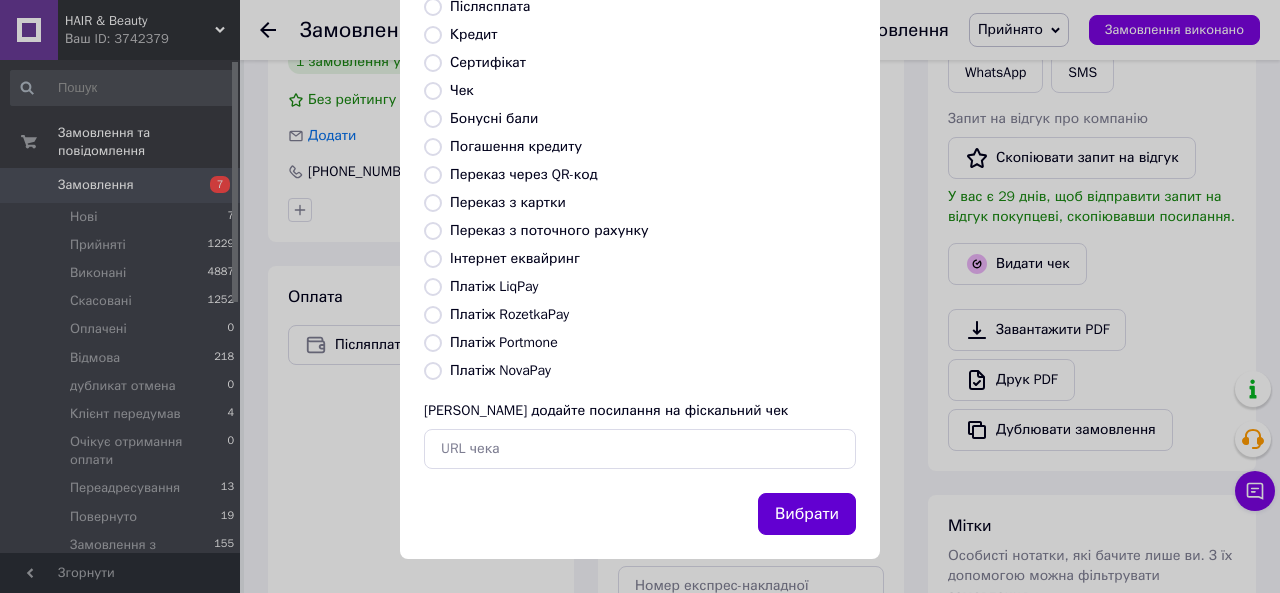 click on "Вибрати" at bounding box center [807, 514] 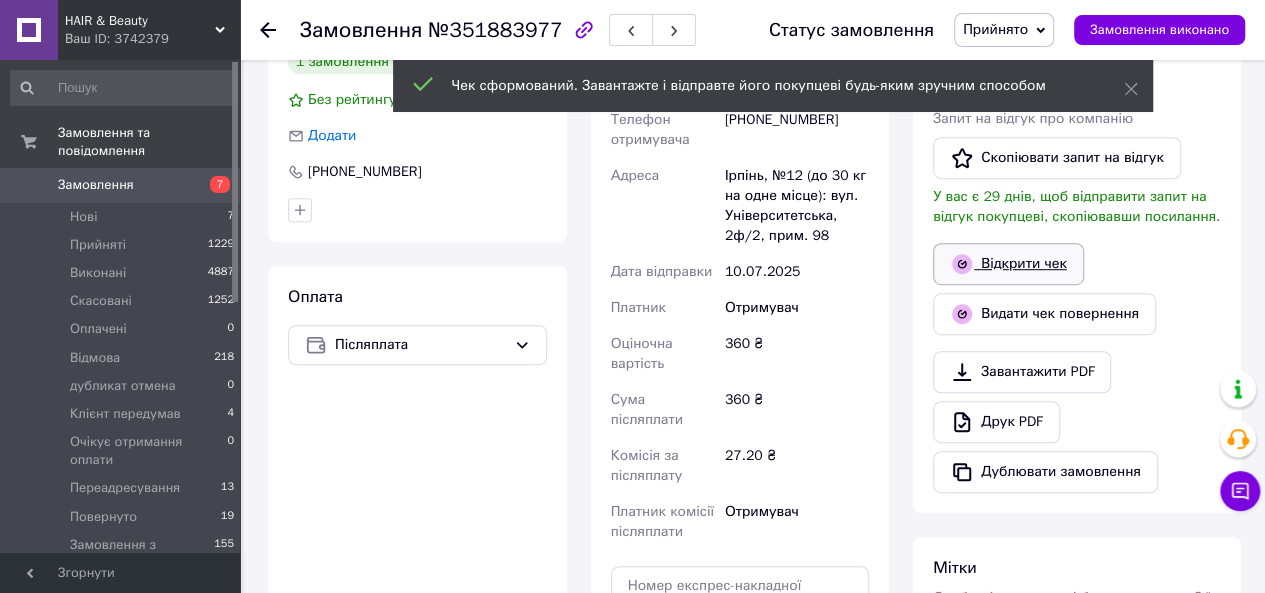 click on "Відкрити чек" at bounding box center (1008, 264) 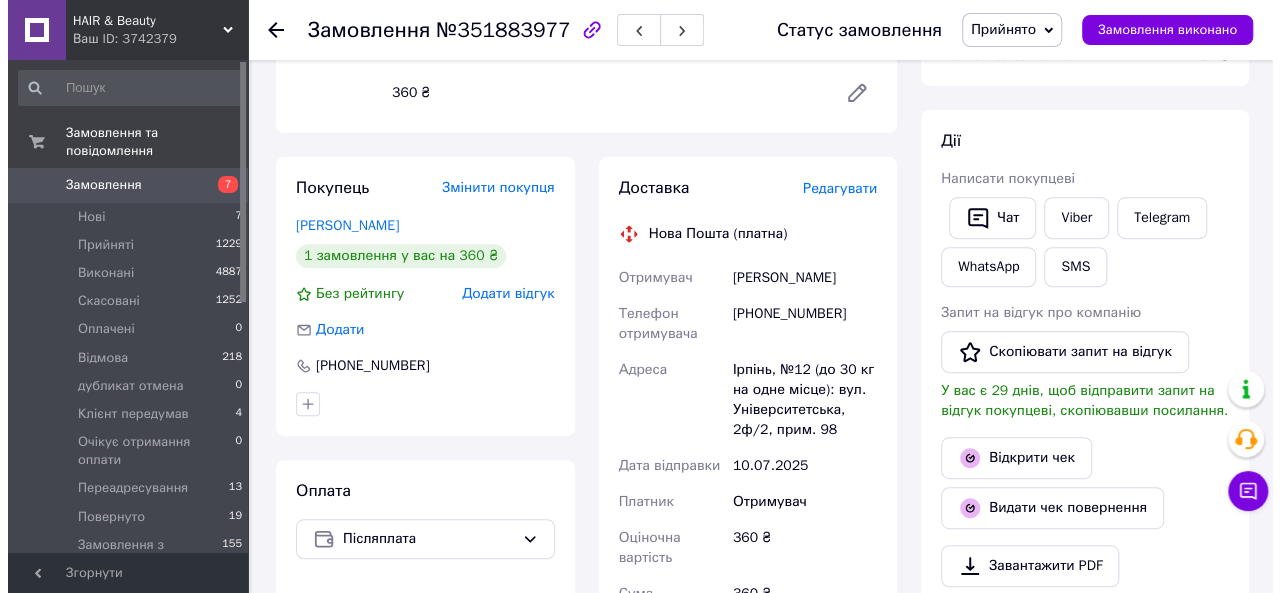 scroll, scrollTop: 290, scrollLeft: 0, axis: vertical 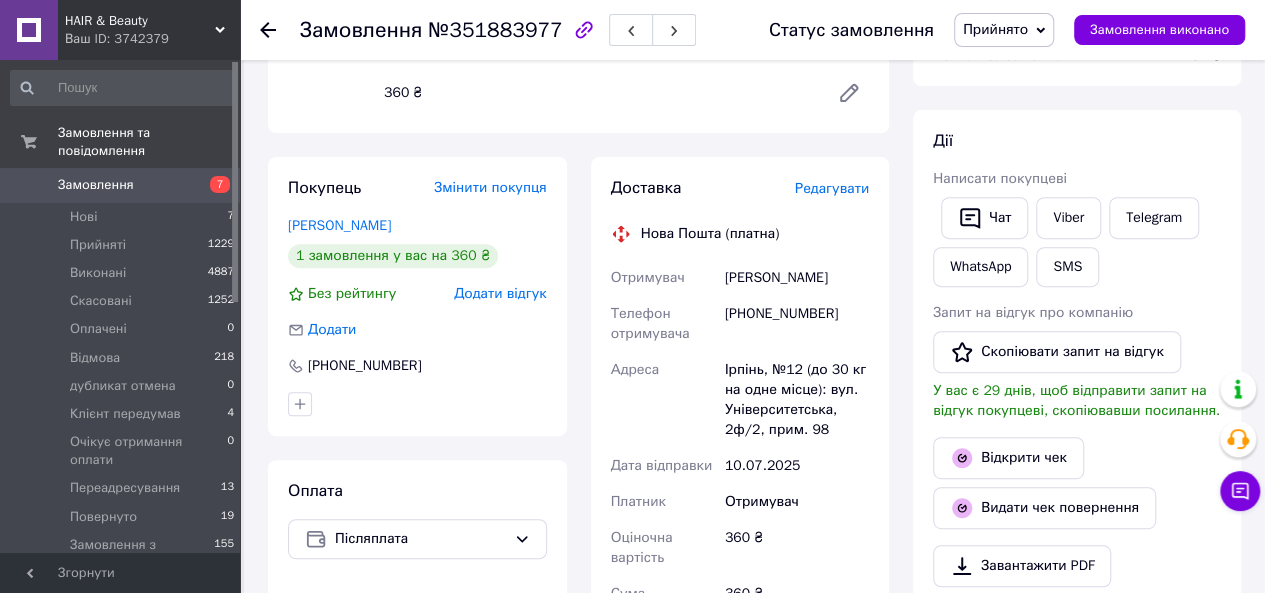 click on "Редагувати" at bounding box center (832, 188) 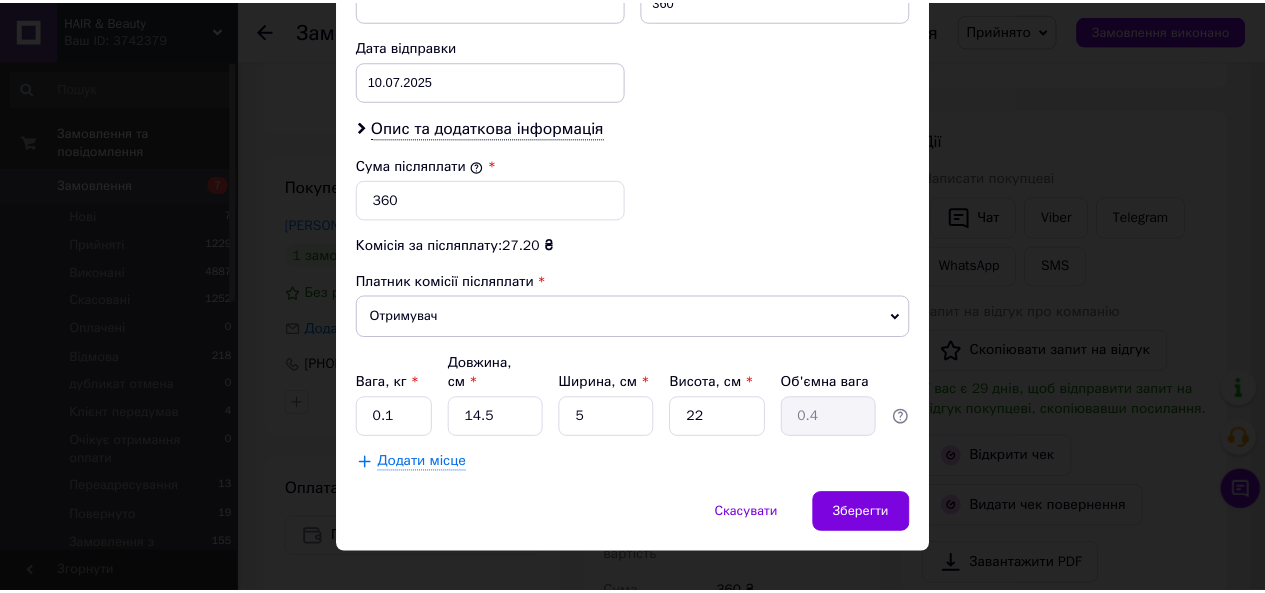 scroll, scrollTop: 942, scrollLeft: 0, axis: vertical 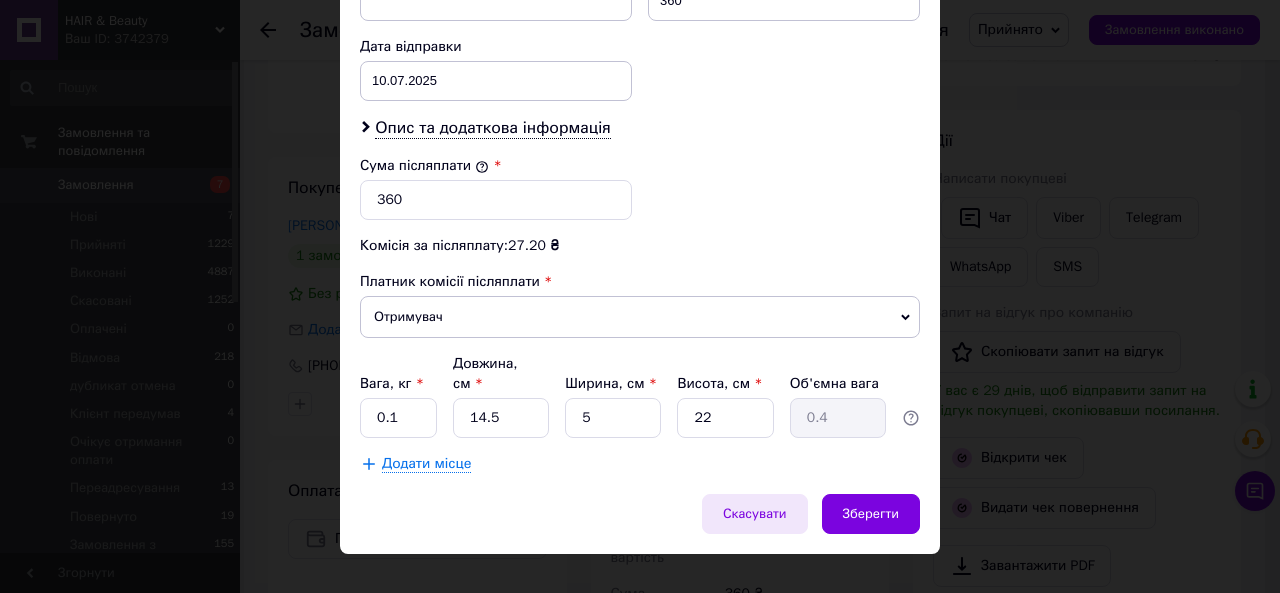 click on "Скасувати" at bounding box center (755, 514) 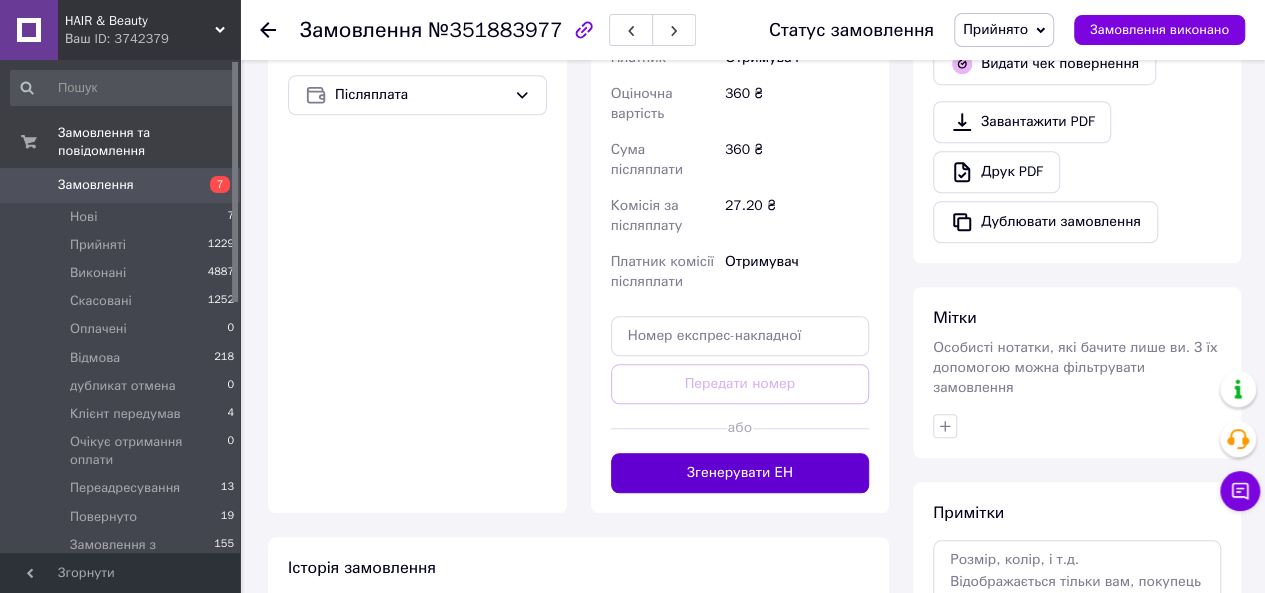 scroll, scrollTop: 736, scrollLeft: 0, axis: vertical 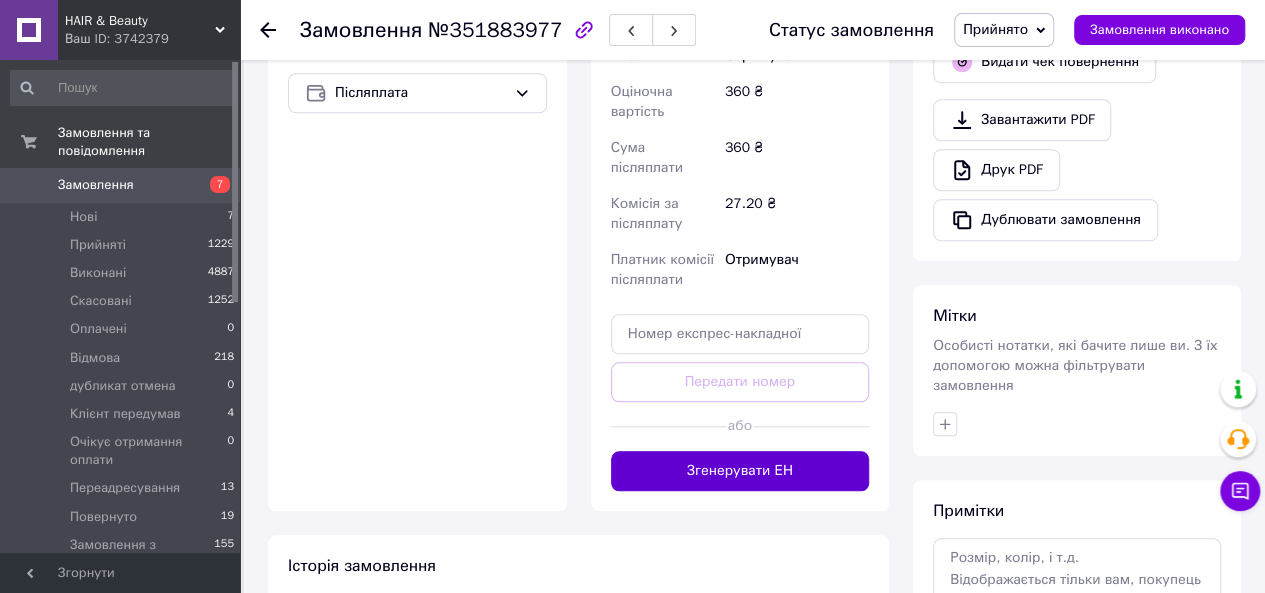 click on "Згенерувати ЕН" at bounding box center (740, 471) 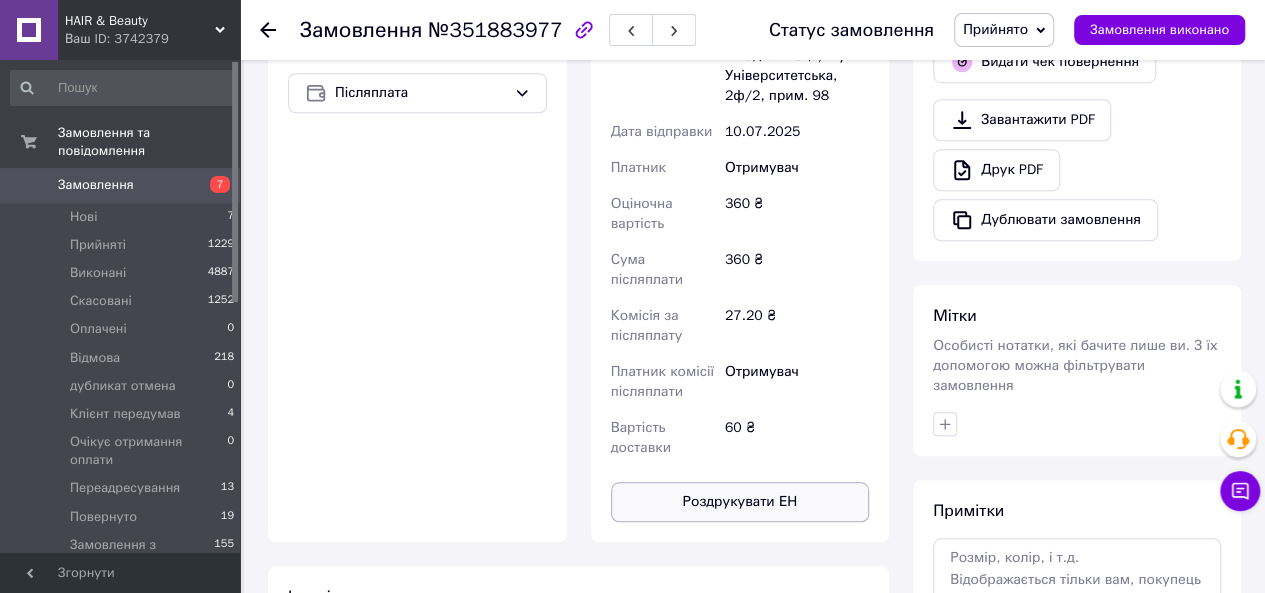 click on "Роздрукувати ЕН" at bounding box center [740, 502] 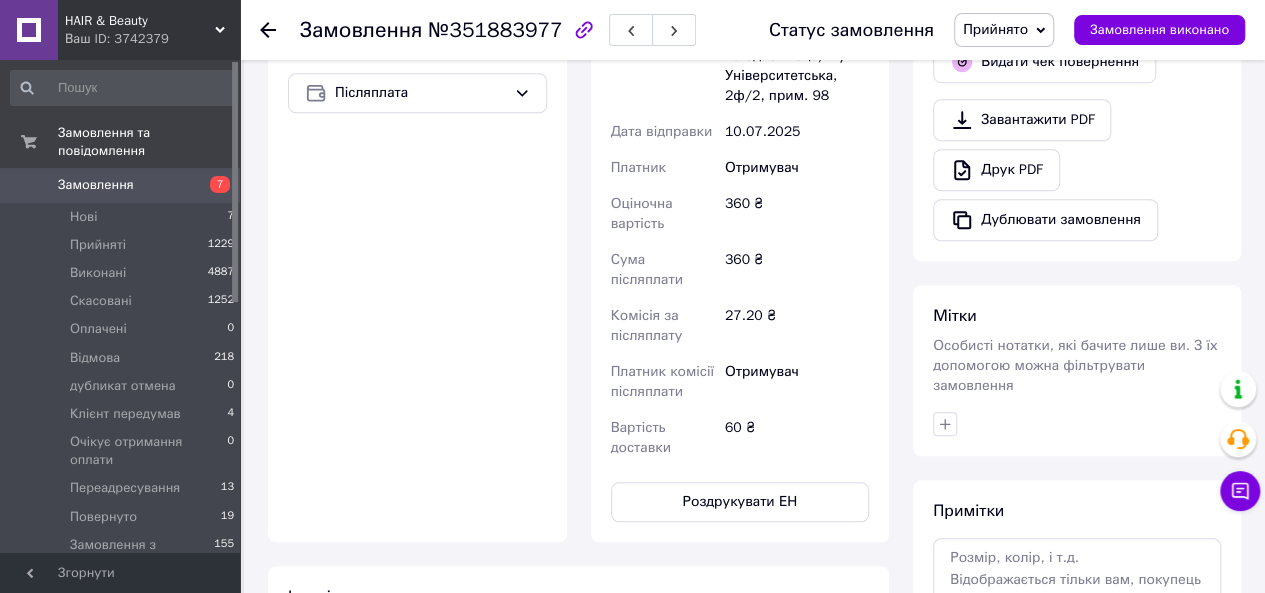 click on "Замовлення" at bounding box center [96, 185] 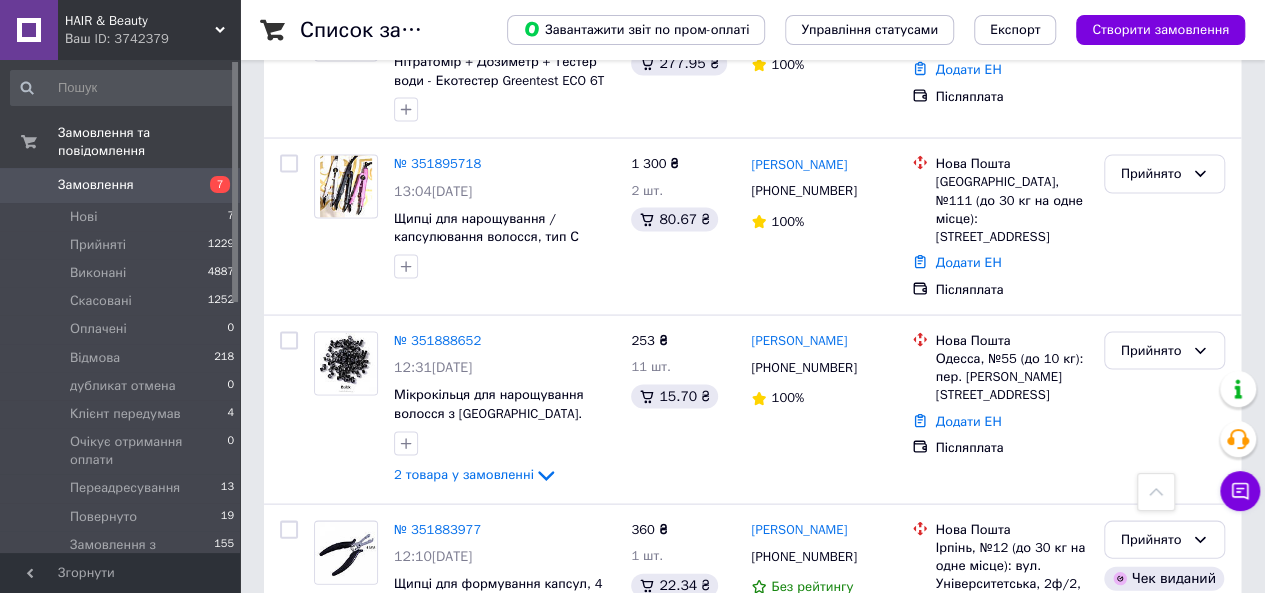 scroll, scrollTop: 1814, scrollLeft: 0, axis: vertical 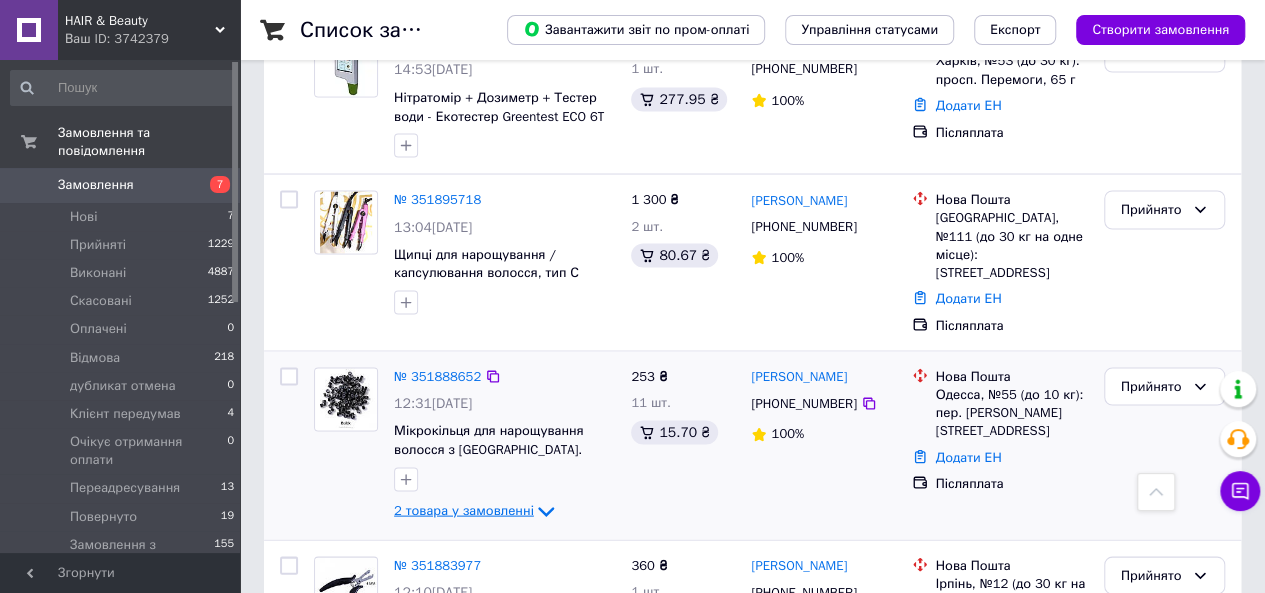 click on "2 товара у замовленні" at bounding box center (464, 509) 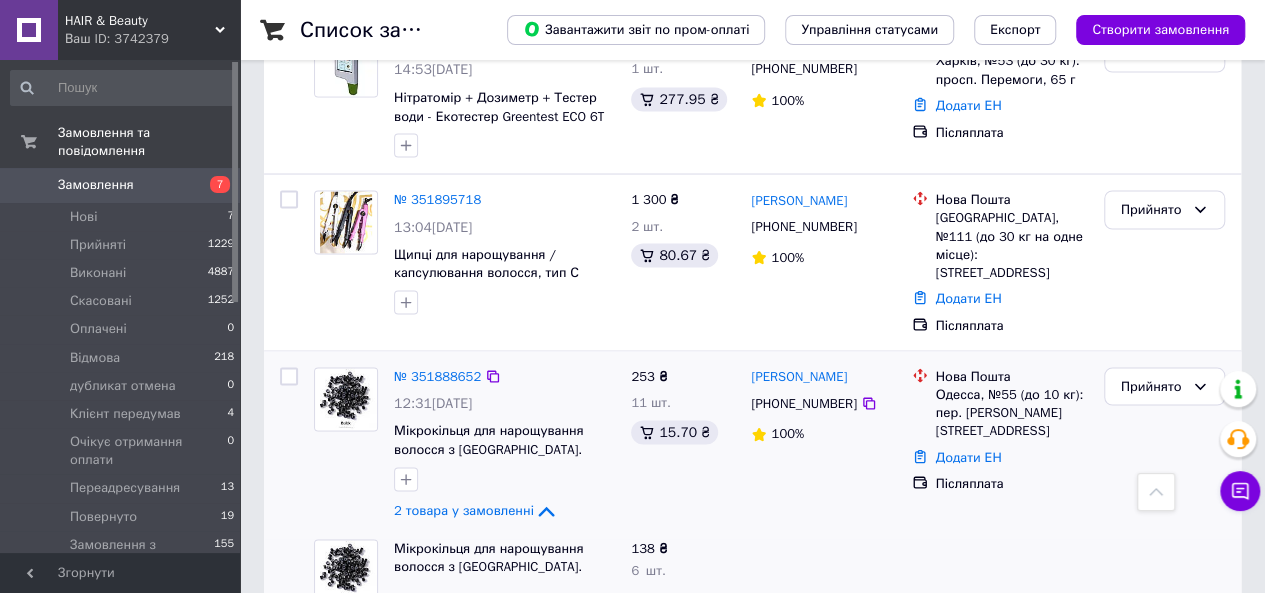 scroll, scrollTop: 1863, scrollLeft: 0, axis: vertical 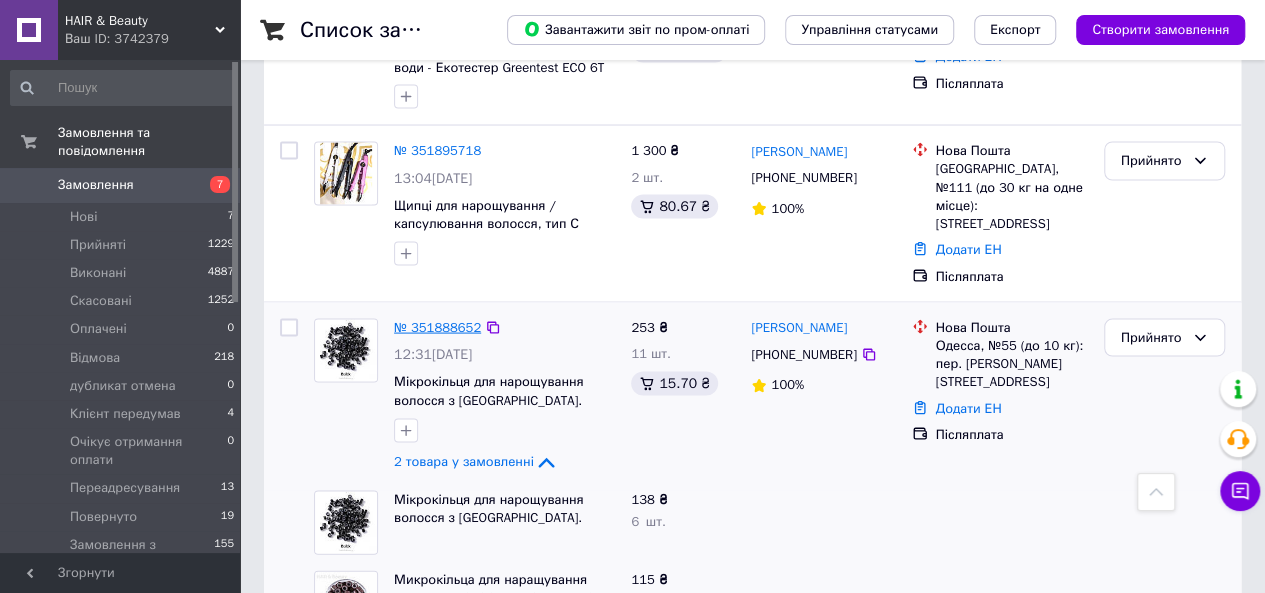 click on "№ 351888652" at bounding box center (437, 326) 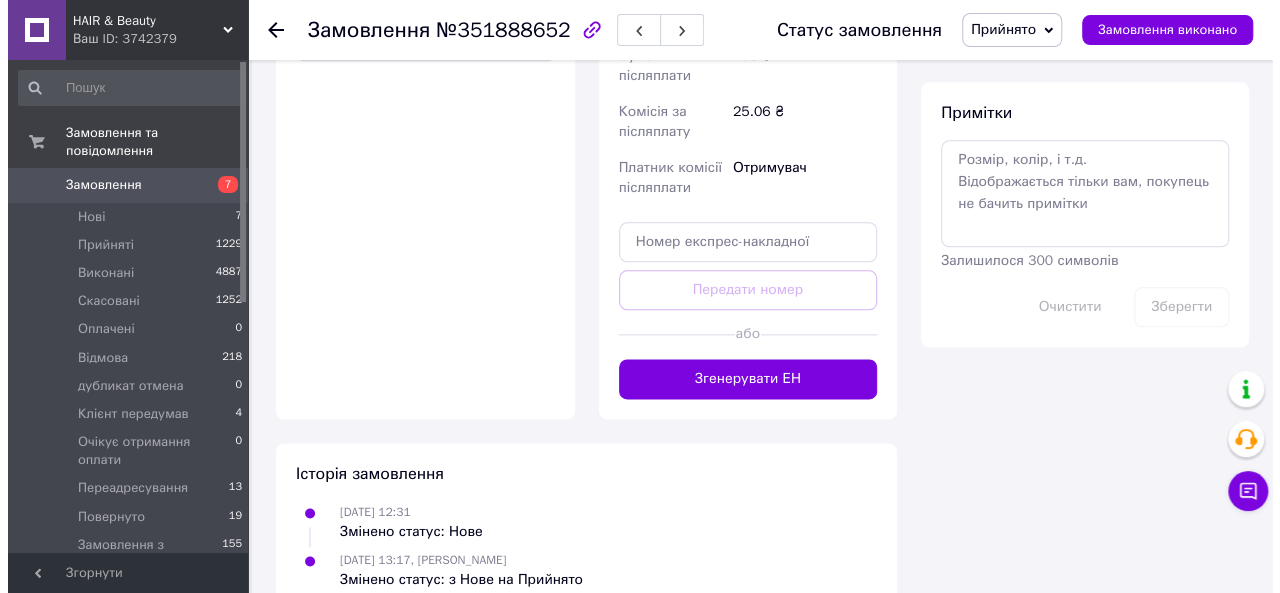 scroll, scrollTop: 658, scrollLeft: 0, axis: vertical 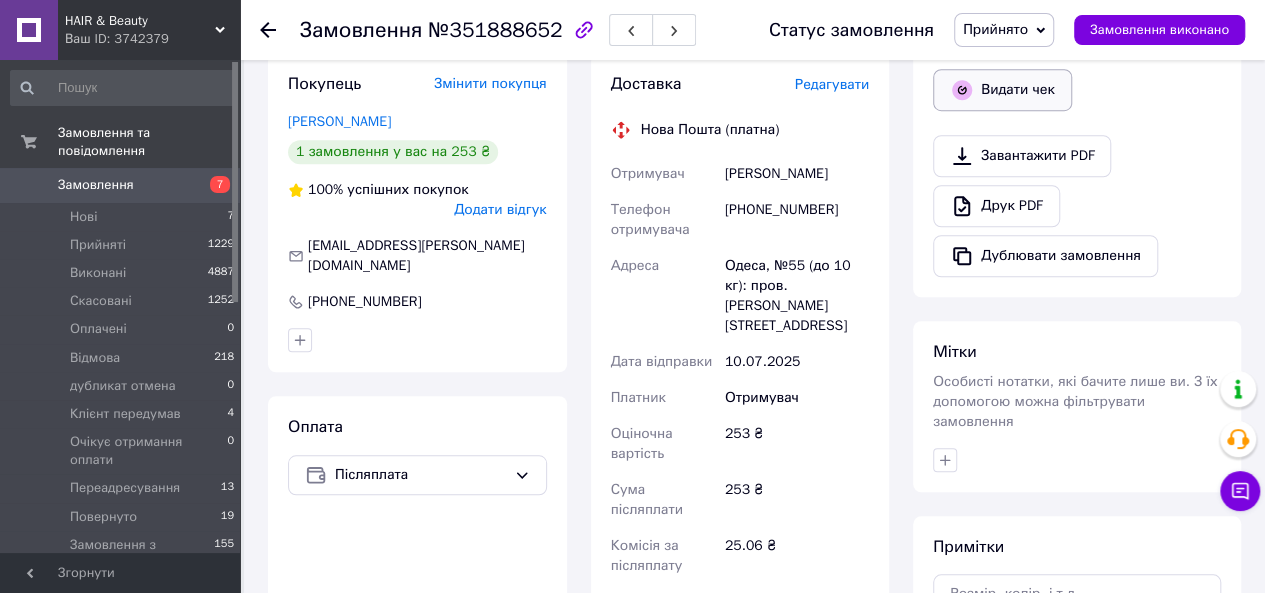 click on "Видати чек" at bounding box center [1002, 90] 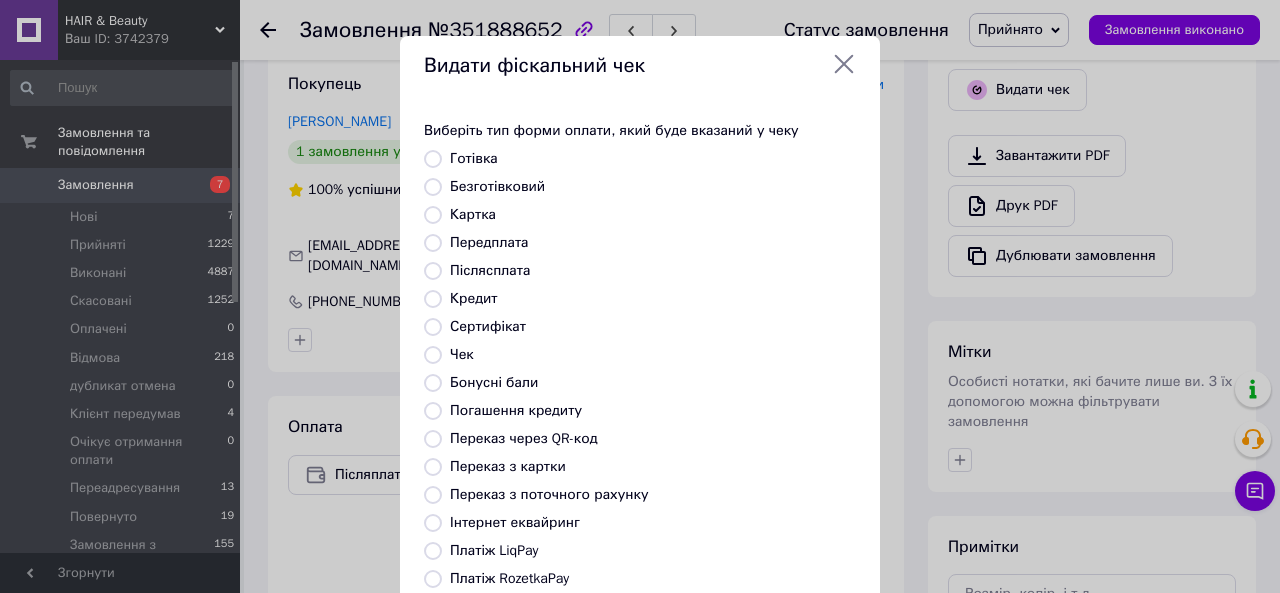 click on "Безготівковий" at bounding box center [497, 186] 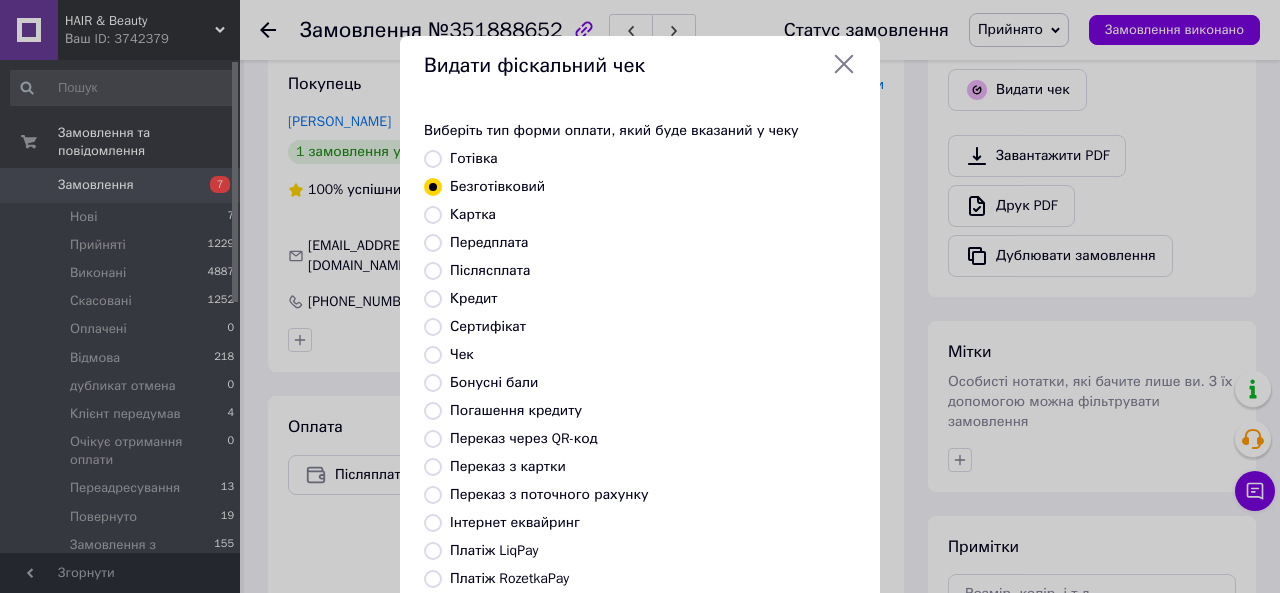 scroll, scrollTop: 264, scrollLeft: 0, axis: vertical 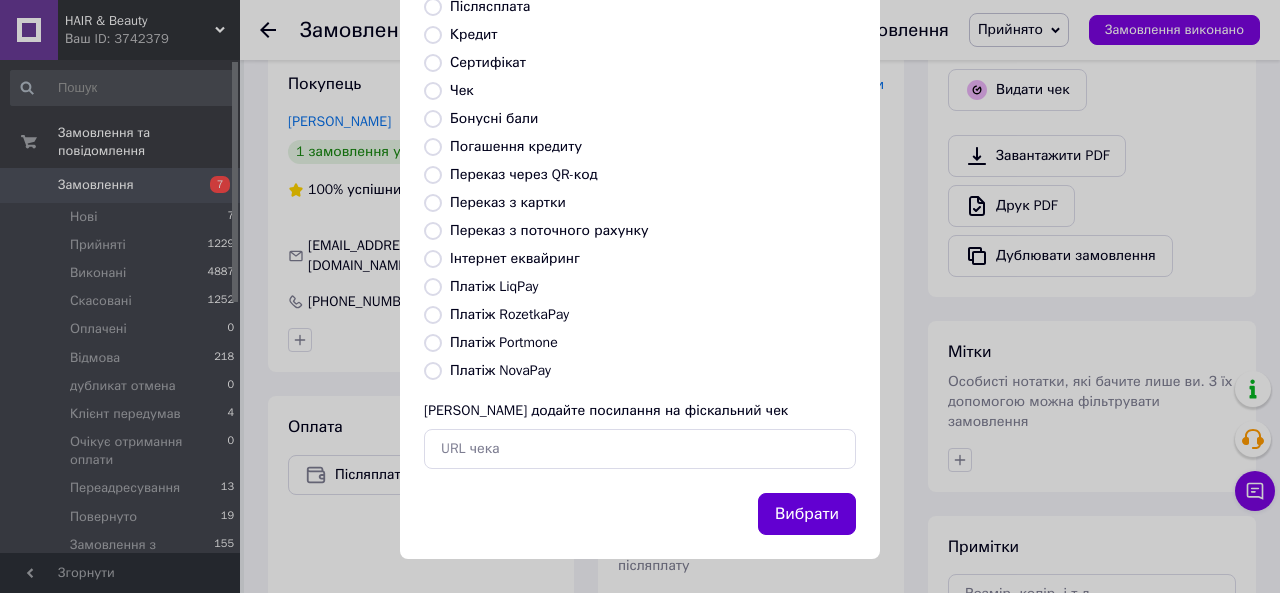 click on "Вибрати" at bounding box center [807, 514] 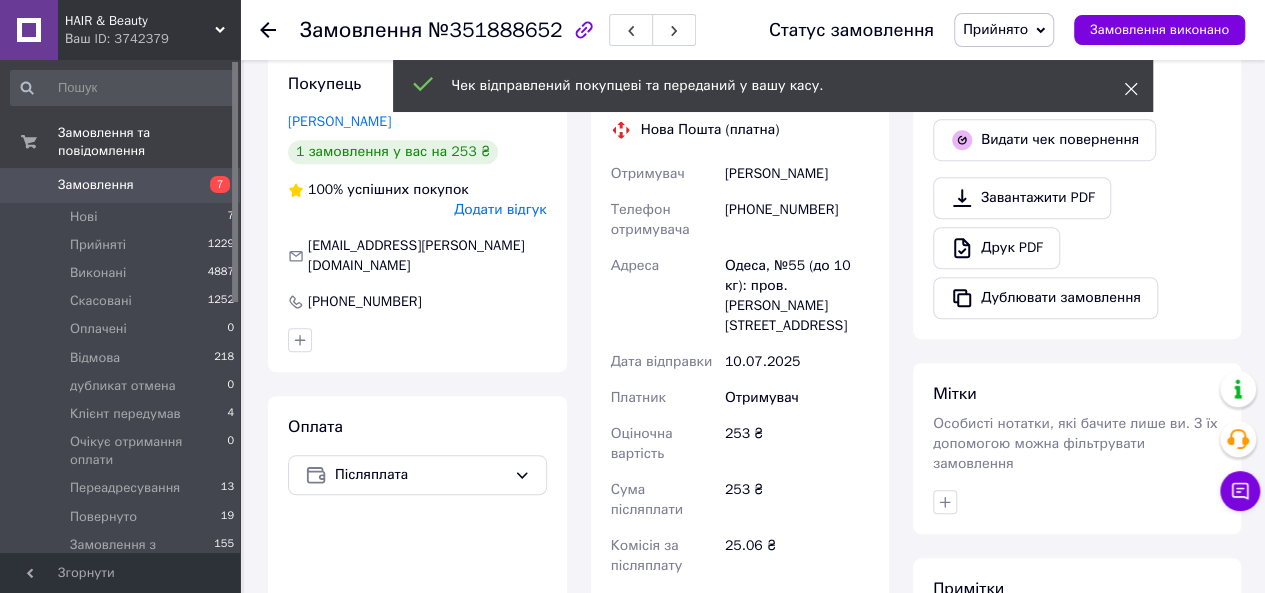 click 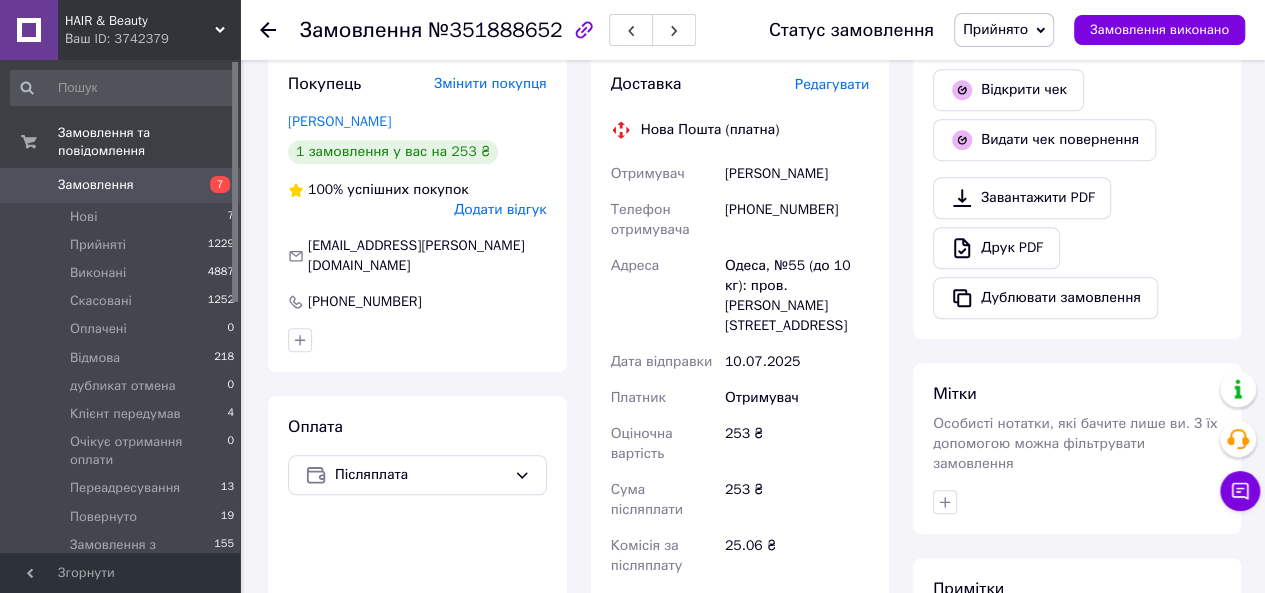 click on "Відкрити чек" at bounding box center [1008, 90] 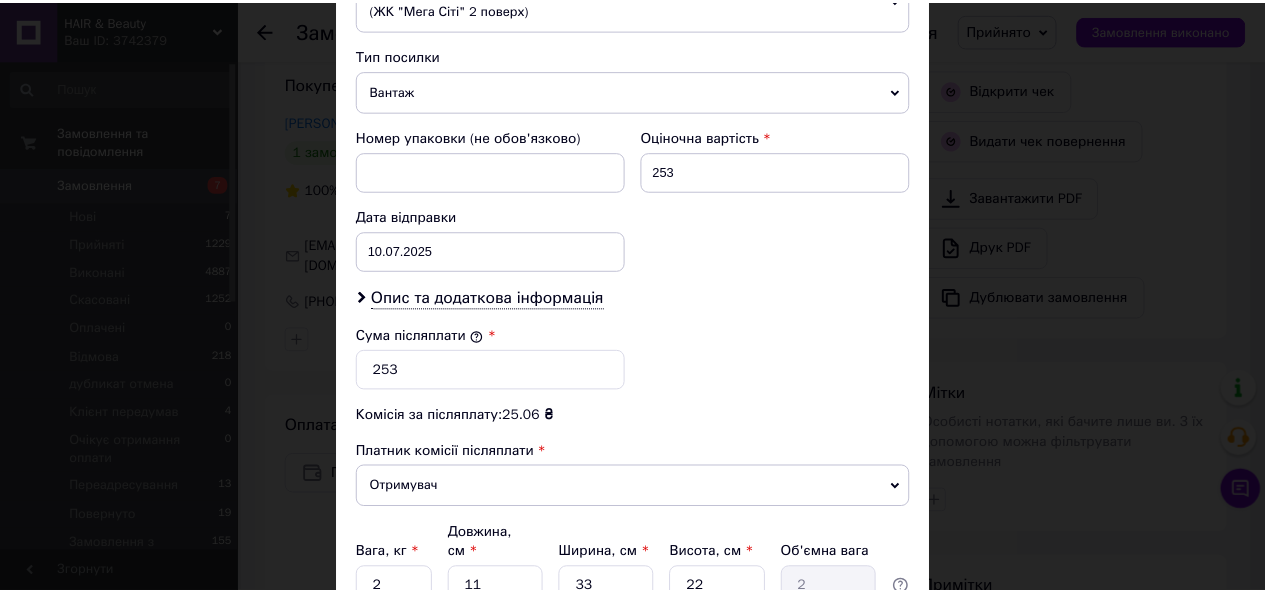 scroll, scrollTop: 942, scrollLeft: 0, axis: vertical 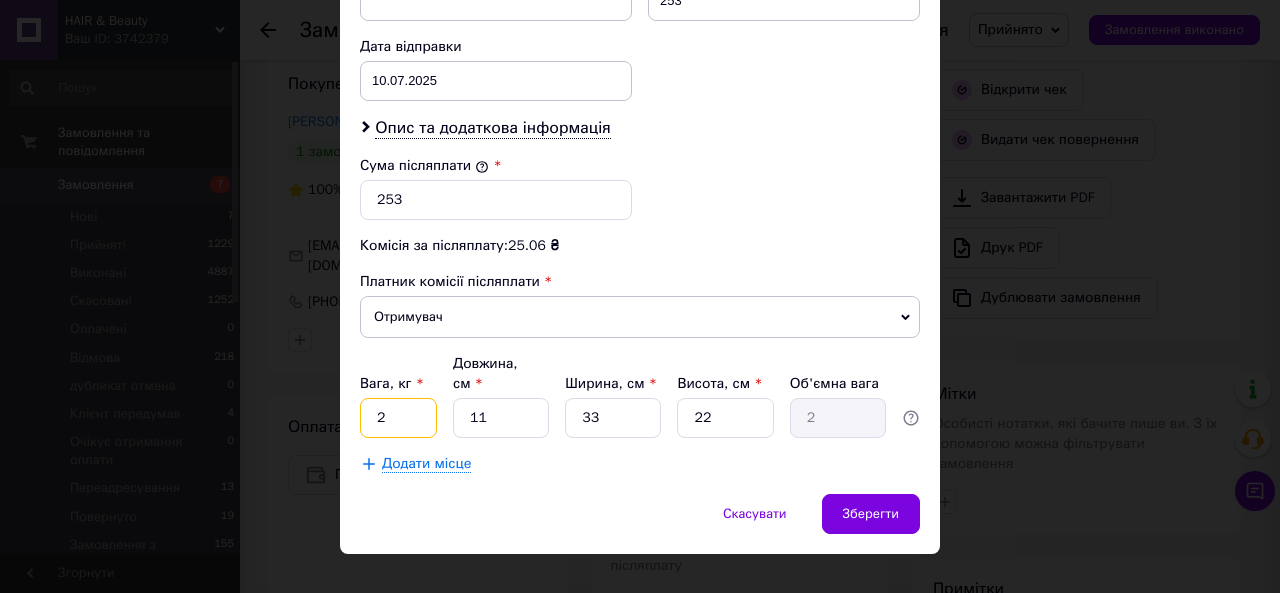 click on "2" at bounding box center (398, 418) 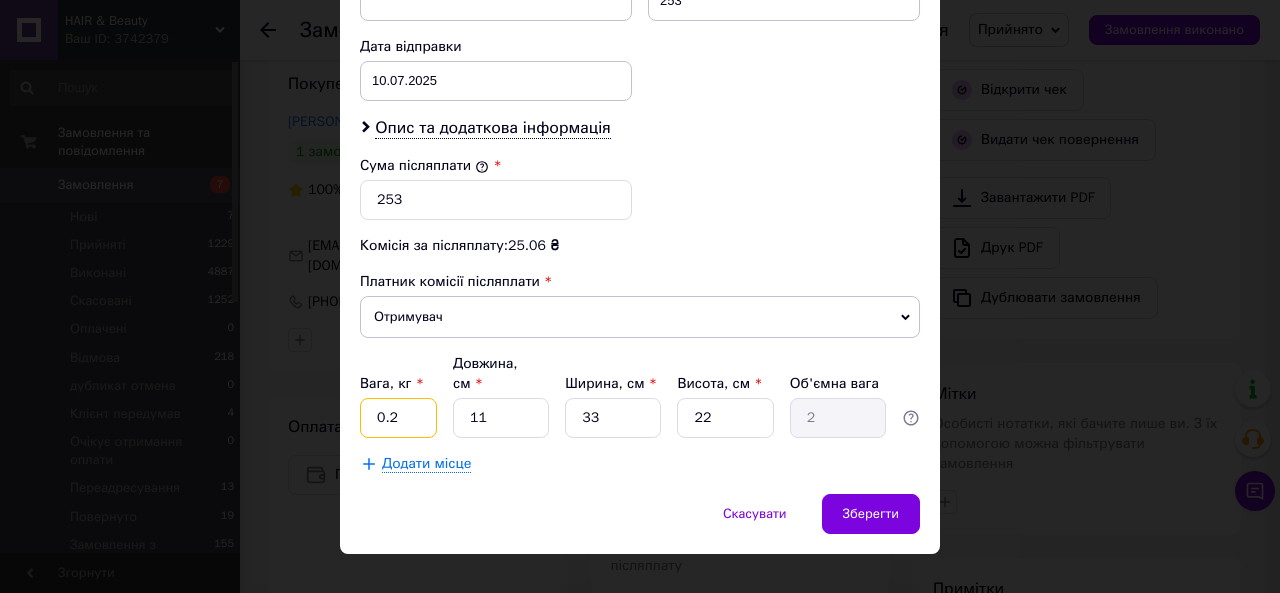 type on "0.2" 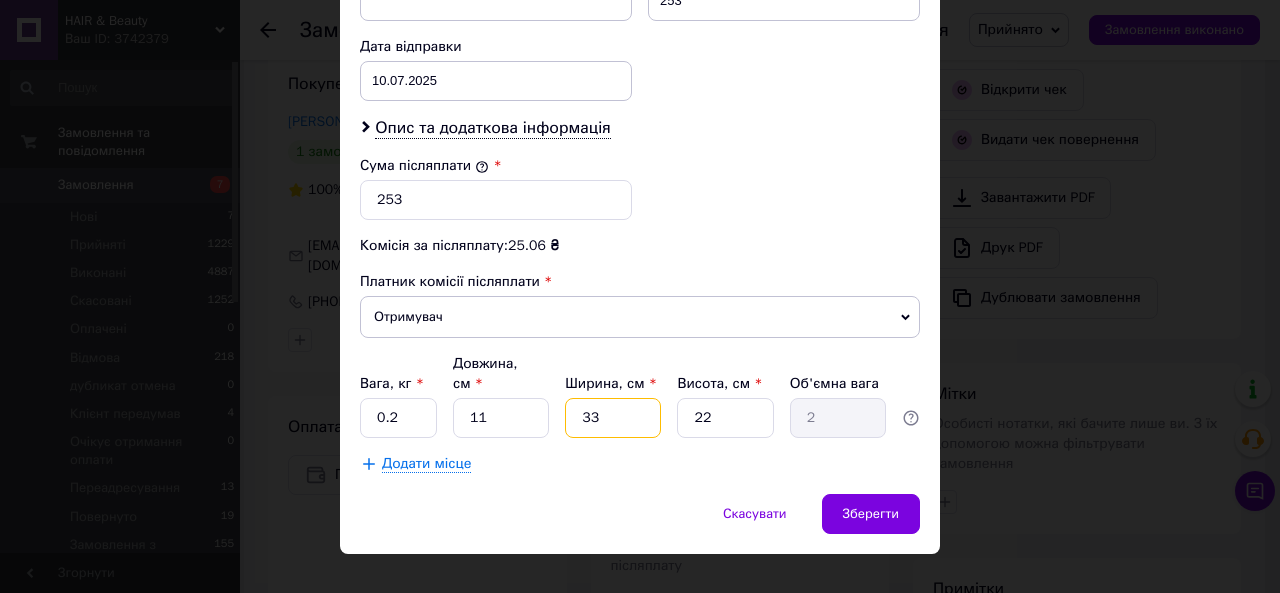 click on "33" at bounding box center (613, 418) 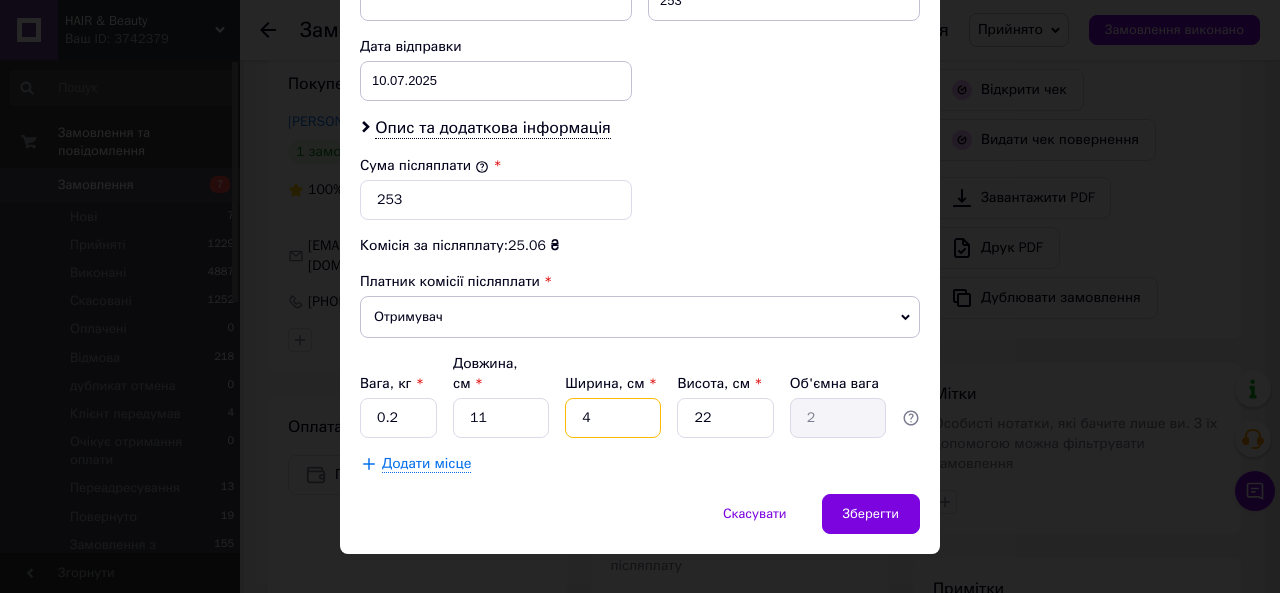 type on "0.24" 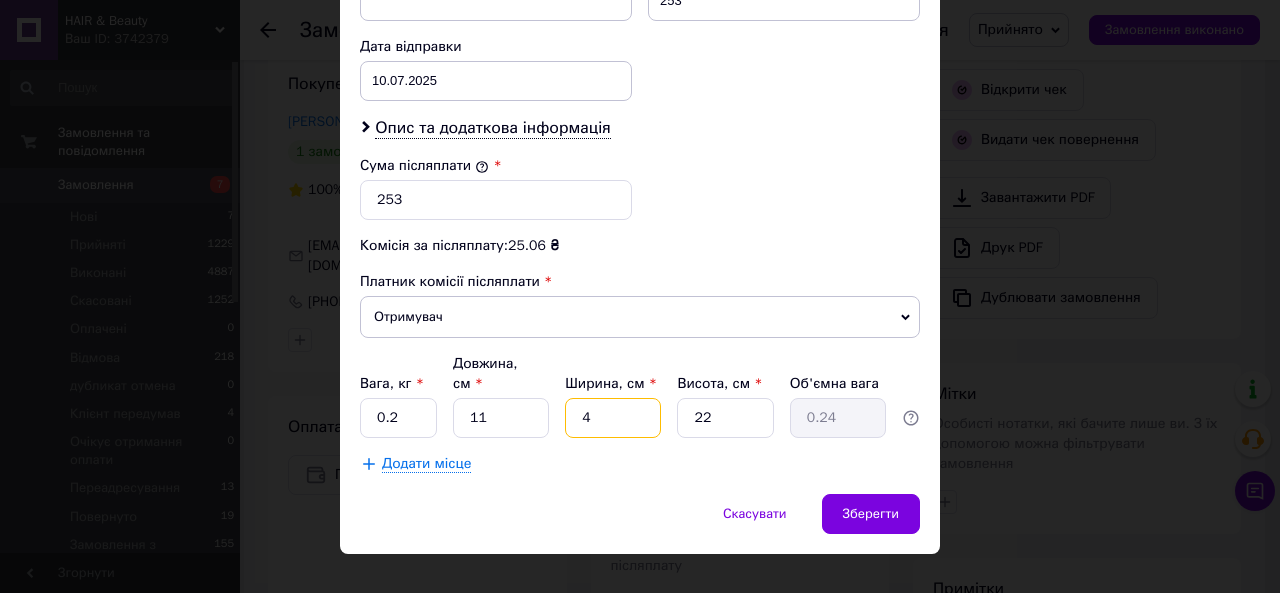 click on "4" at bounding box center [613, 418] 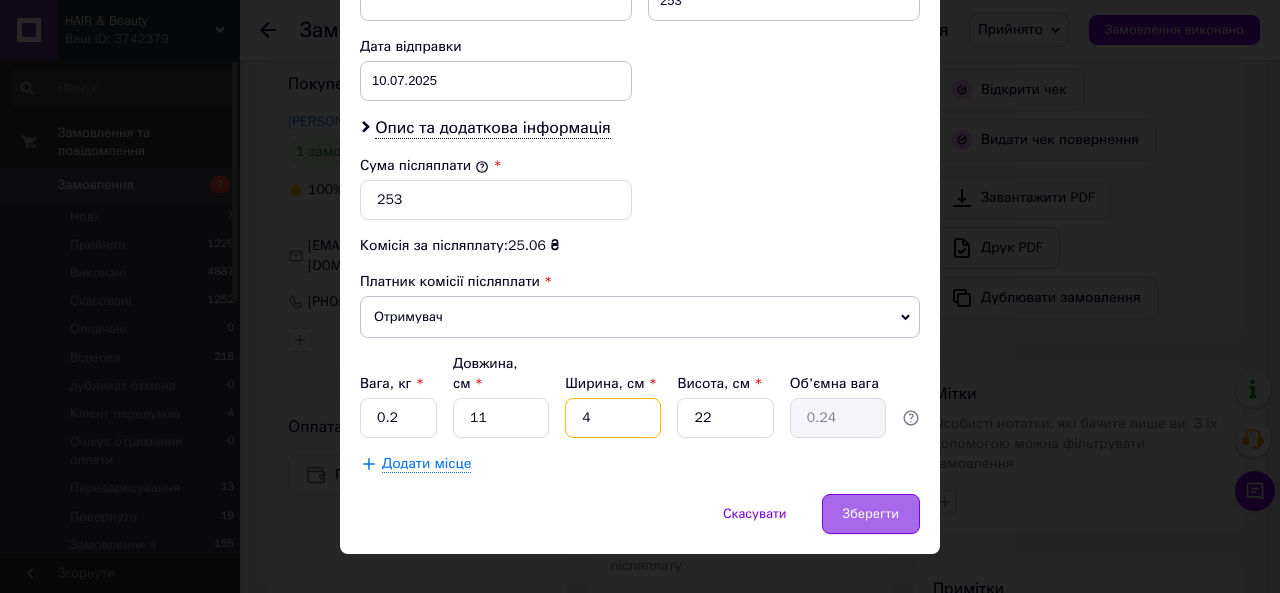 type on "4" 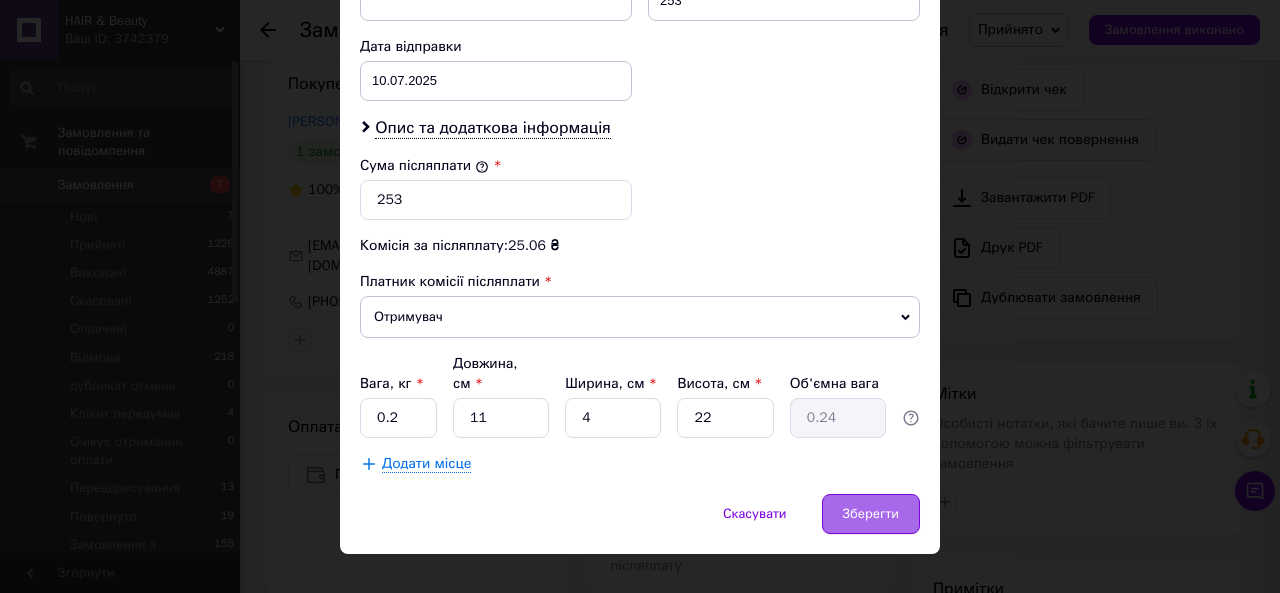 click on "Зберегти" at bounding box center (871, 514) 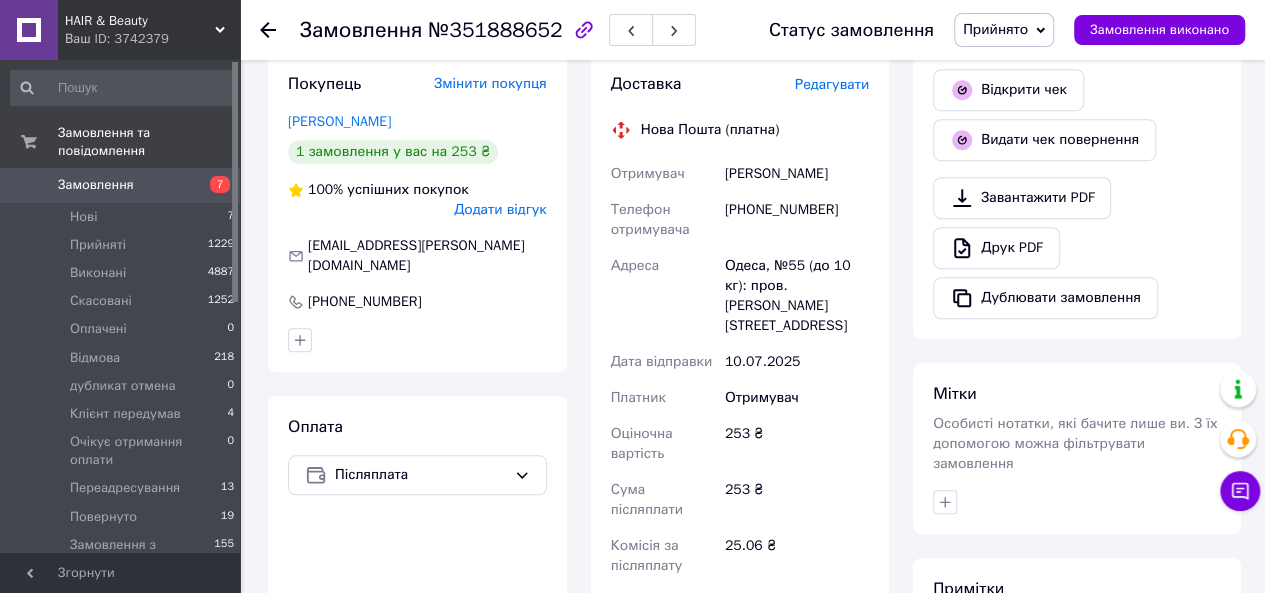scroll, scrollTop: 1094, scrollLeft: 0, axis: vertical 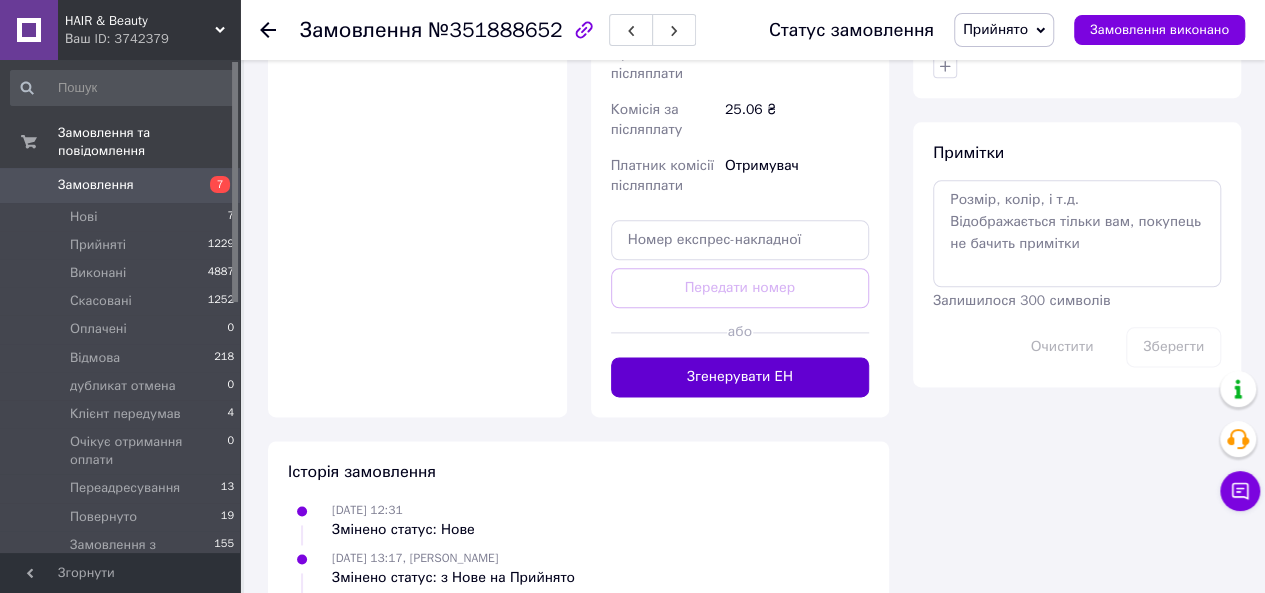 click on "Згенерувати ЕН" at bounding box center [740, 377] 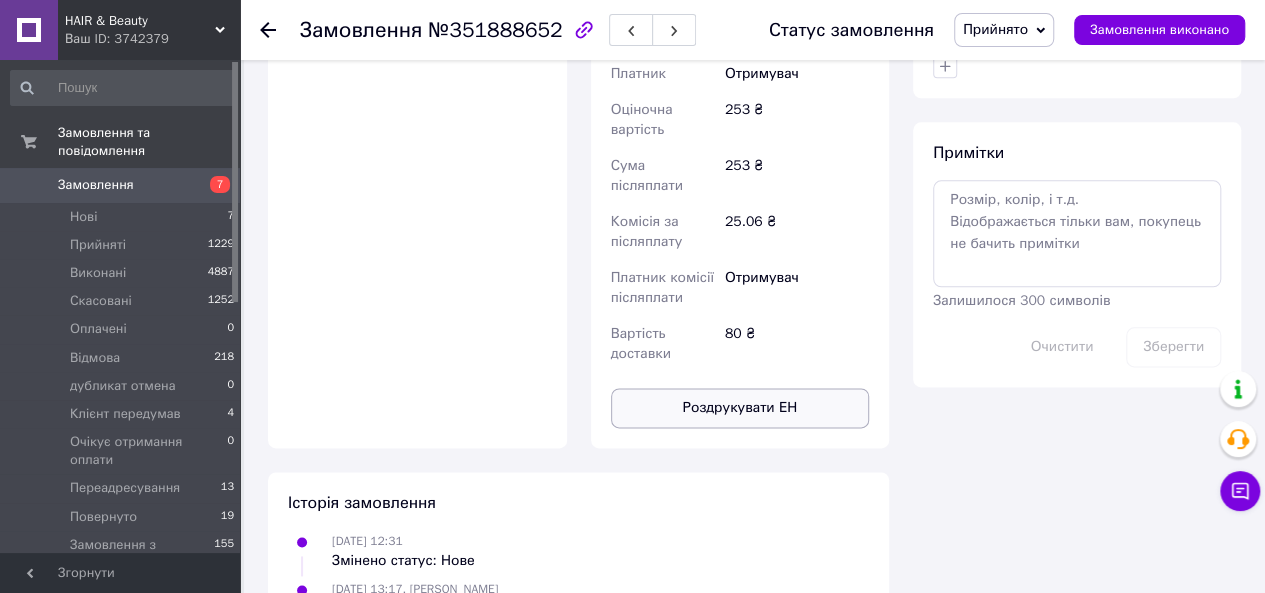 click on "Роздрукувати ЕН" at bounding box center [740, 408] 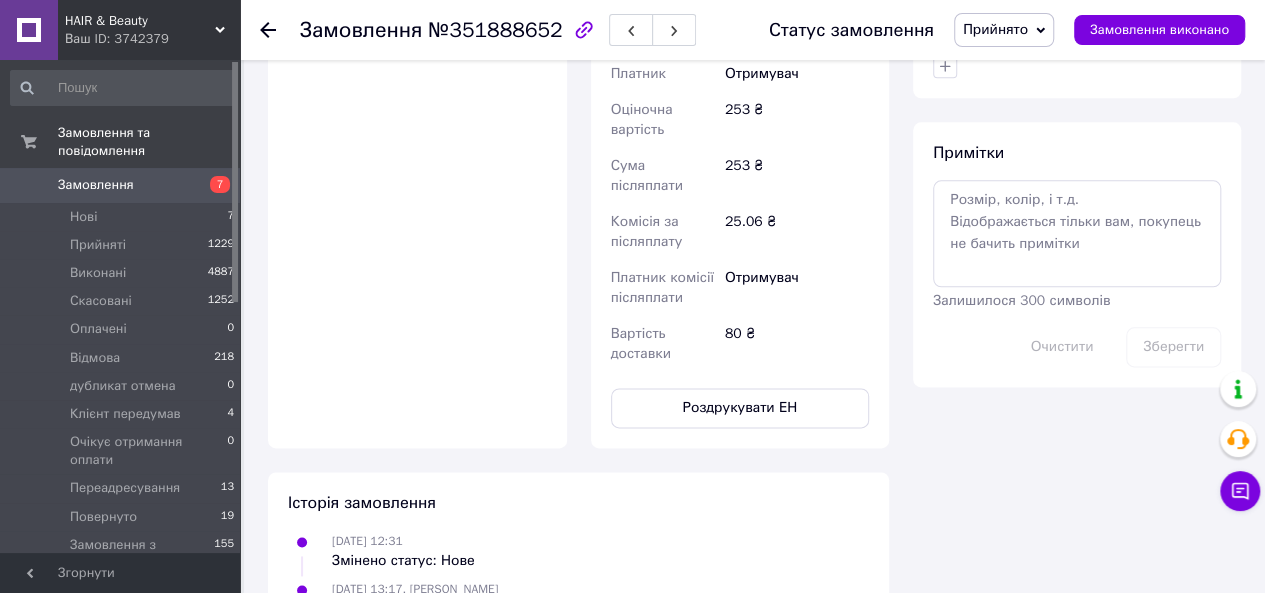 click on "Замовлення" at bounding box center (96, 185) 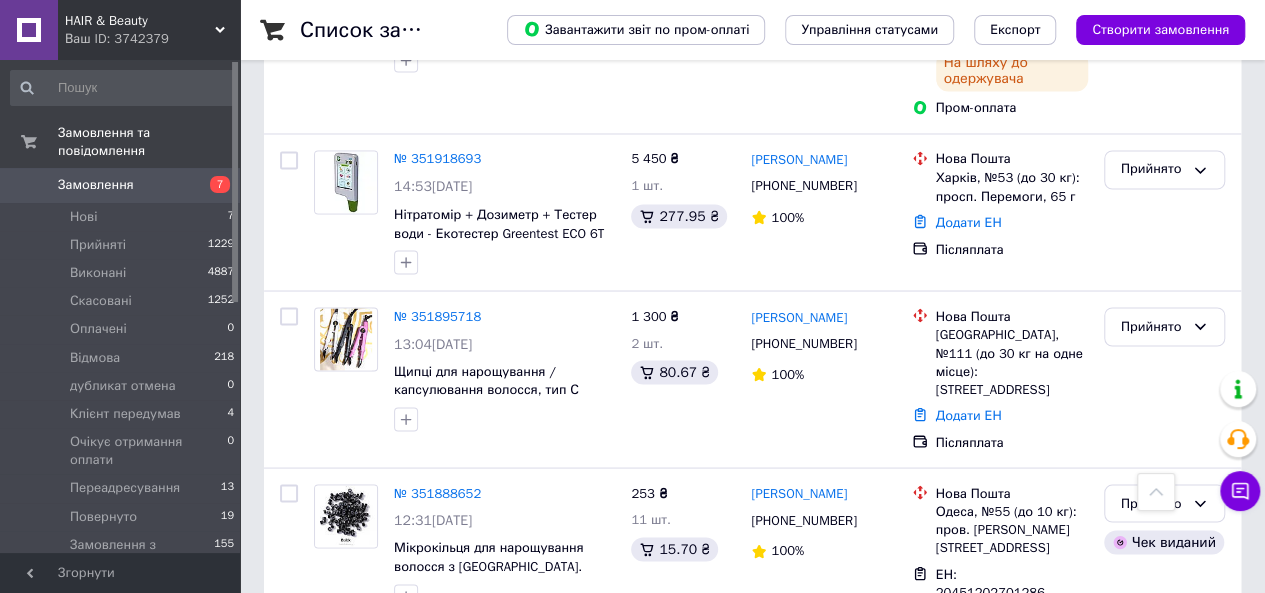 scroll, scrollTop: 1696, scrollLeft: 0, axis: vertical 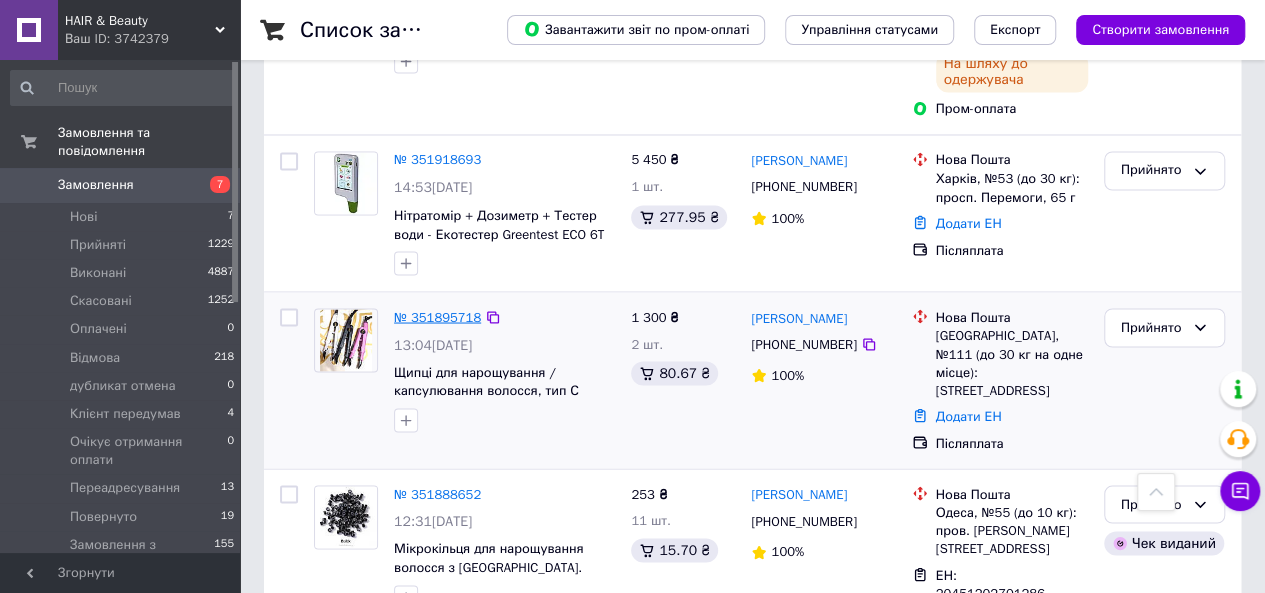 click on "№ 351895718" at bounding box center [437, 316] 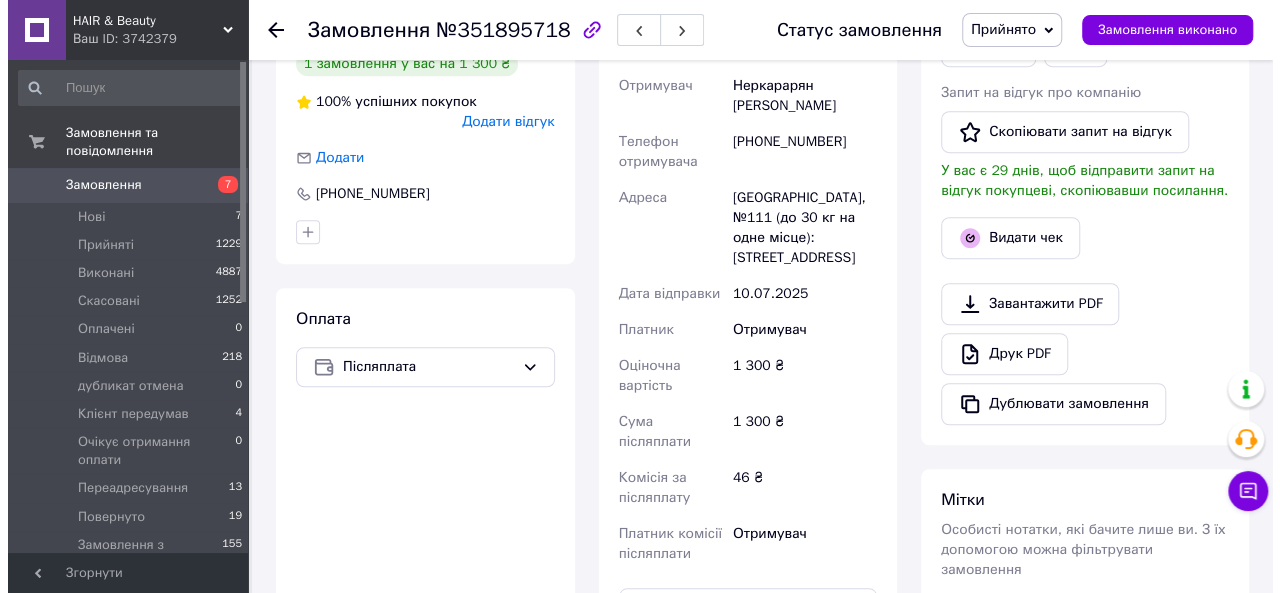 scroll, scrollTop: 470, scrollLeft: 0, axis: vertical 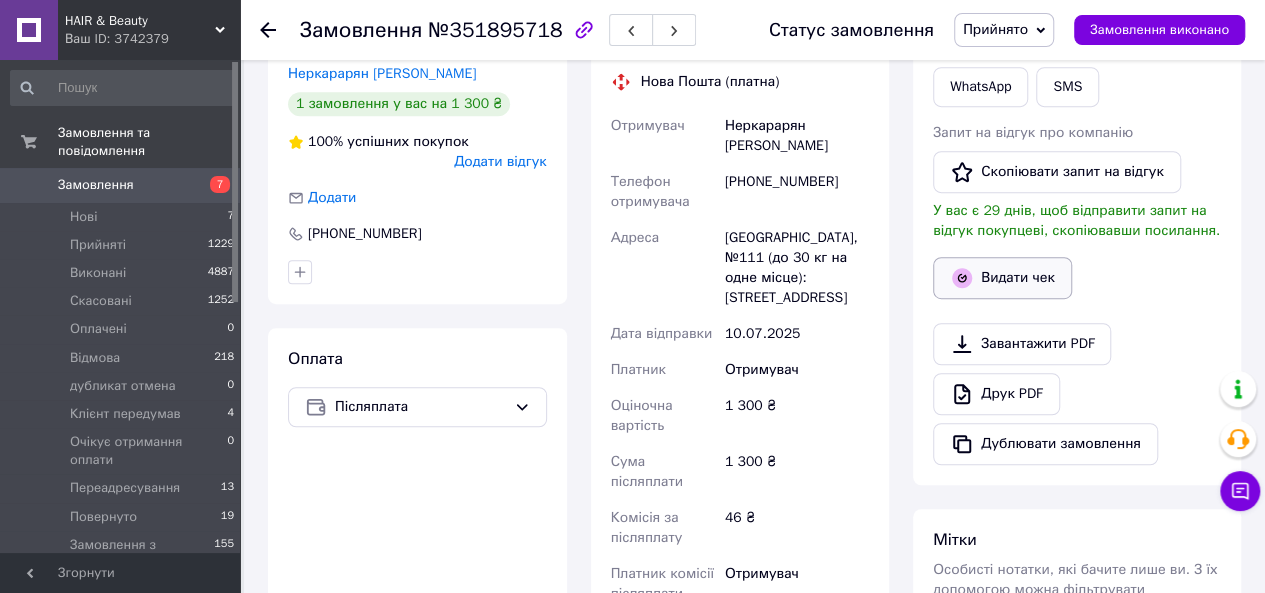 click on "Видати чек" at bounding box center (1002, 278) 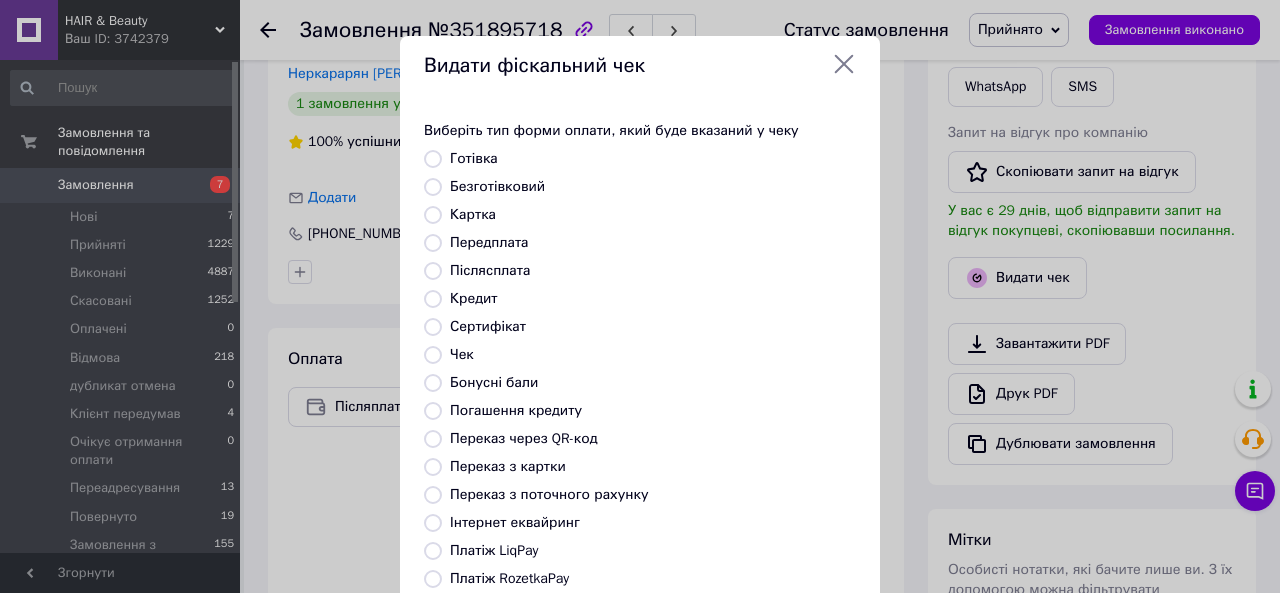click on "Безготівковий" at bounding box center [497, 186] 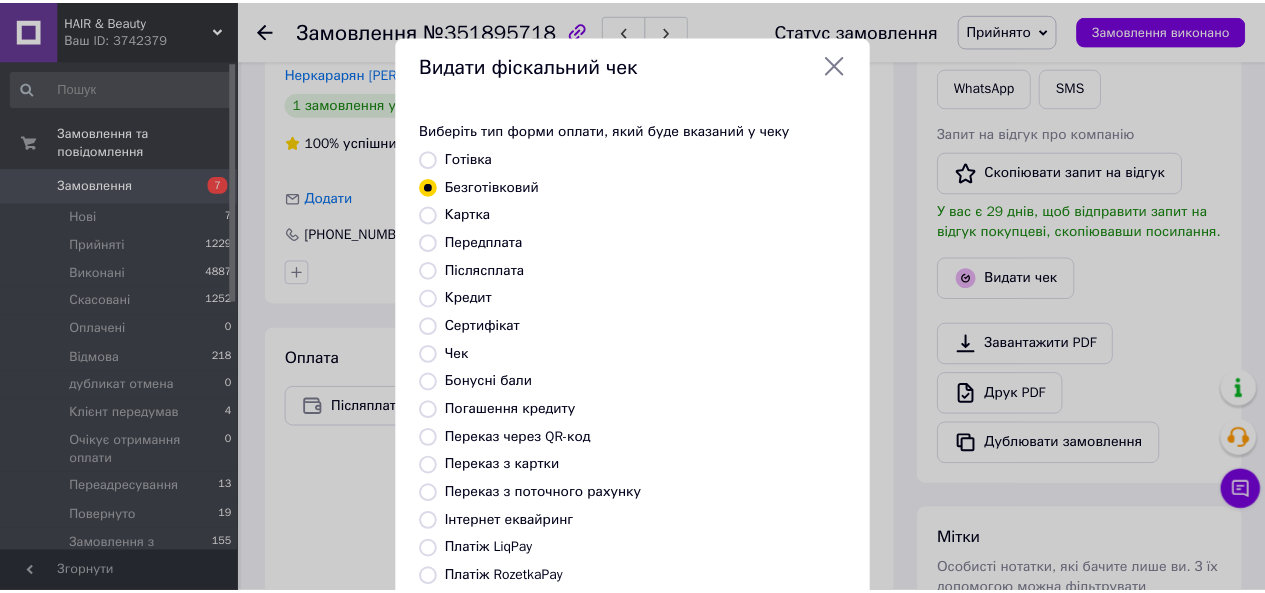 scroll, scrollTop: 264, scrollLeft: 0, axis: vertical 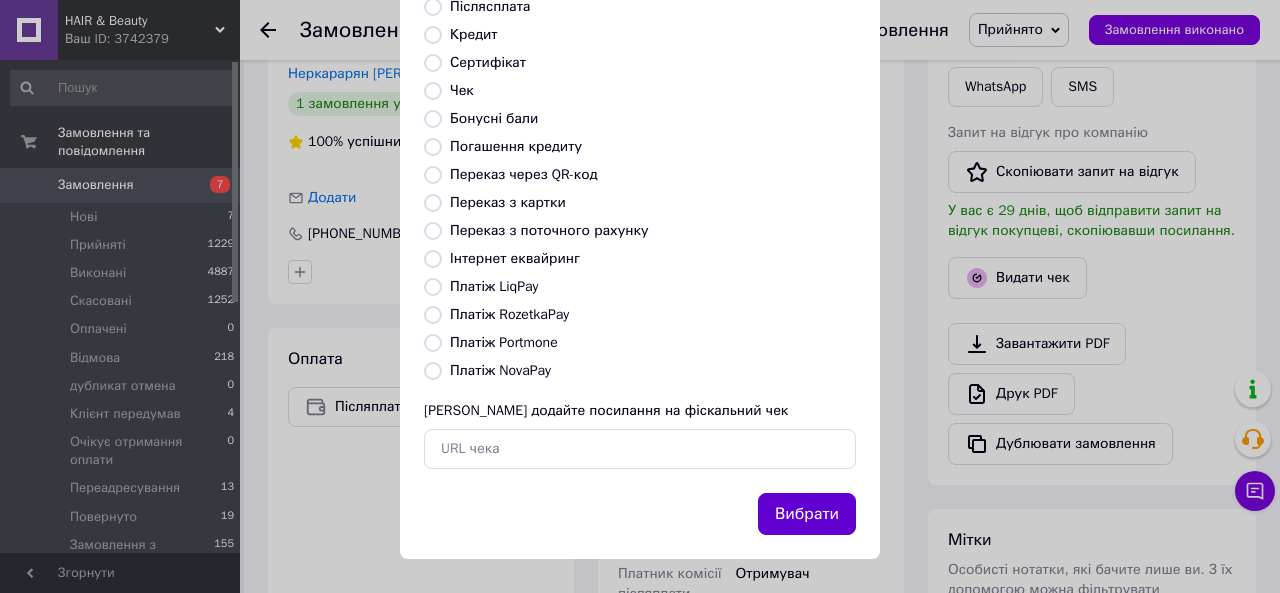 click on "Вибрати" at bounding box center (807, 514) 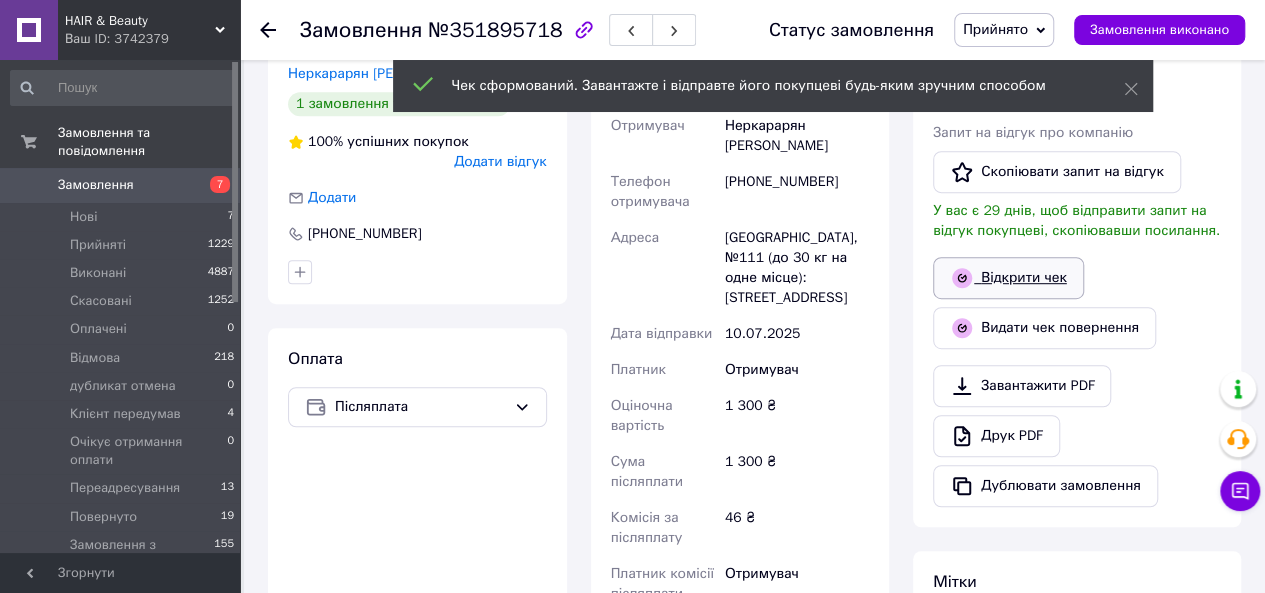 click on "Відкрити чек" at bounding box center [1008, 278] 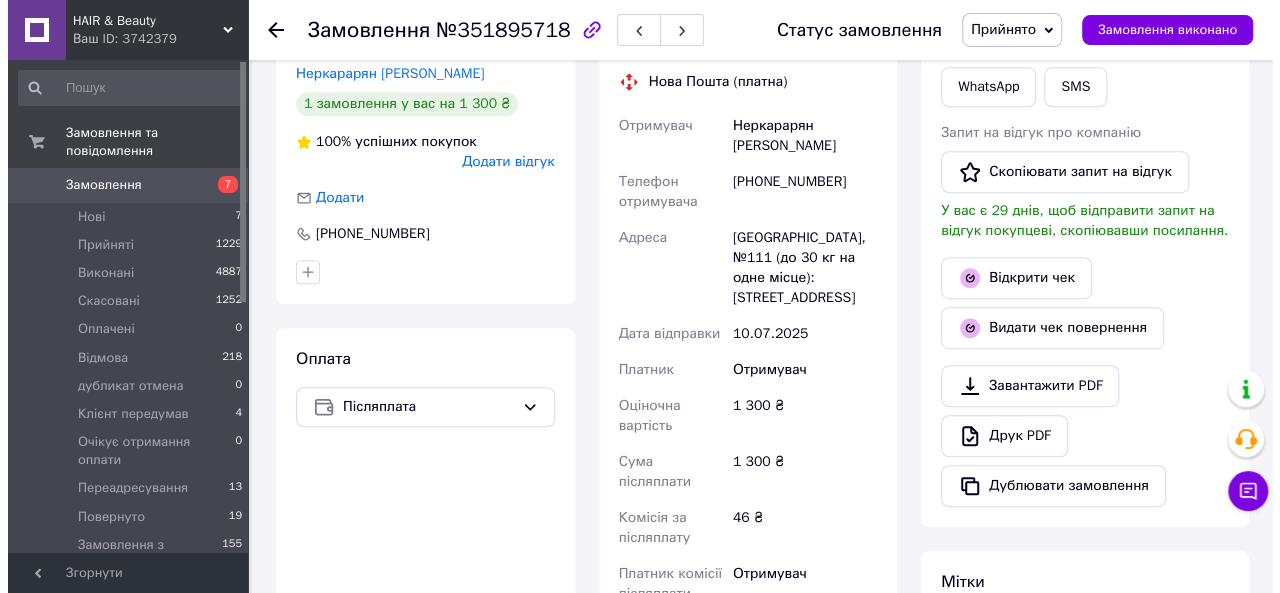 scroll, scrollTop: 252, scrollLeft: 0, axis: vertical 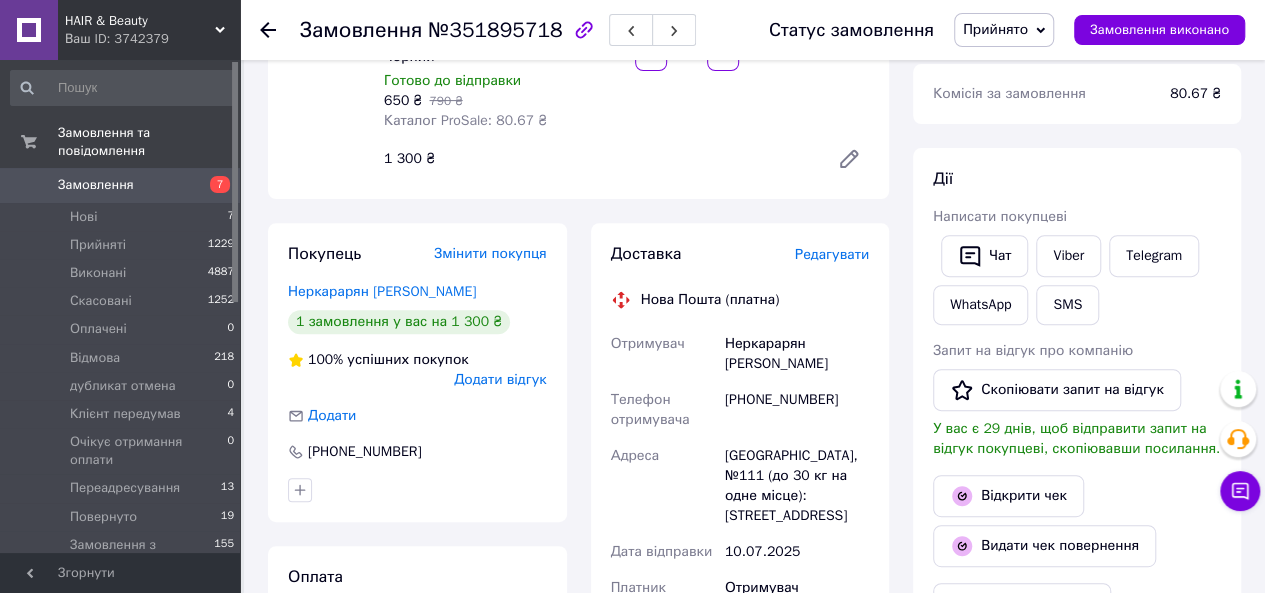 click on "Редагувати" at bounding box center (832, 254) 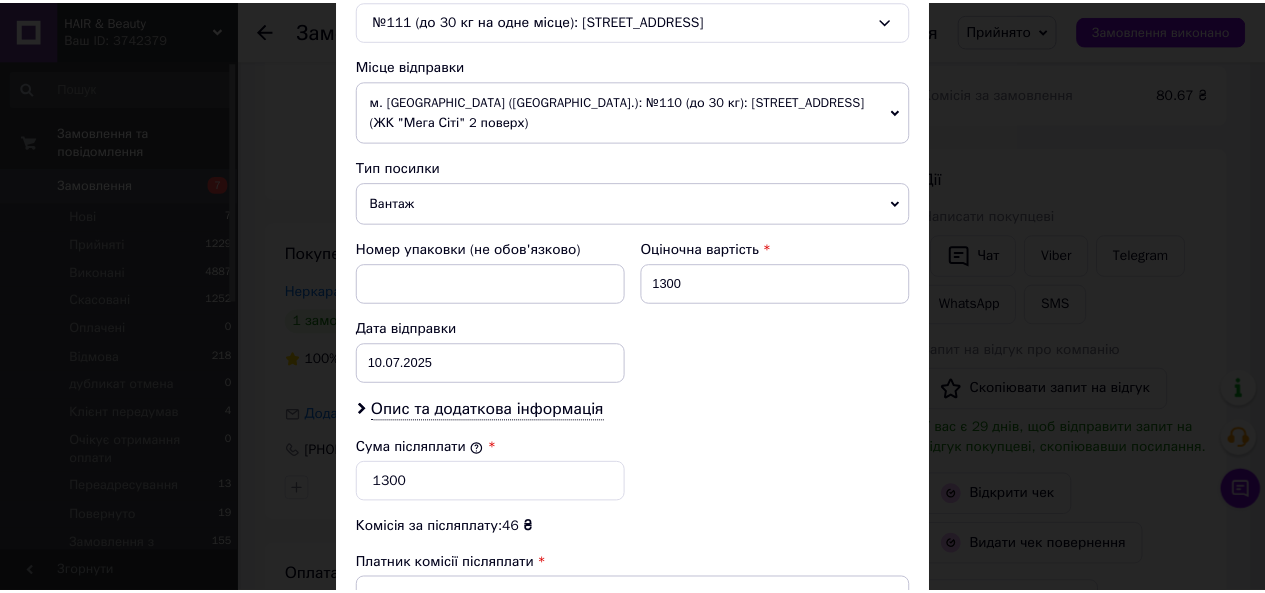scroll, scrollTop: 942, scrollLeft: 0, axis: vertical 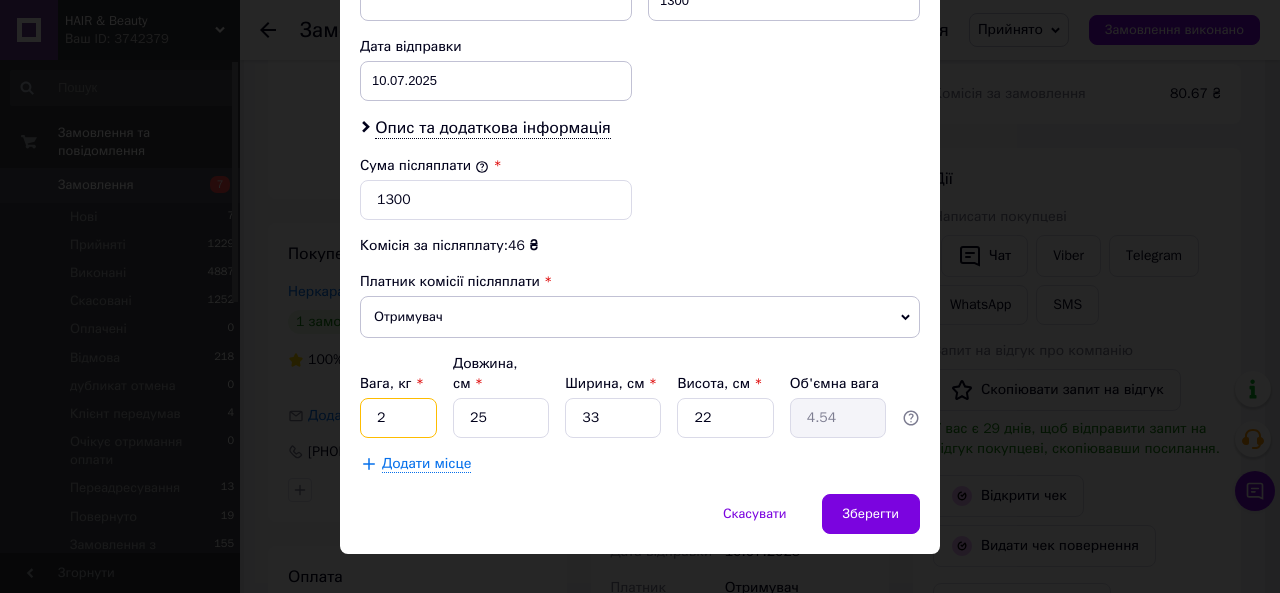 click on "2" at bounding box center [398, 418] 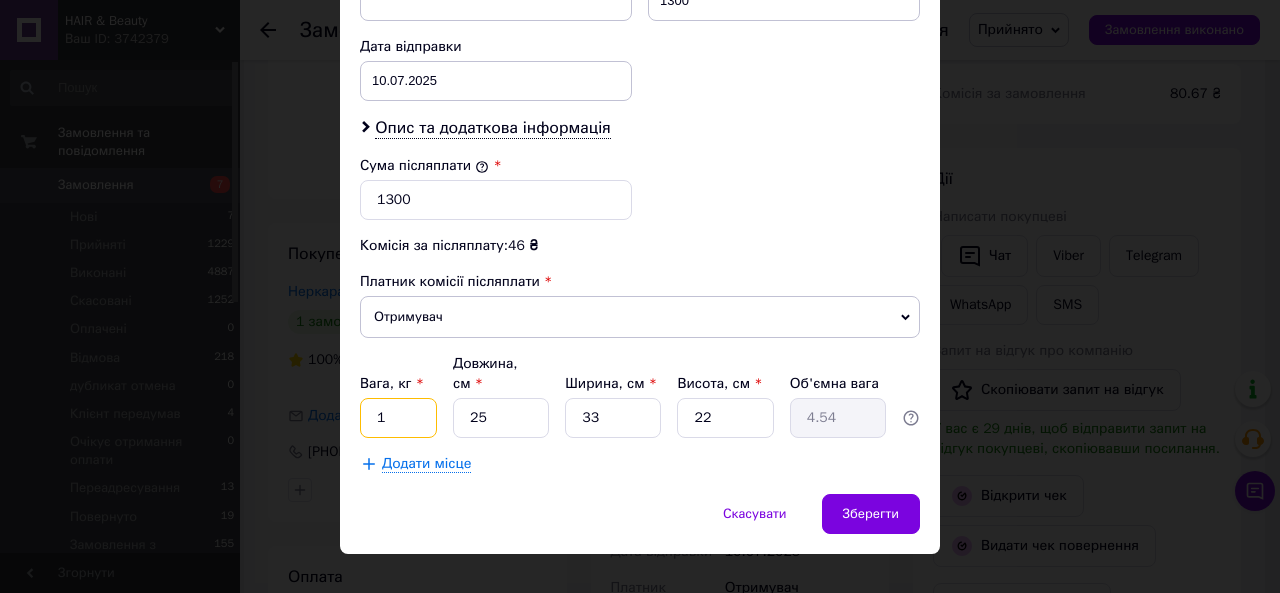 type on "1" 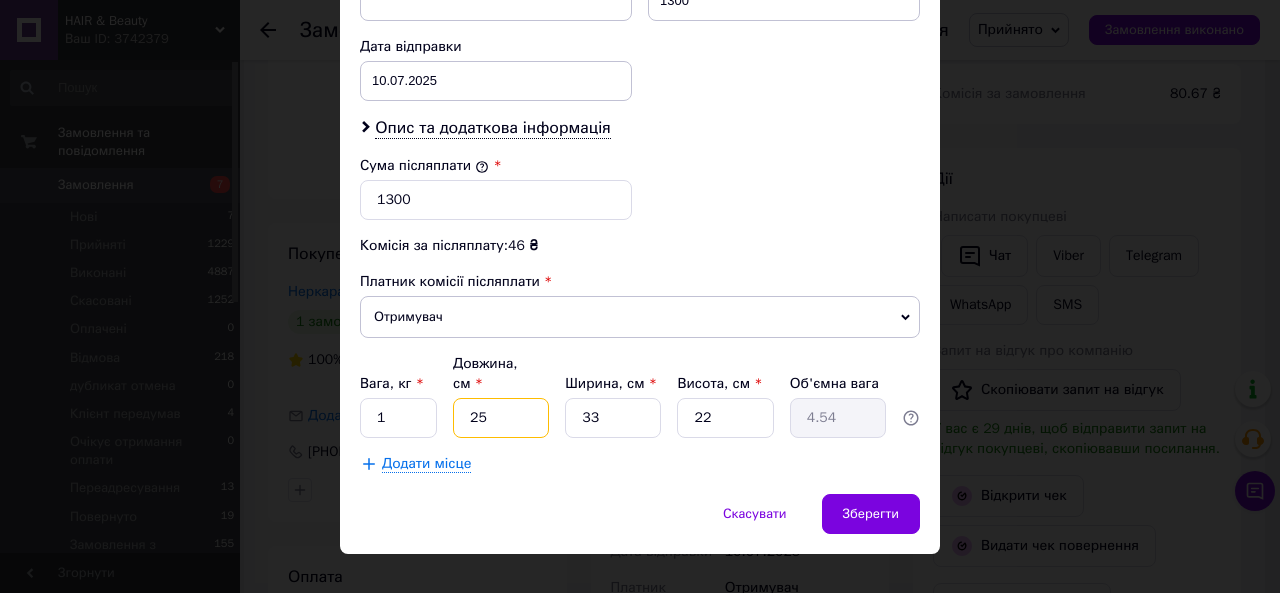 type on "1" 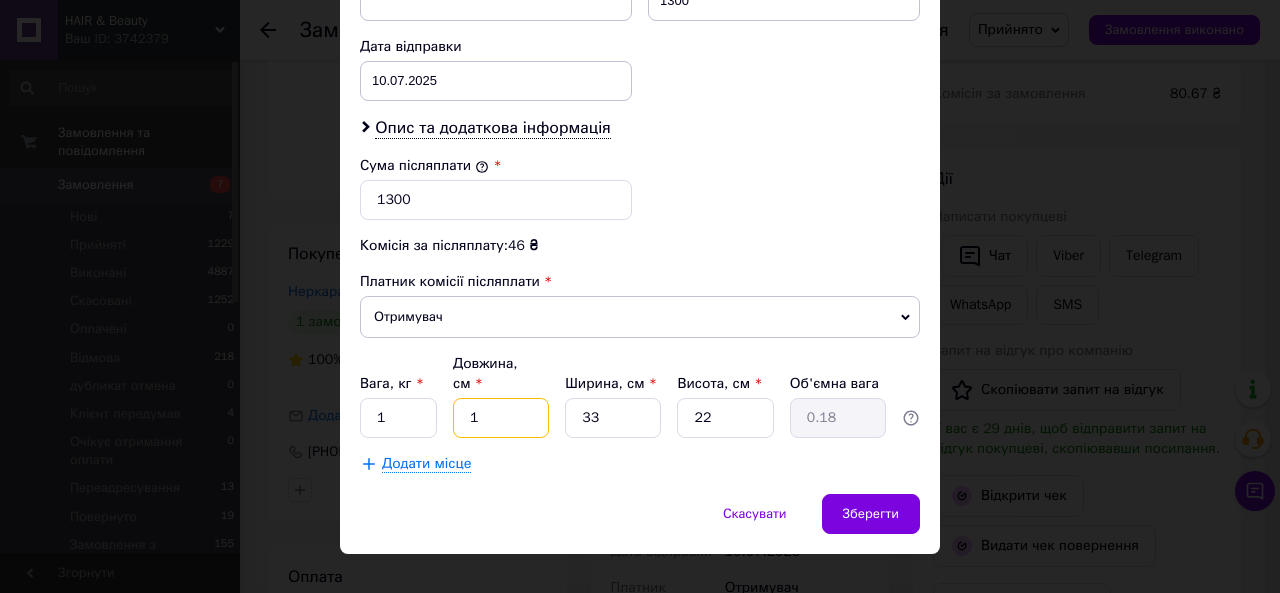 type on "11" 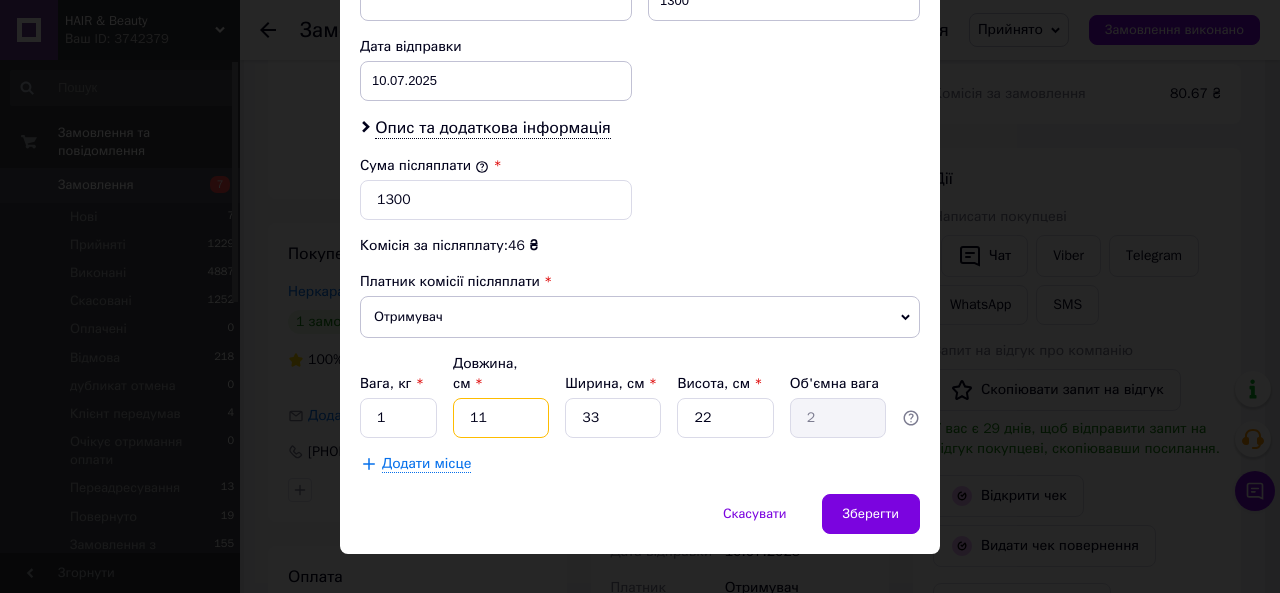 type on "11" 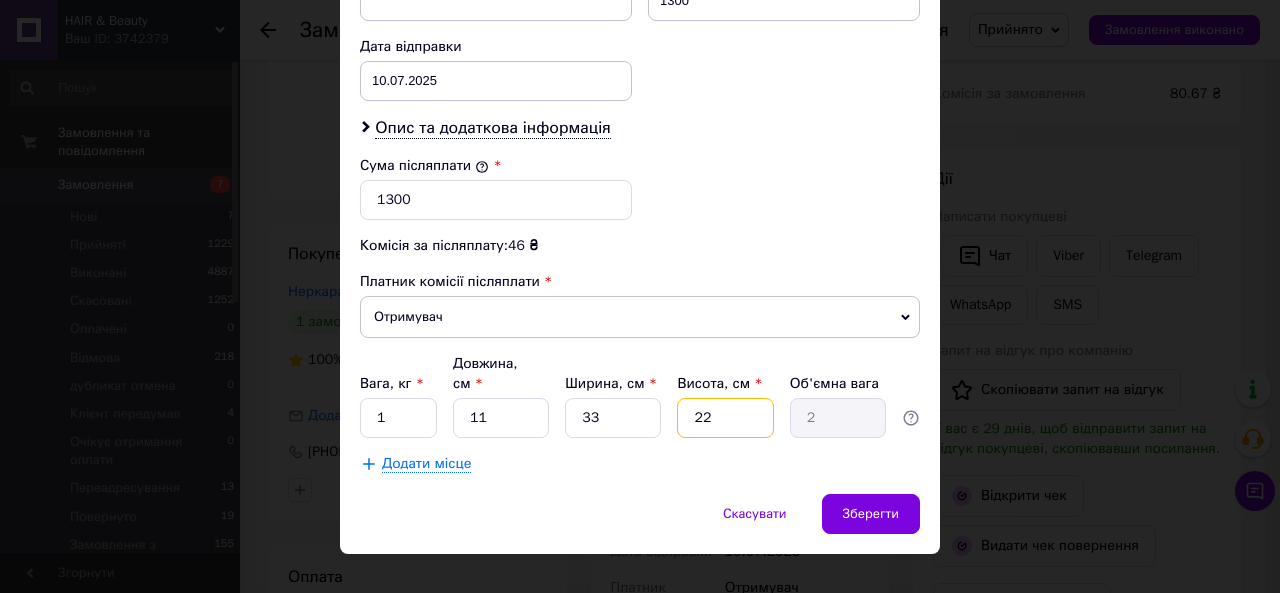 type on "1" 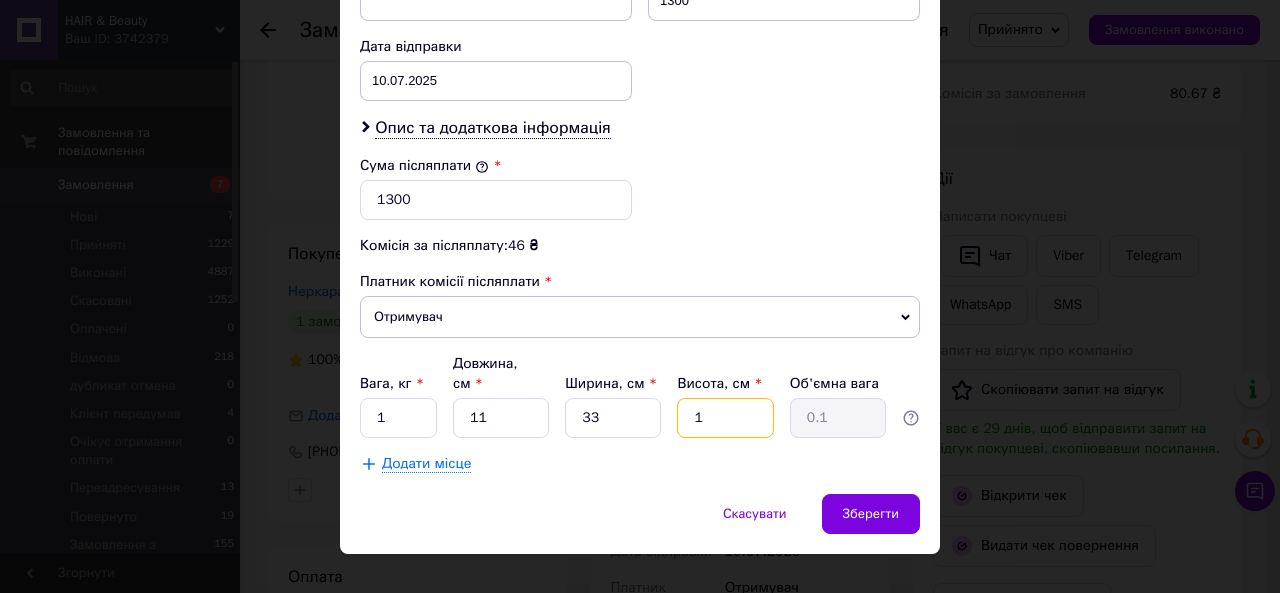 type on "11" 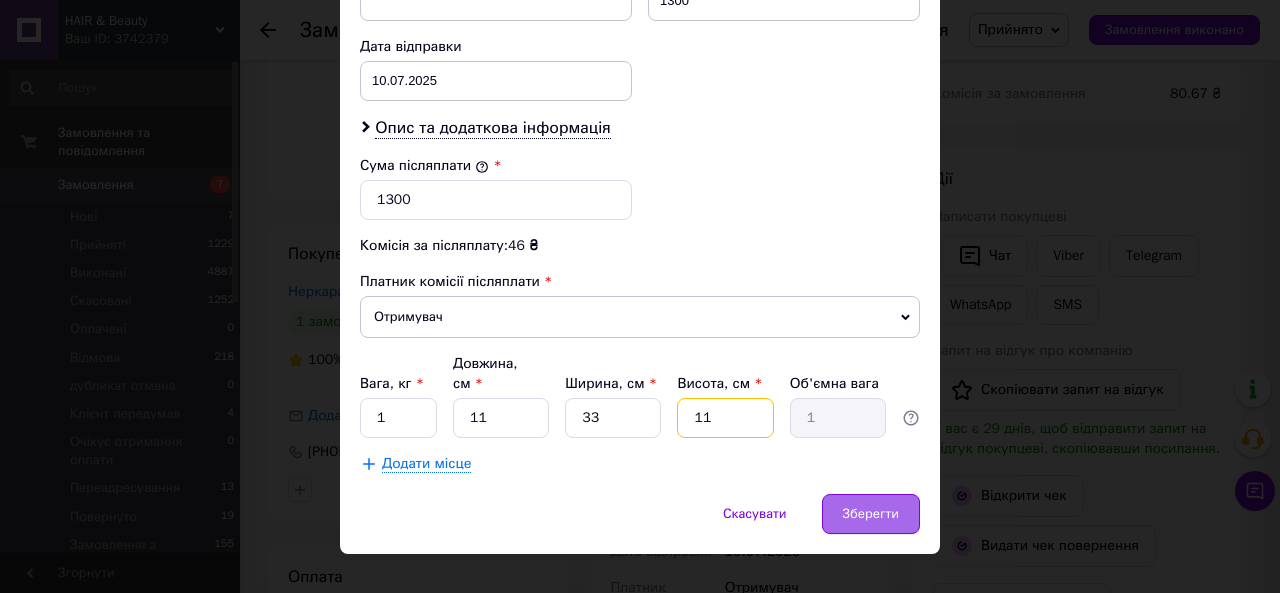 type on "11" 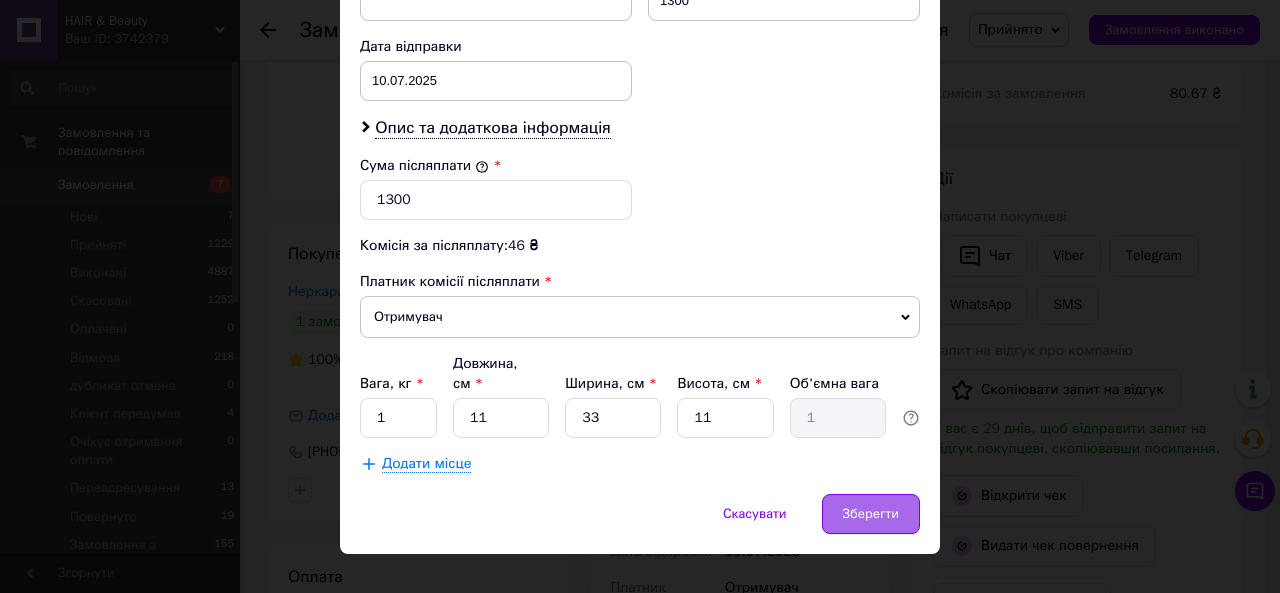 click on "Зберегти" at bounding box center (871, 514) 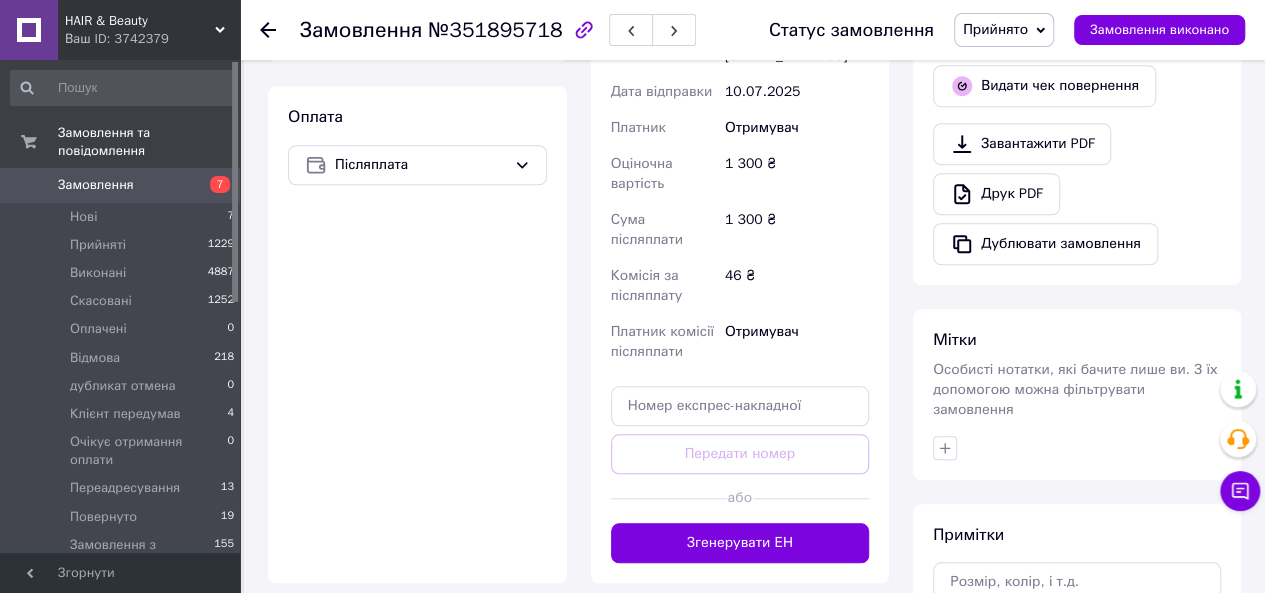 scroll, scrollTop: 716, scrollLeft: 0, axis: vertical 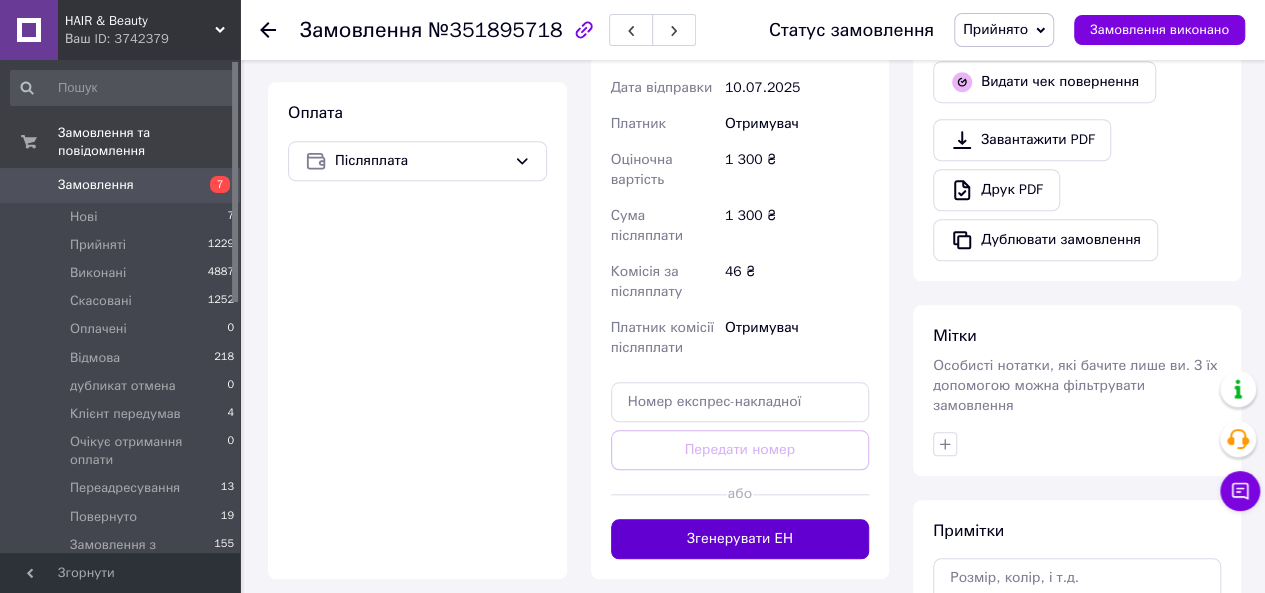 click on "Згенерувати ЕН" at bounding box center [740, 539] 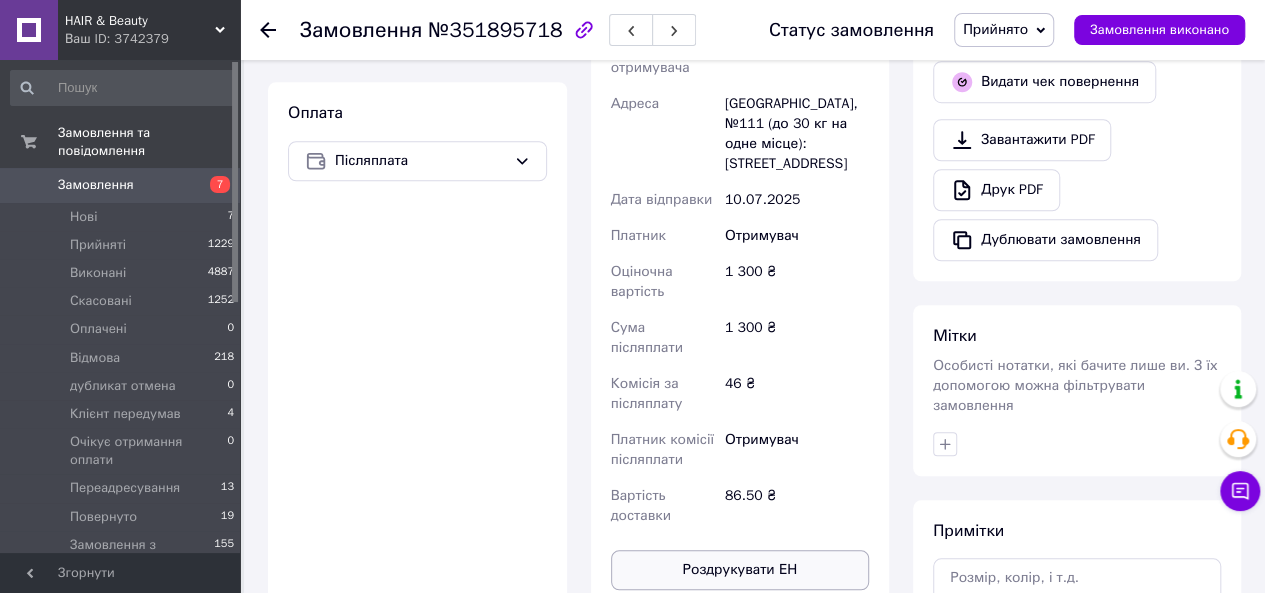 click on "Роздрукувати ЕН" at bounding box center (740, 570) 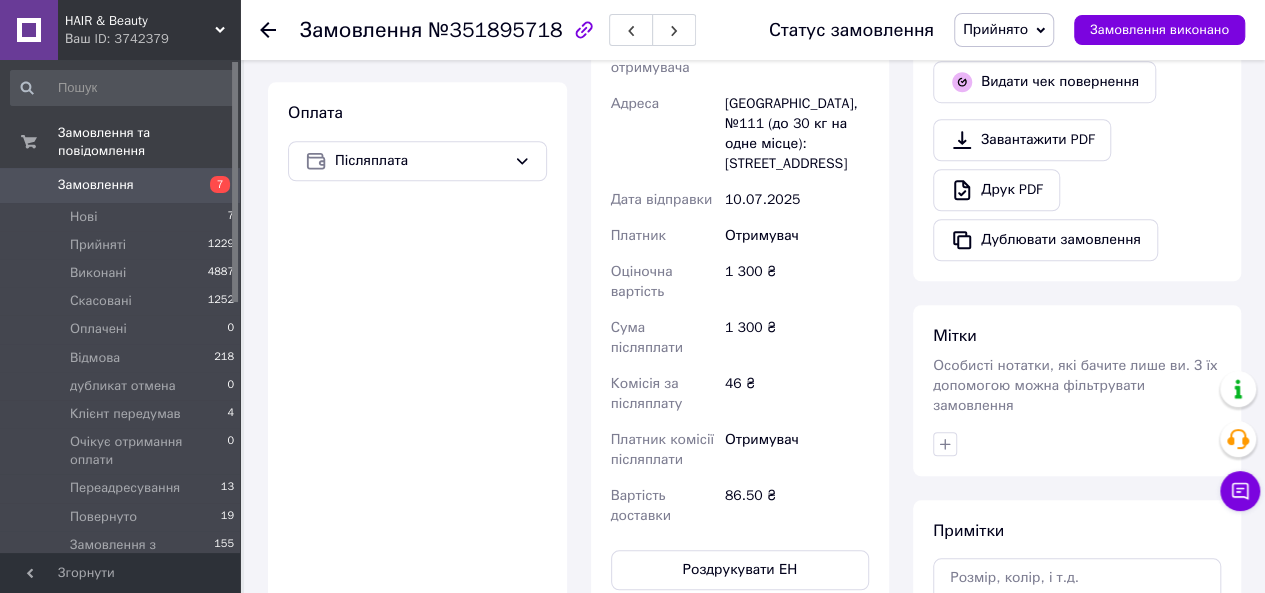 click on "Замовлення 7" at bounding box center [123, 185] 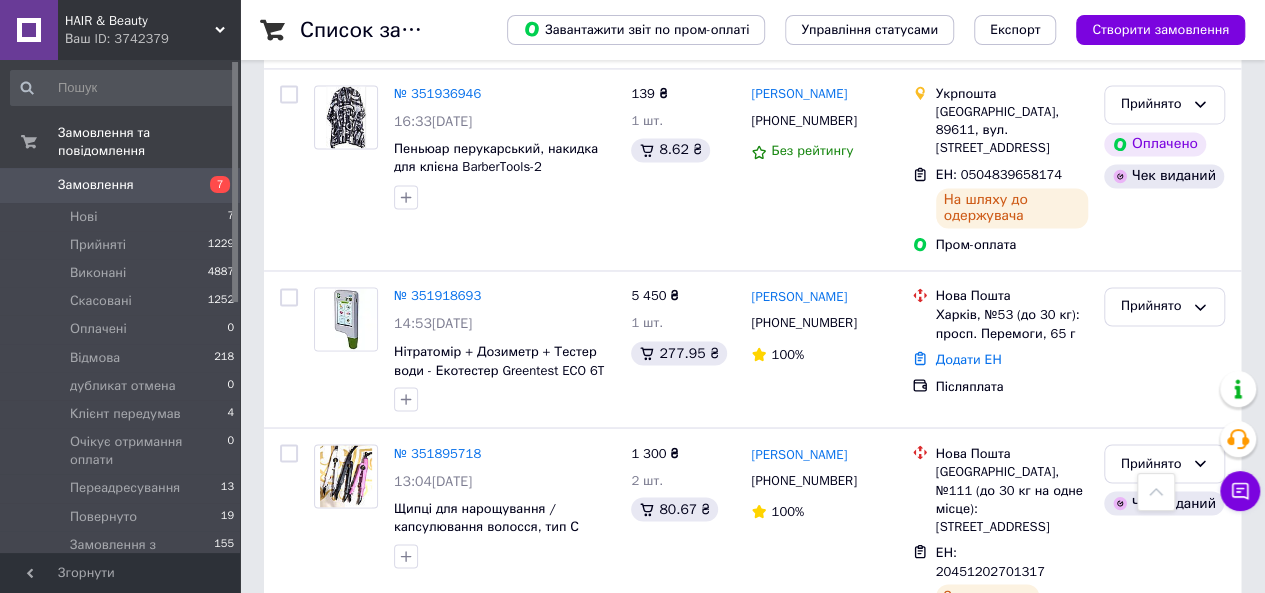 scroll, scrollTop: 1555, scrollLeft: 0, axis: vertical 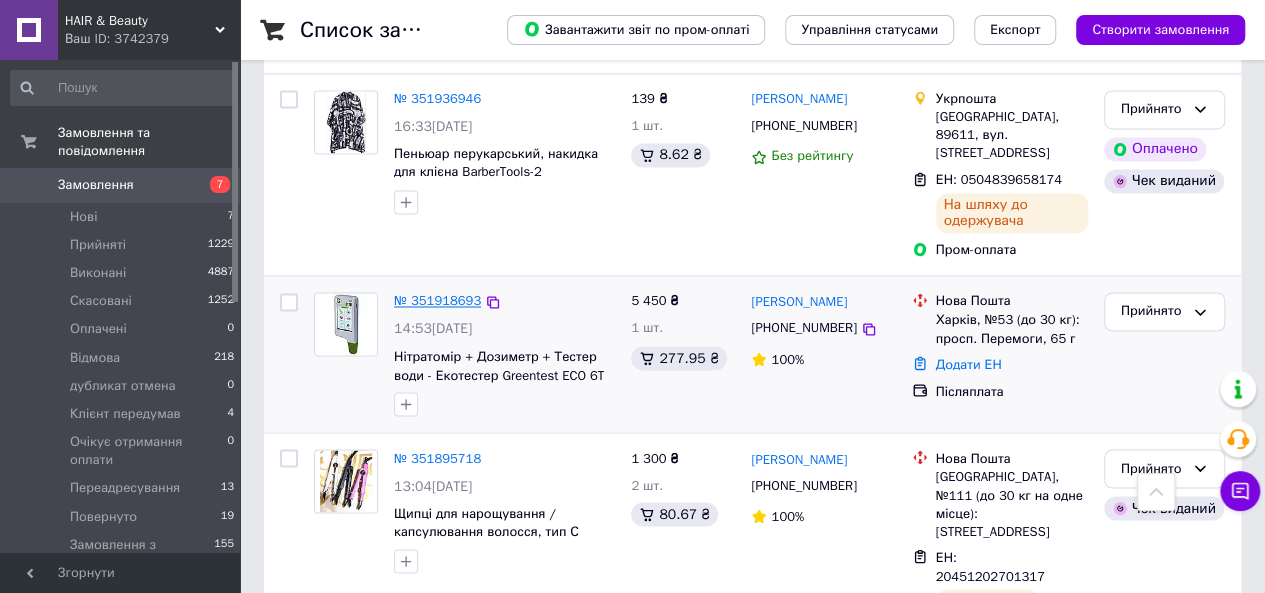 click on "№ 351918693" at bounding box center (437, 300) 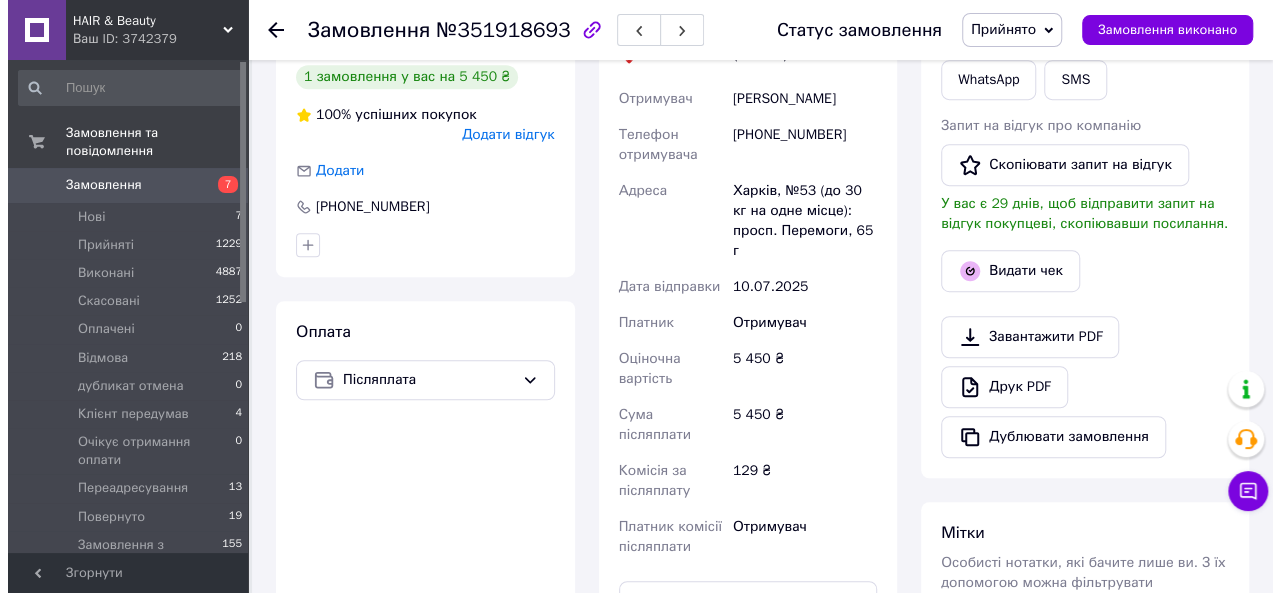 scroll, scrollTop: 470, scrollLeft: 0, axis: vertical 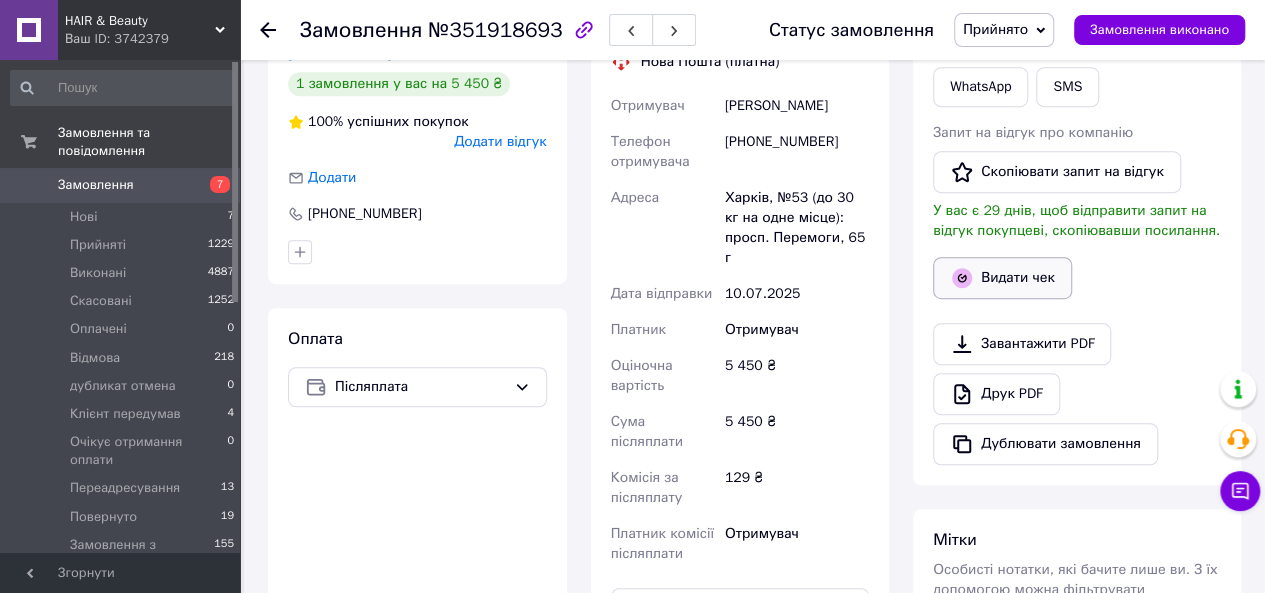 click on "Видати чек" at bounding box center [1002, 278] 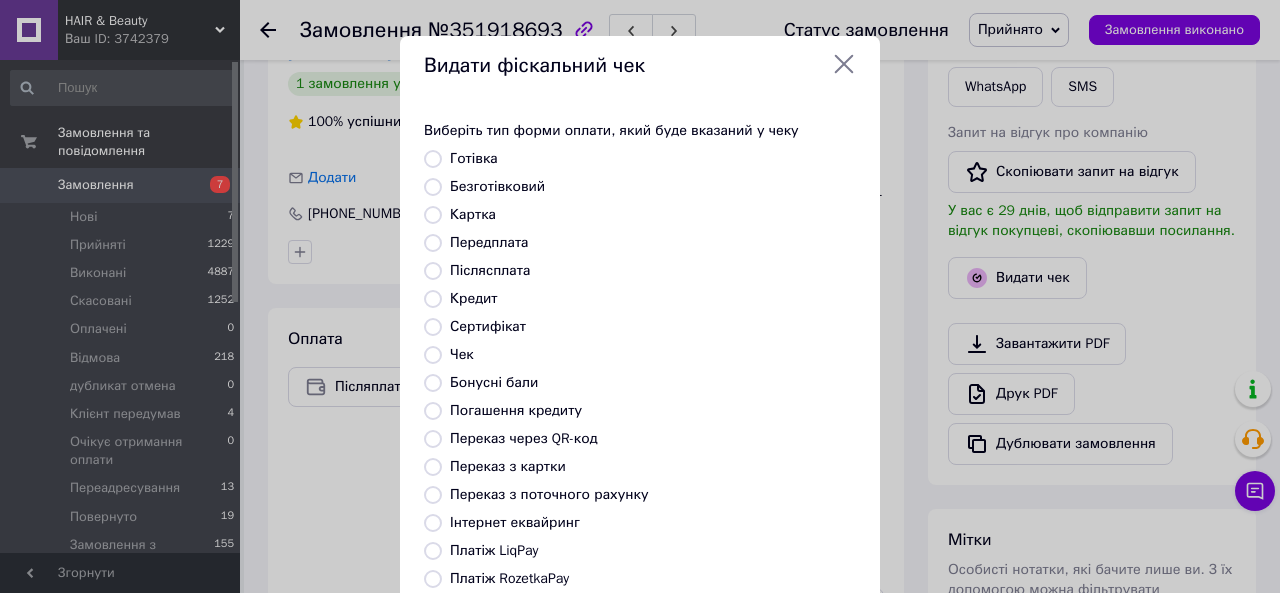 click on "Безготівковий" at bounding box center (497, 186) 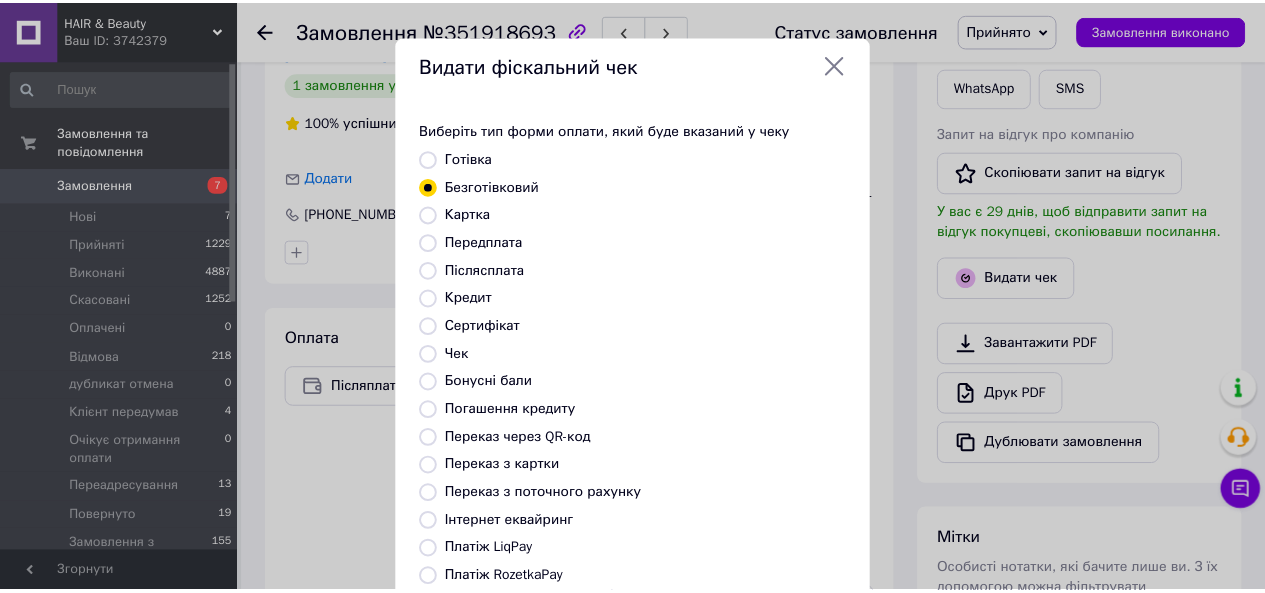 scroll, scrollTop: 264, scrollLeft: 0, axis: vertical 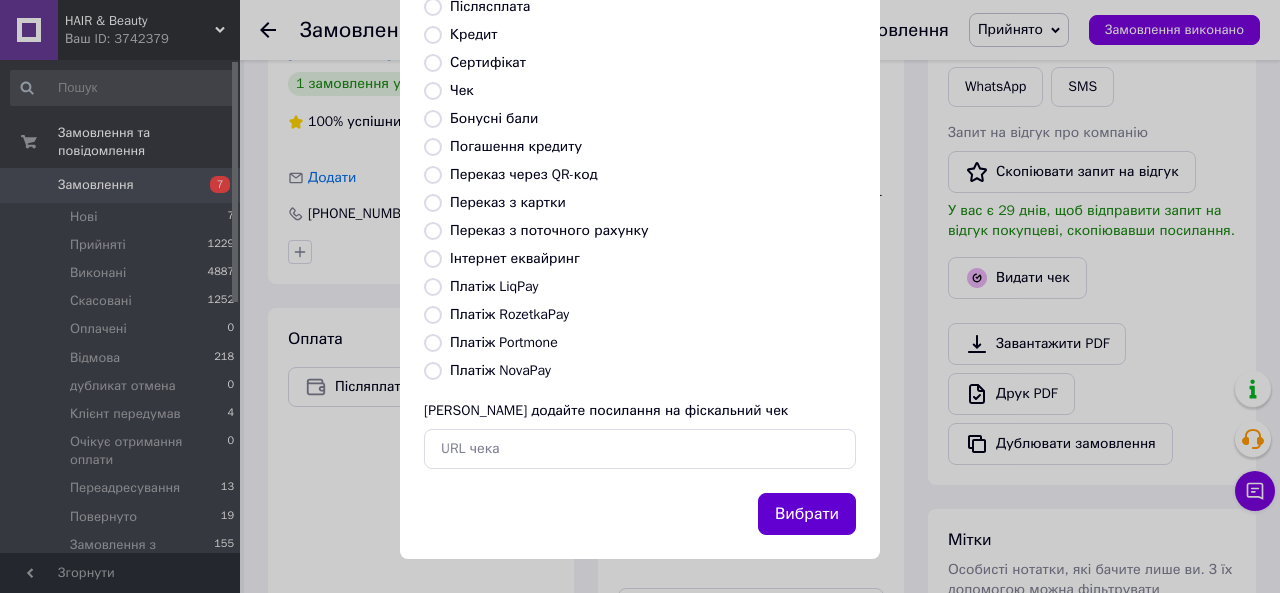 click on "Вибрати" at bounding box center [807, 514] 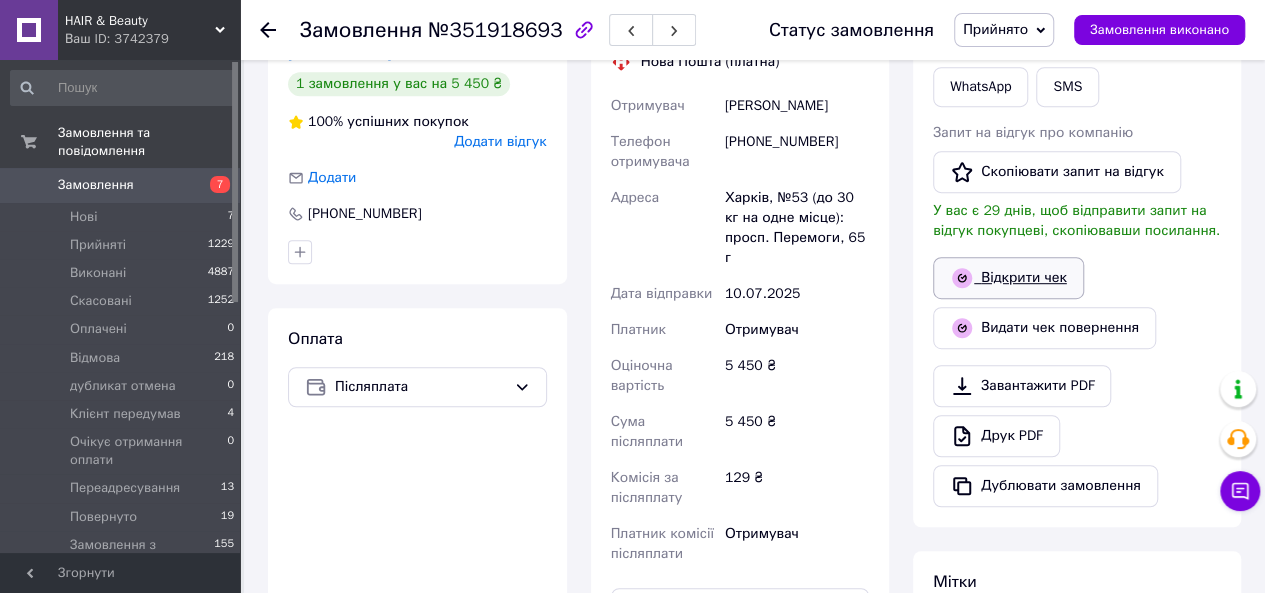 click on "Відкрити чек" at bounding box center (1008, 278) 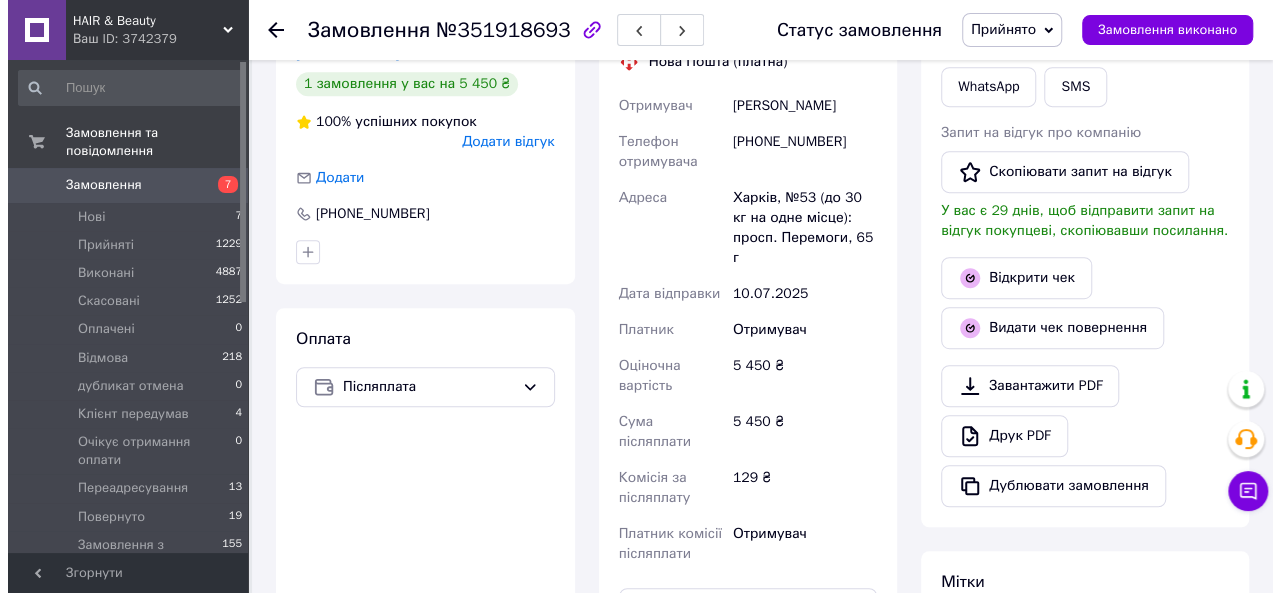 scroll, scrollTop: 238, scrollLeft: 0, axis: vertical 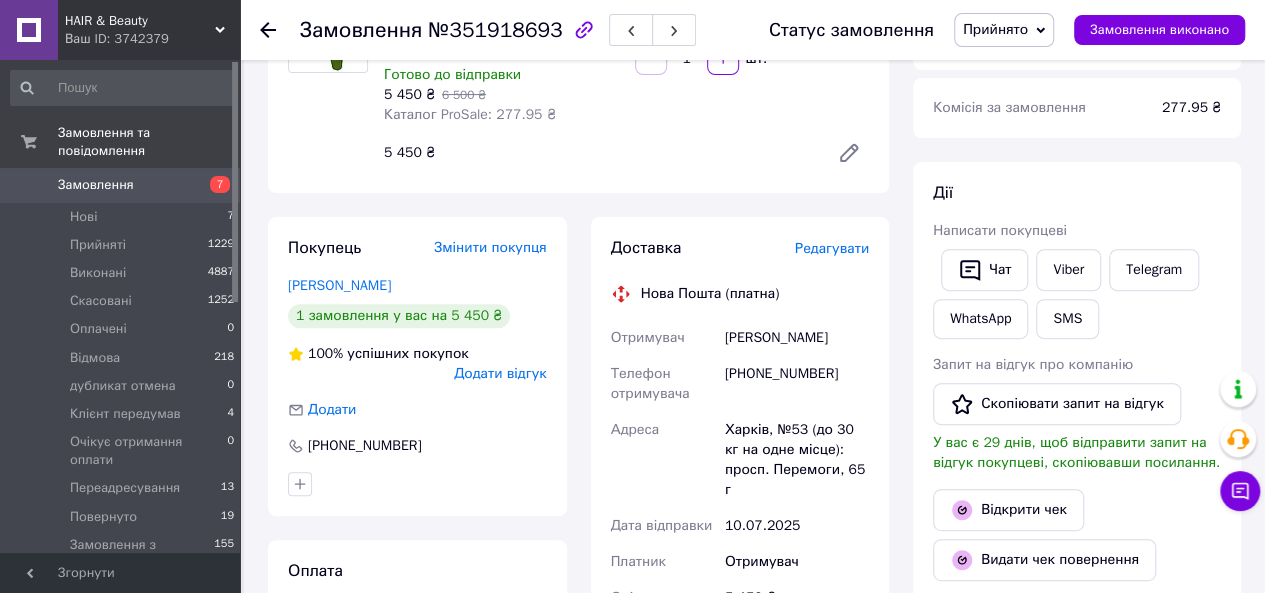 click on "Редагувати" at bounding box center [832, 248] 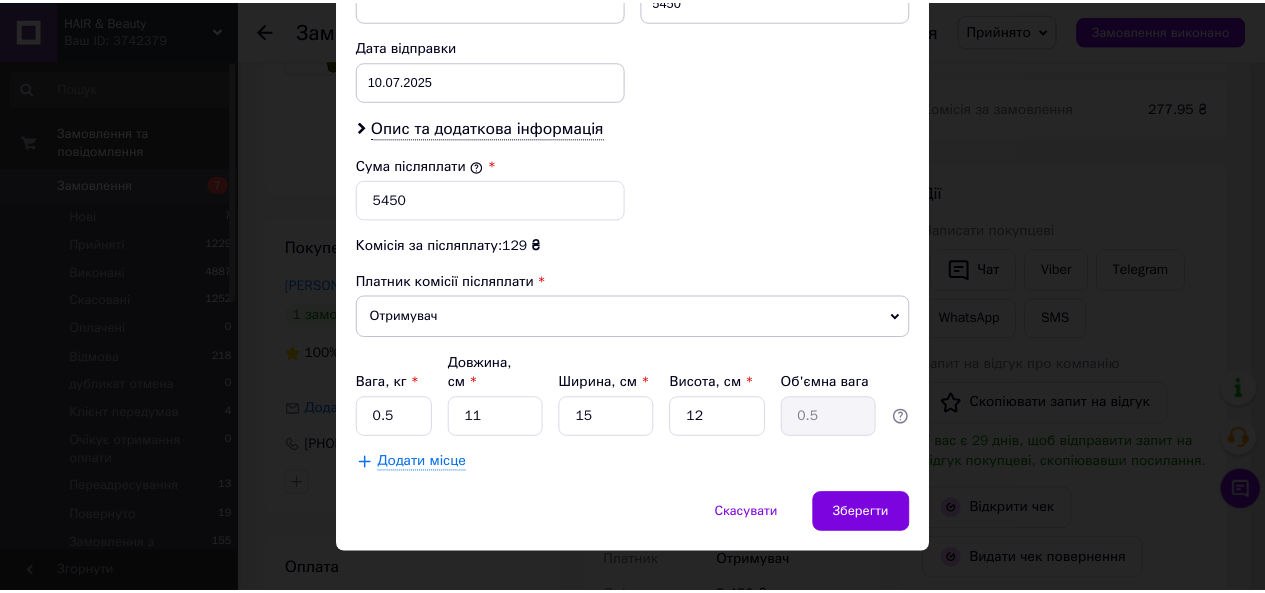 scroll, scrollTop: 942, scrollLeft: 0, axis: vertical 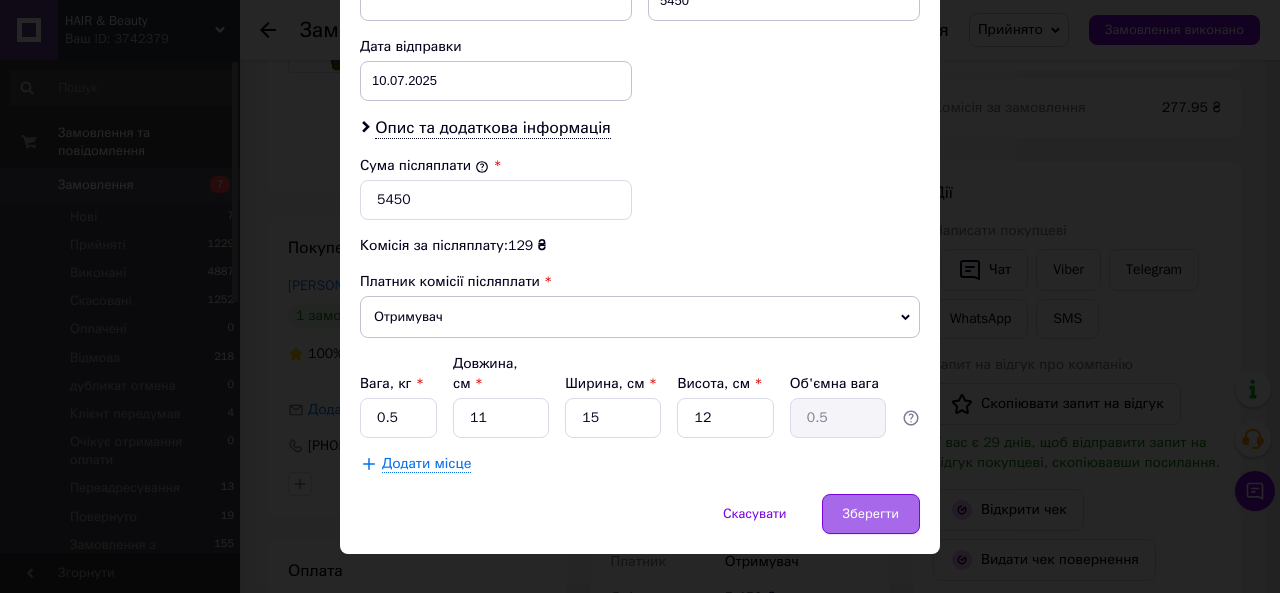 click on "Зберегти" at bounding box center [871, 514] 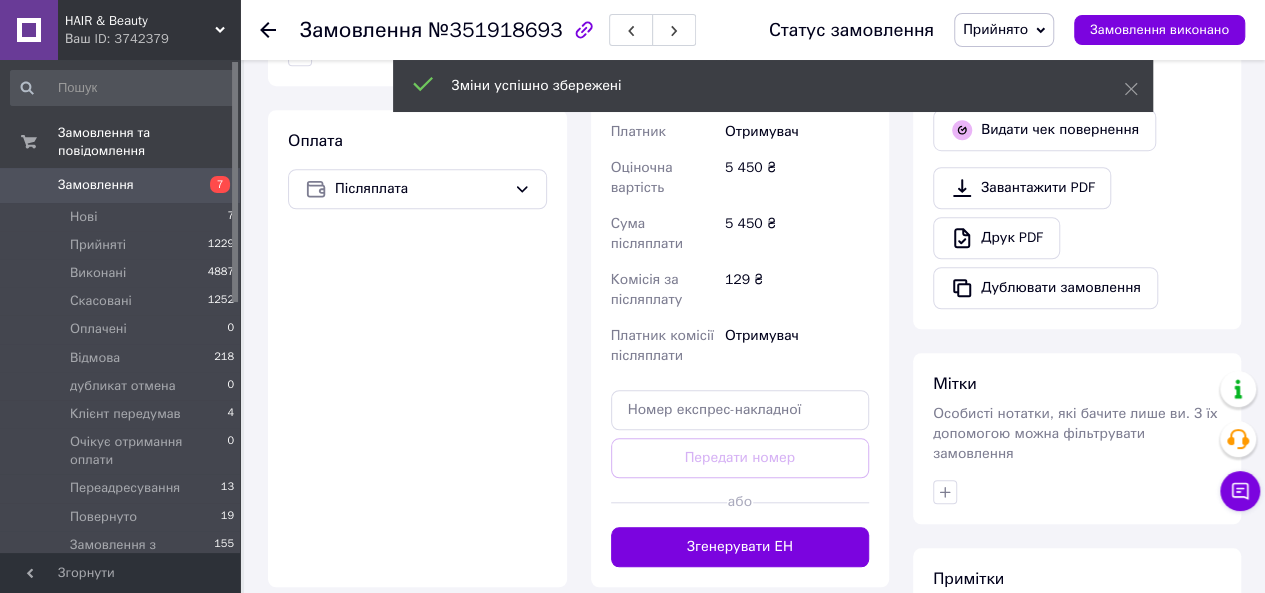 scroll, scrollTop: 711, scrollLeft: 0, axis: vertical 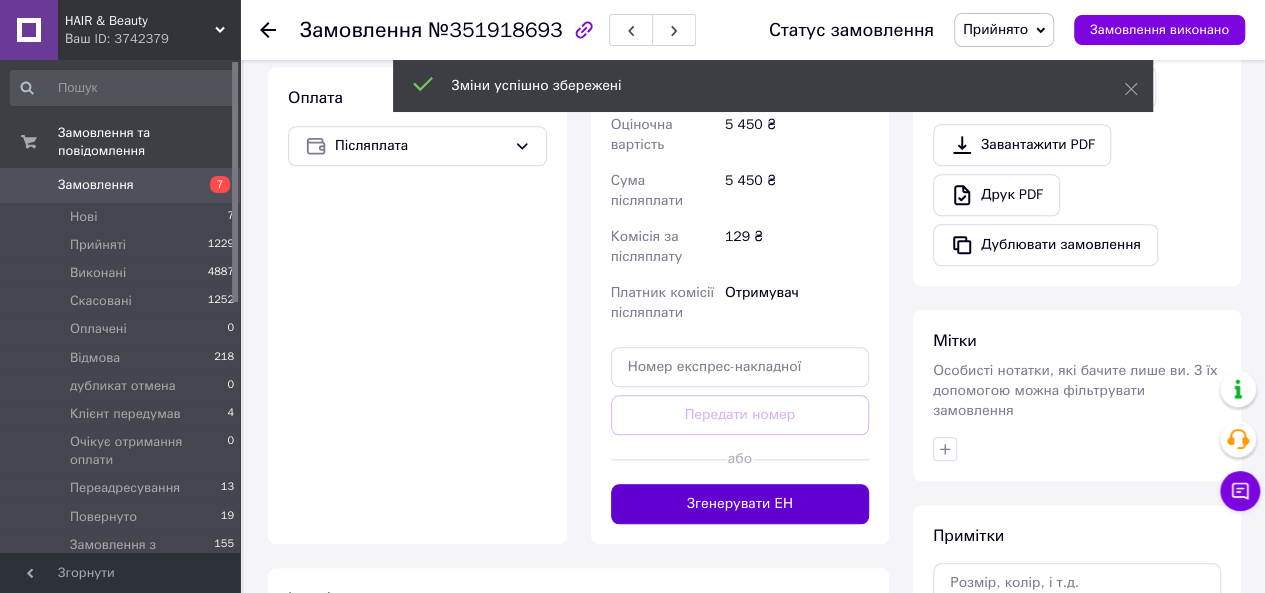 click on "Згенерувати ЕН" at bounding box center [740, 504] 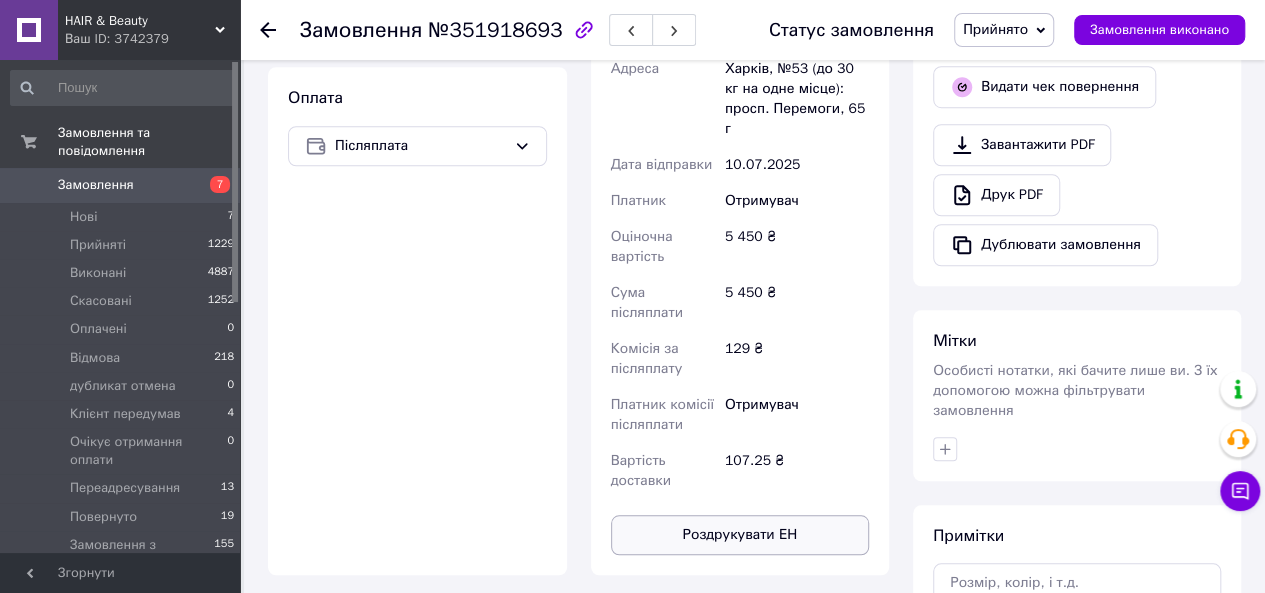 click on "Роздрукувати ЕН" at bounding box center (740, 535) 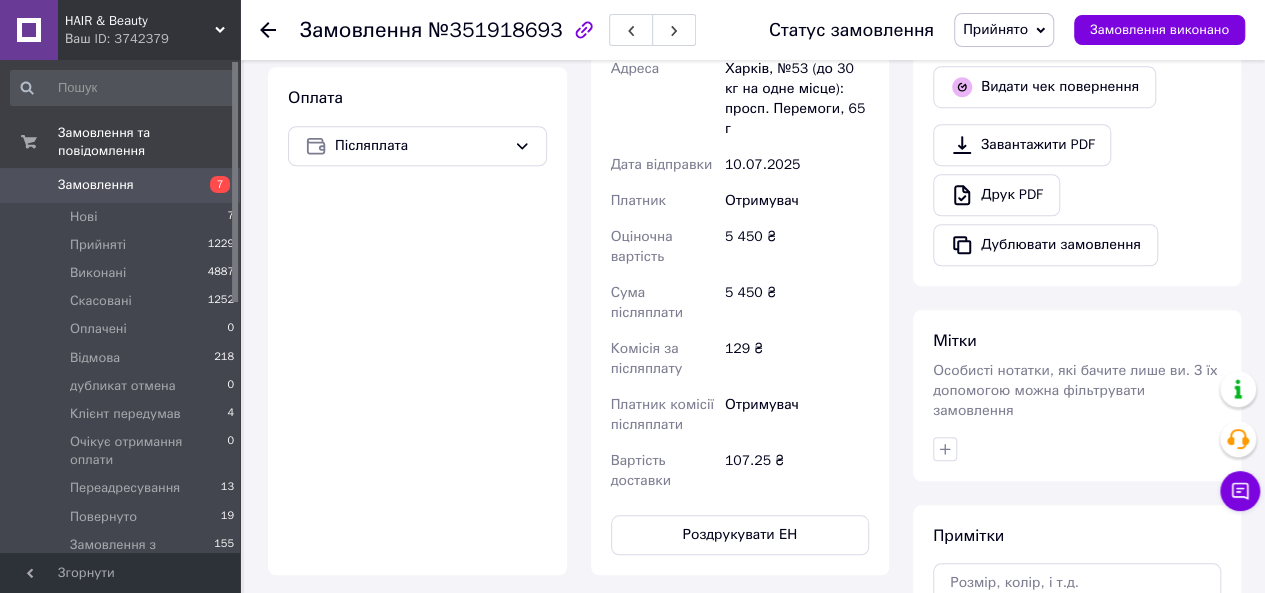 click on "Замовлення" at bounding box center (96, 185) 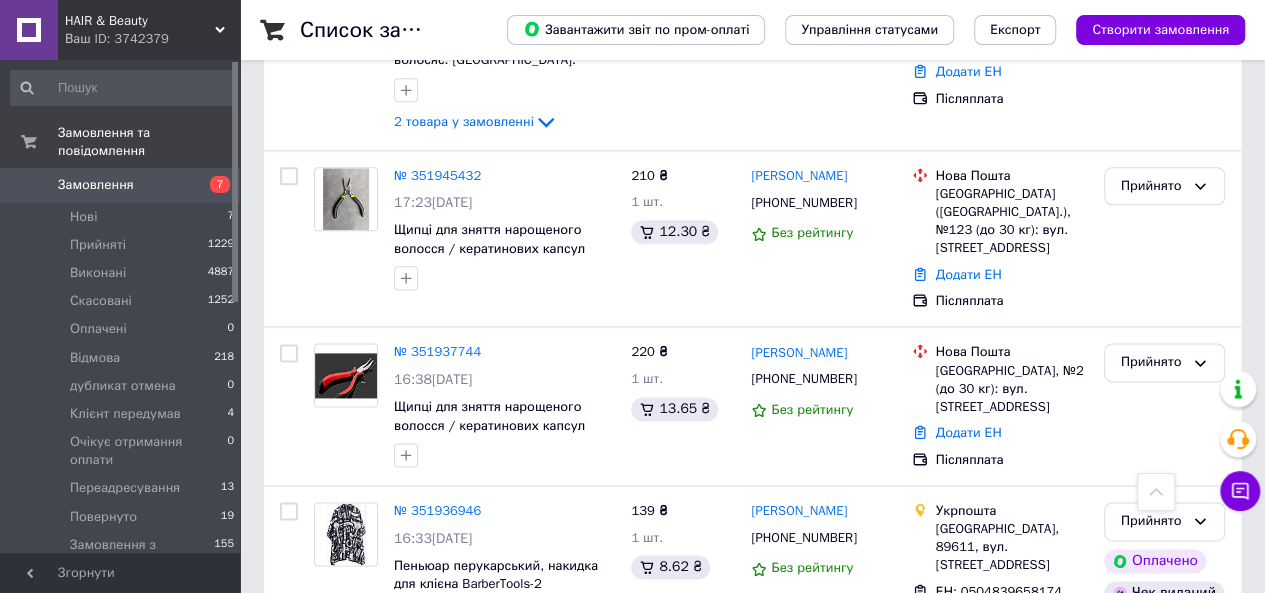 scroll, scrollTop: 1140, scrollLeft: 0, axis: vertical 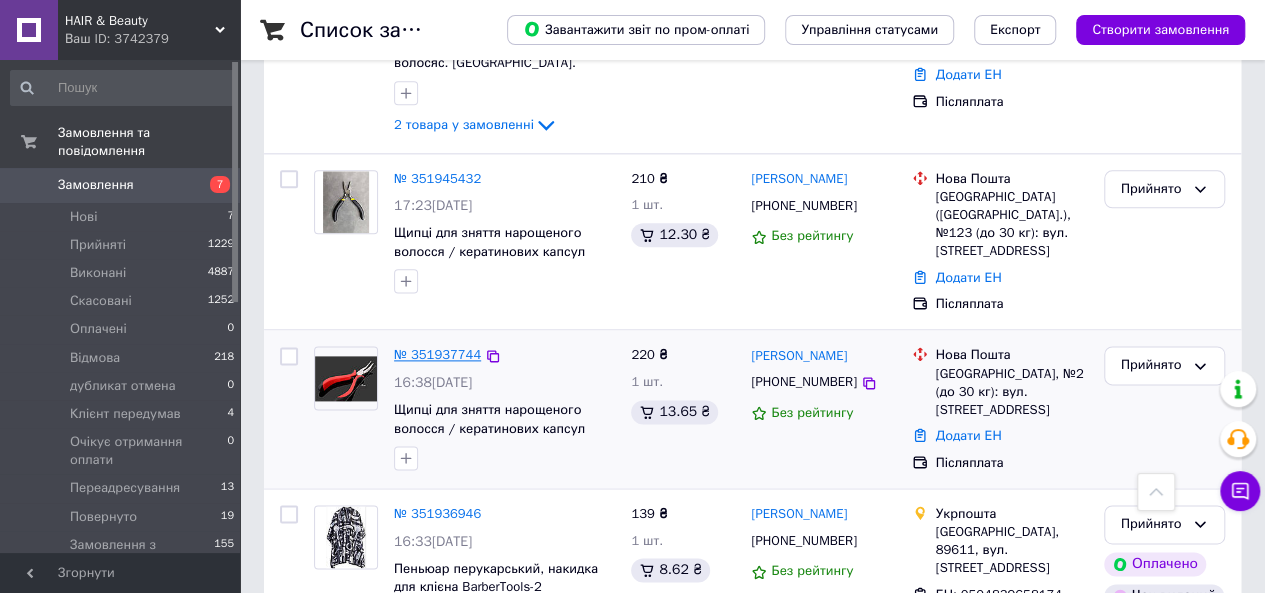 click on "№ 351937744" at bounding box center [437, 354] 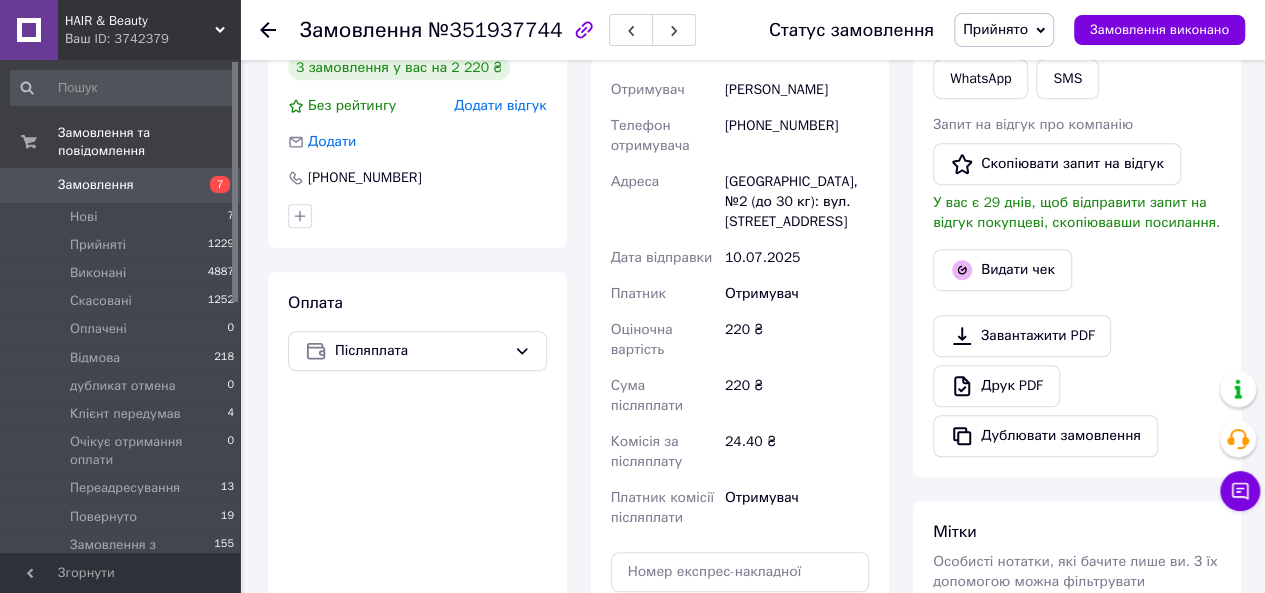 scroll, scrollTop: 462, scrollLeft: 0, axis: vertical 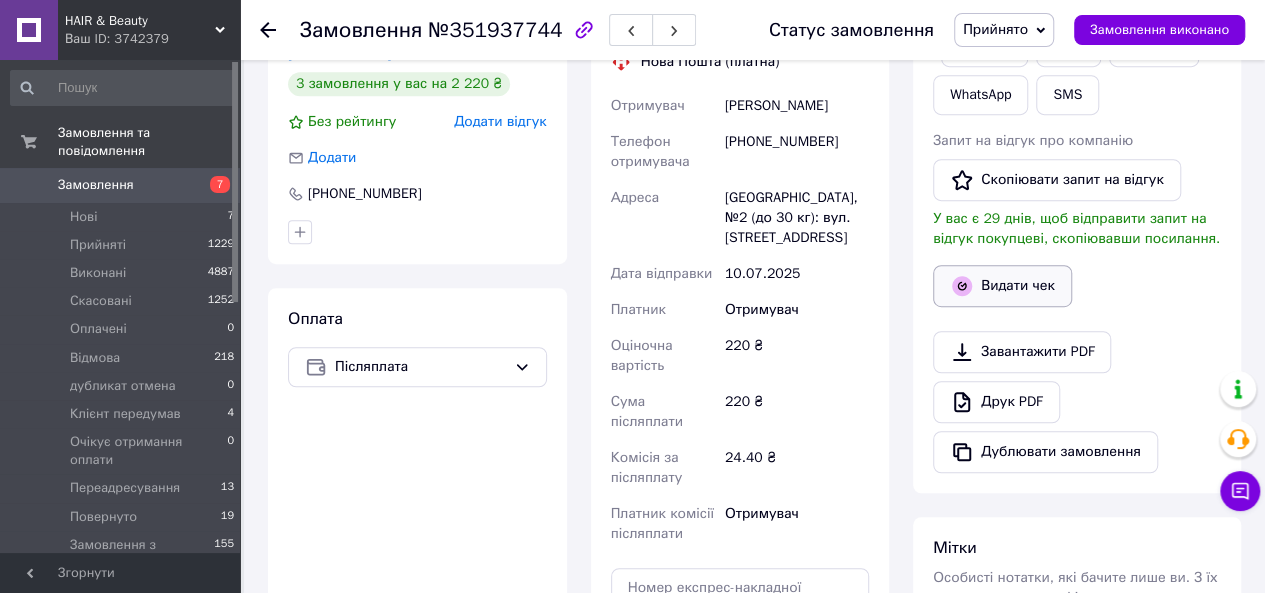 click on "Видати чек" at bounding box center [1002, 286] 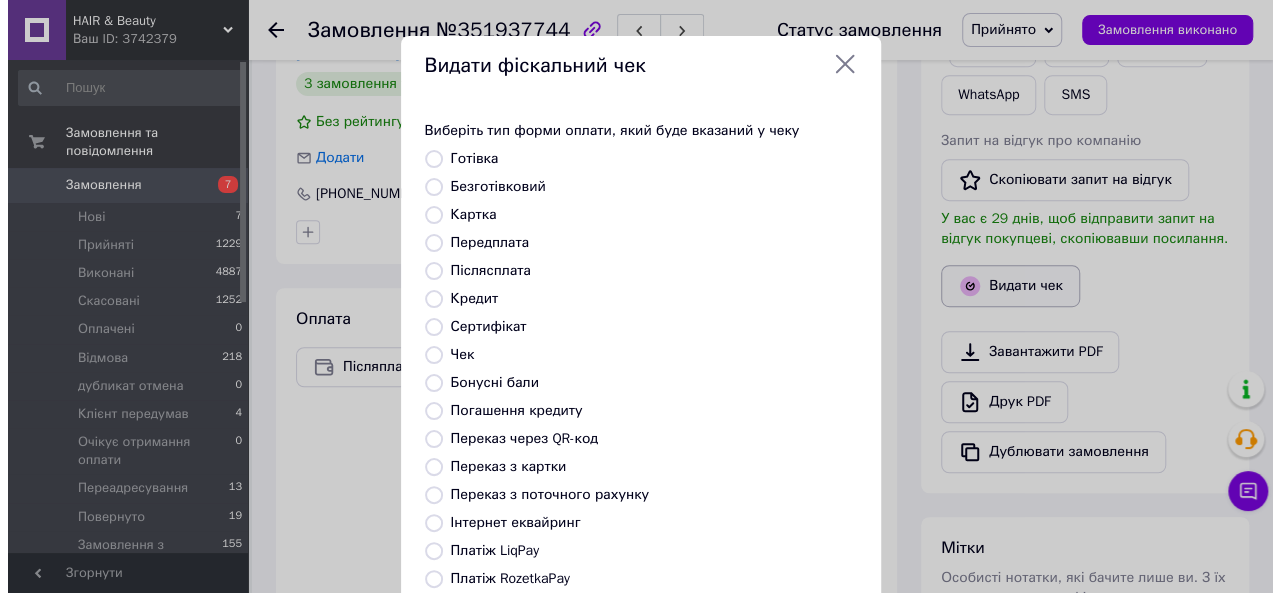 scroll, scrollTop: 442, scrollLeft: 0, axis: vertical 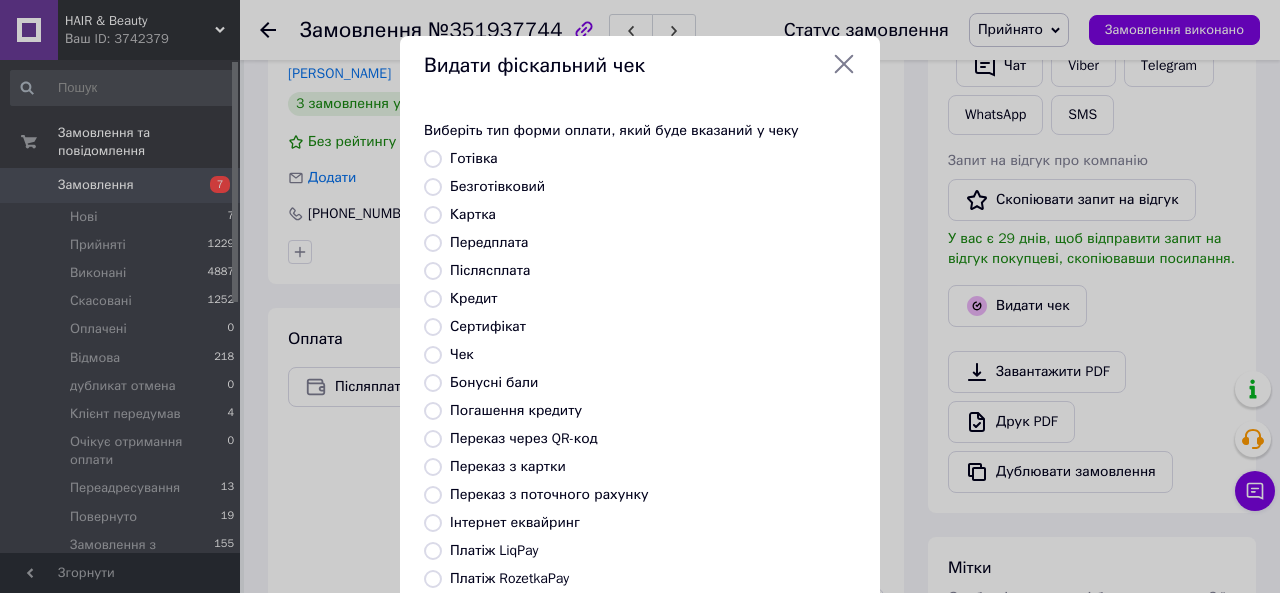click on "Безготівковий" at bounding box center (497, 186) 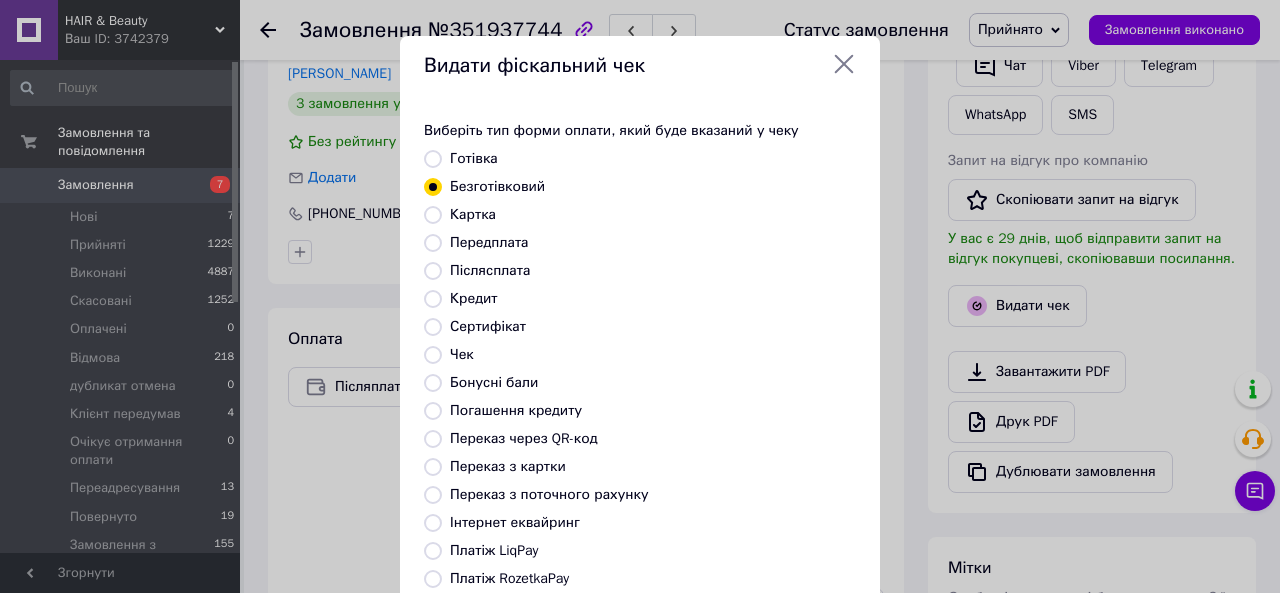 scroll, scrollTop: 264, scrollLeft: 0, axis: vertical 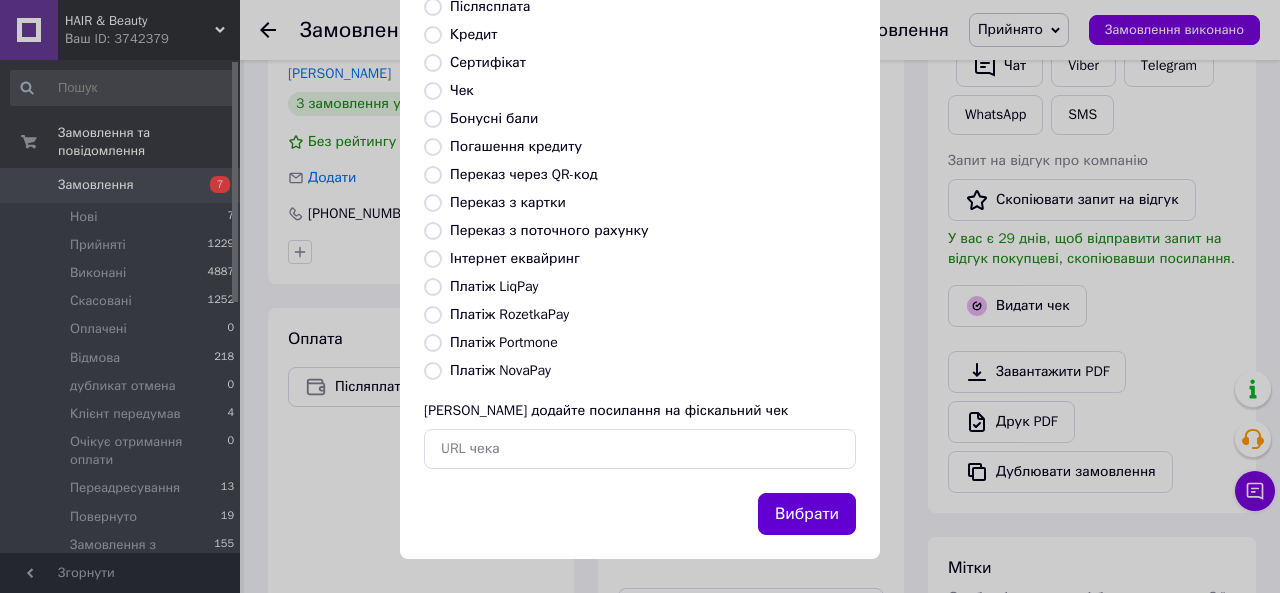 click on "Вибрати" at bounding box center [807, 514] 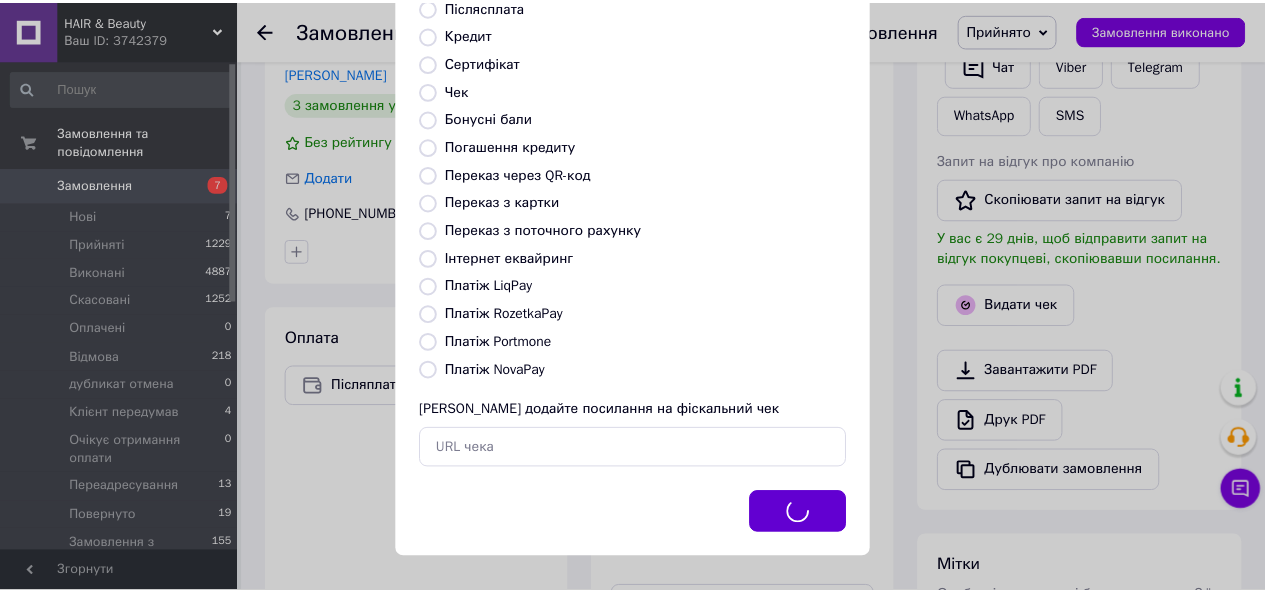 scroll, scrollTop: 462, scrollLeft: 0, axis: vertical 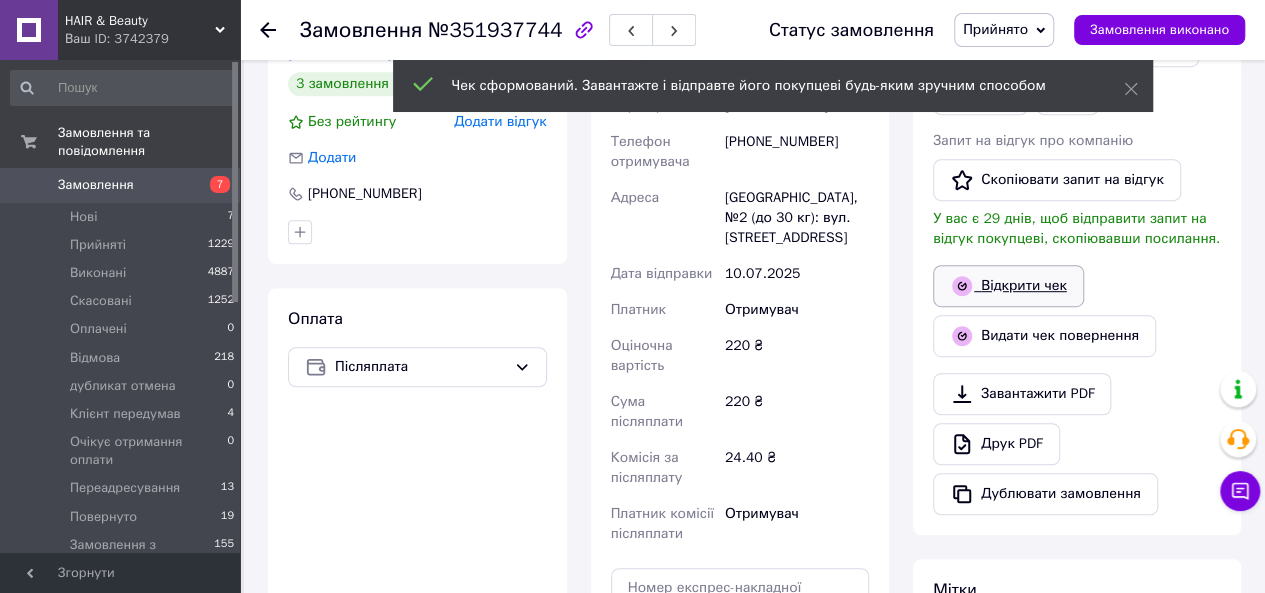 click on "Відкрити чек" at bounding box center (1008, 286) 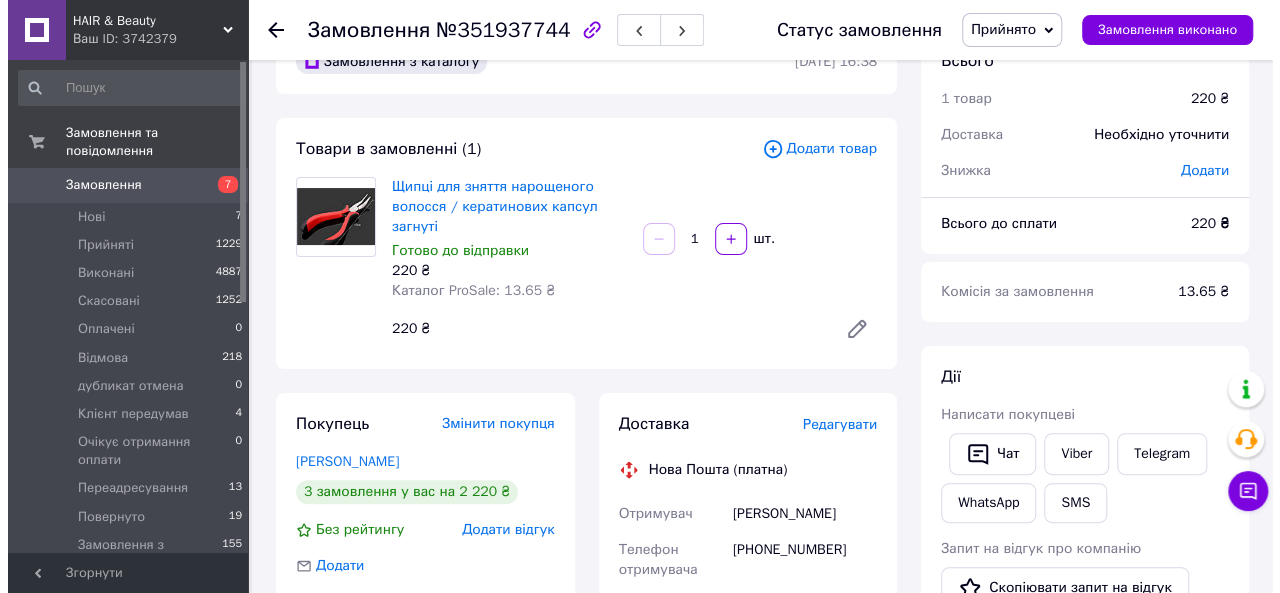scroll, scrollTop: 54, scrollLeft: 0, axis: vertical 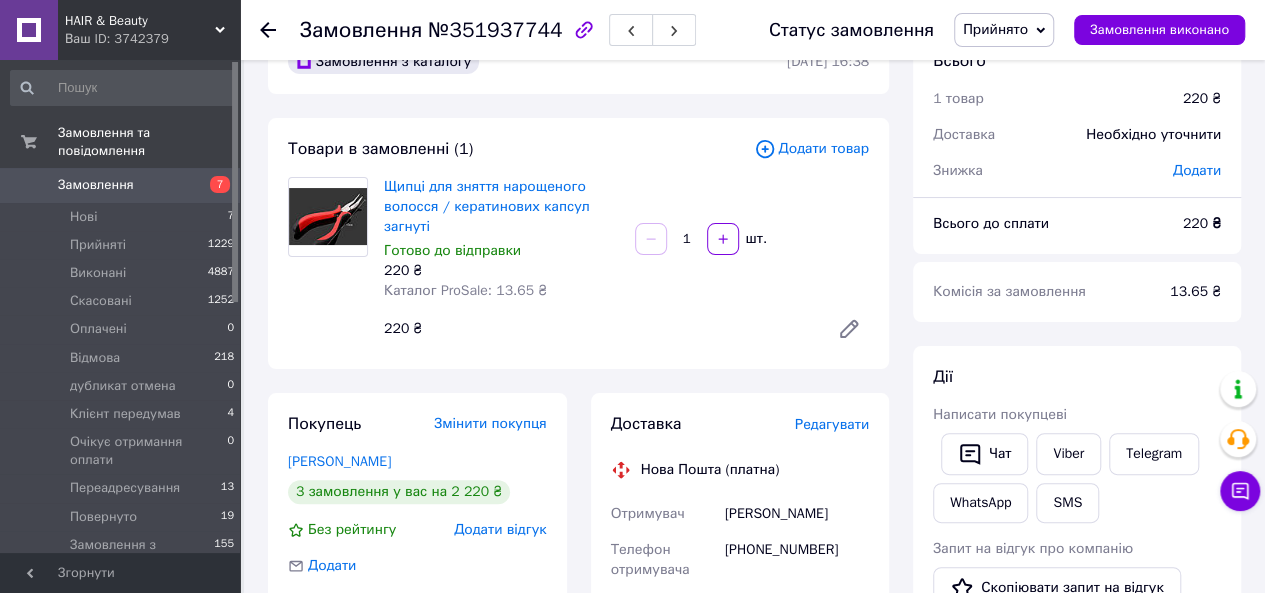 click on "Редагувати" at bounding box center (832, 424) 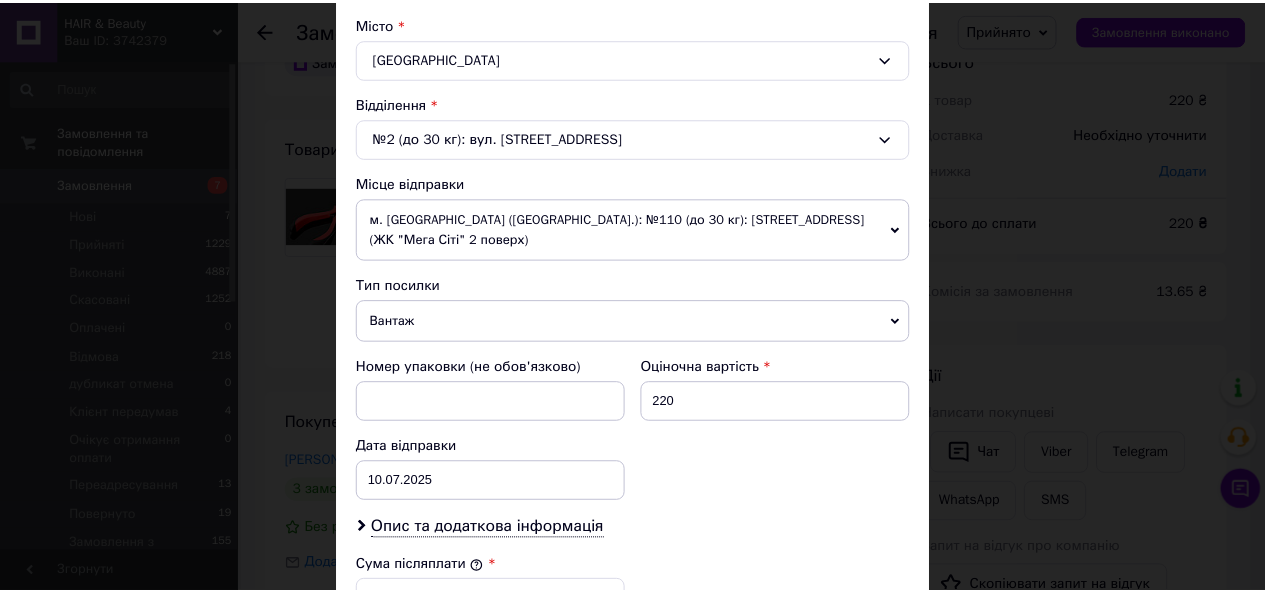 scroll, scrollTop: 856, scrollLeft: 0, axis: vertical 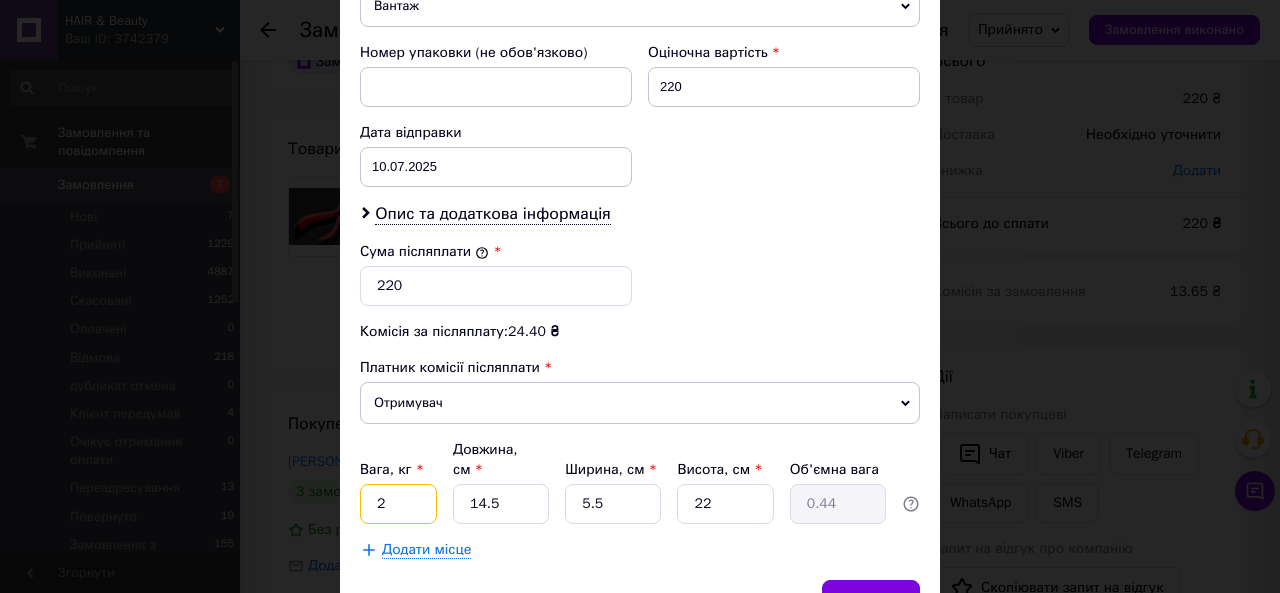 click on "2" at bounding box center [398, 504] 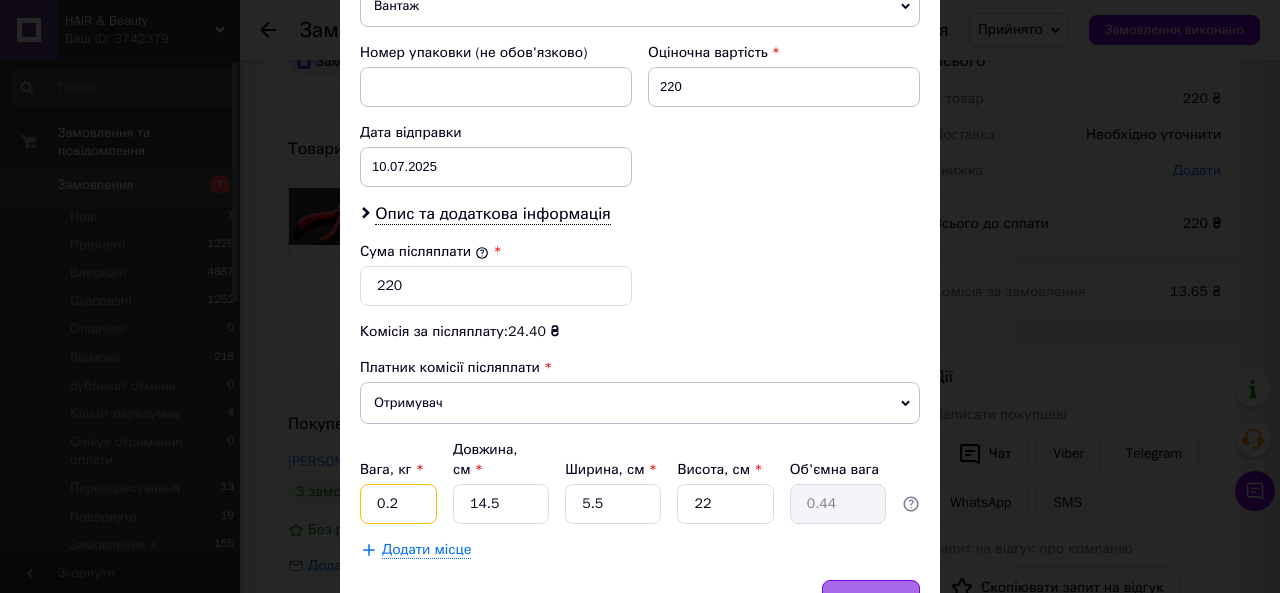 type on "0.2" 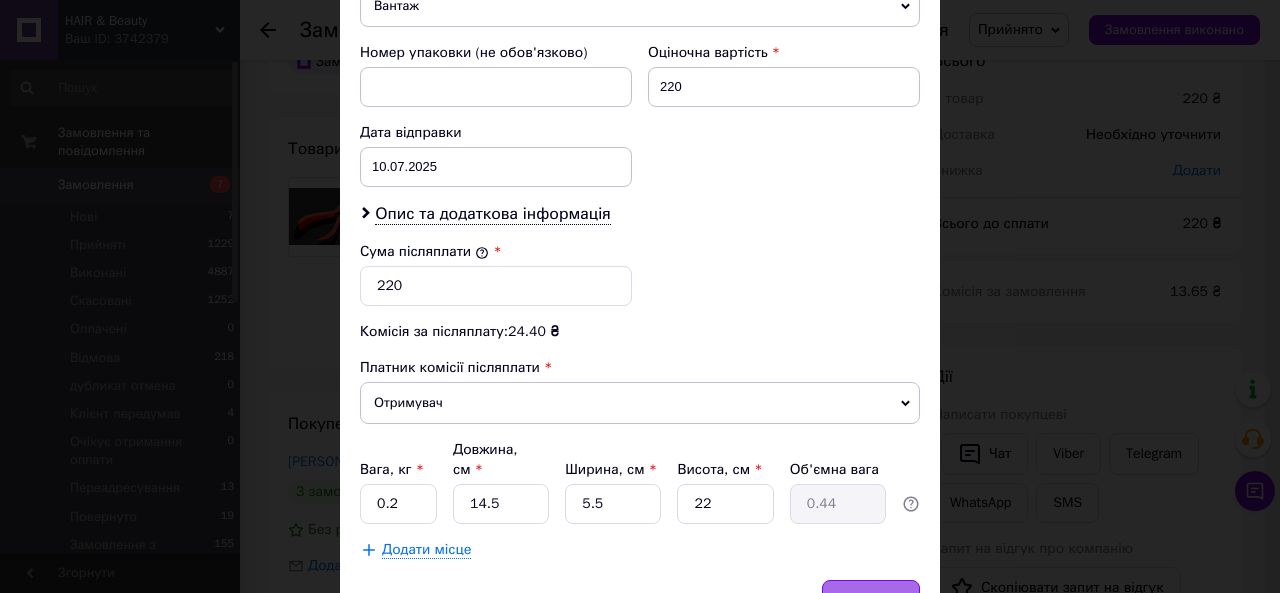 click on "Зберегти" at bounding box center [871, 600] 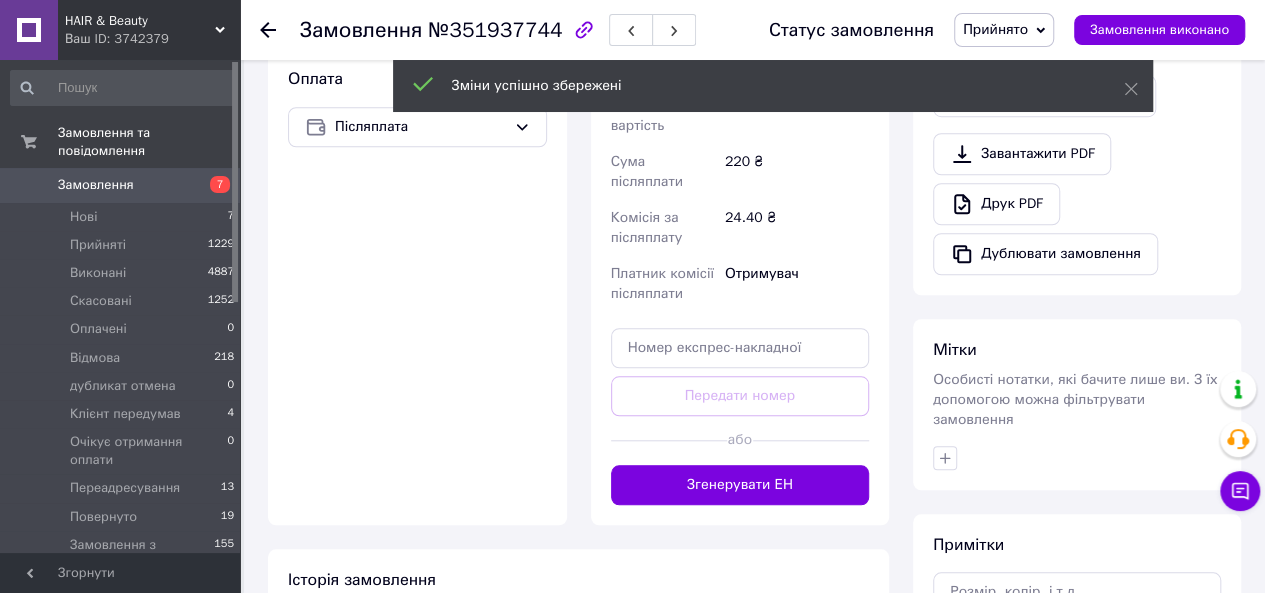 scroll, scrollTop: 714, scrollLeft: 0, axis: vertical 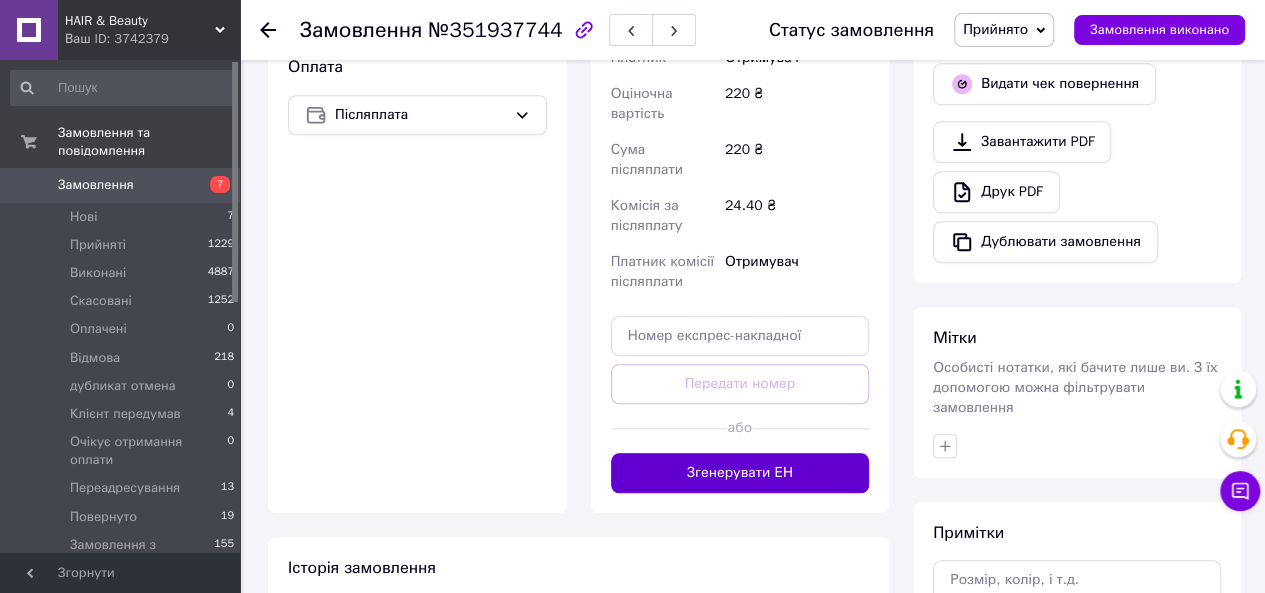click on "Згенерувати ЕН" at bounding box center (740, 473) 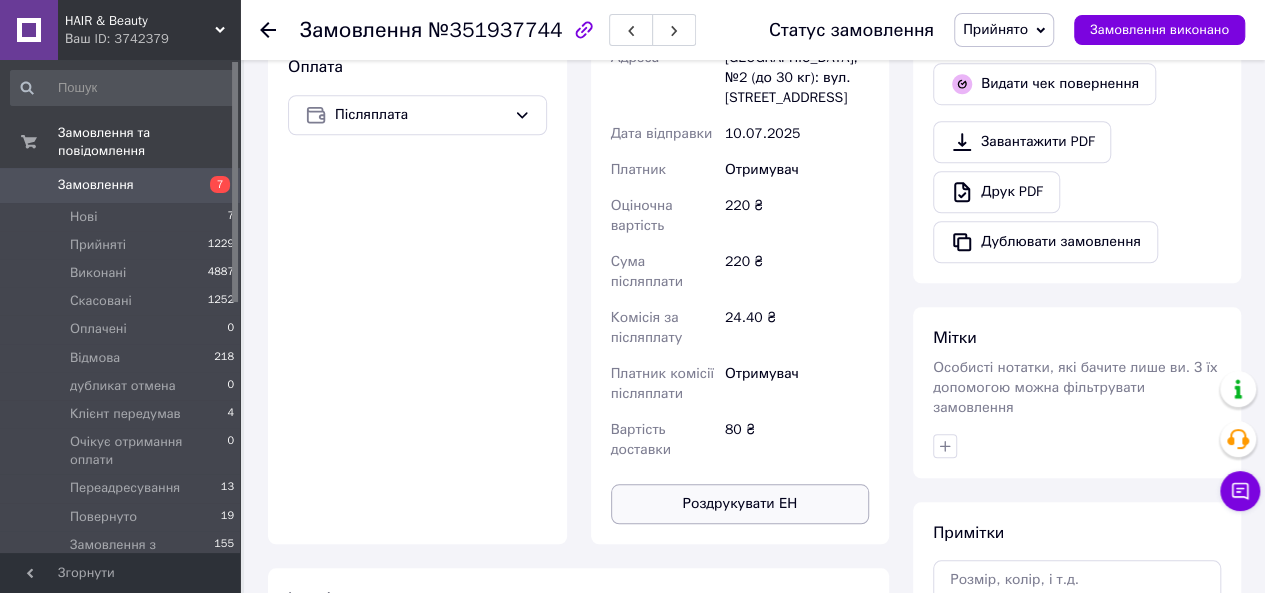 click on "Роздрукувати ЕН" at bounding box center [740, 504] 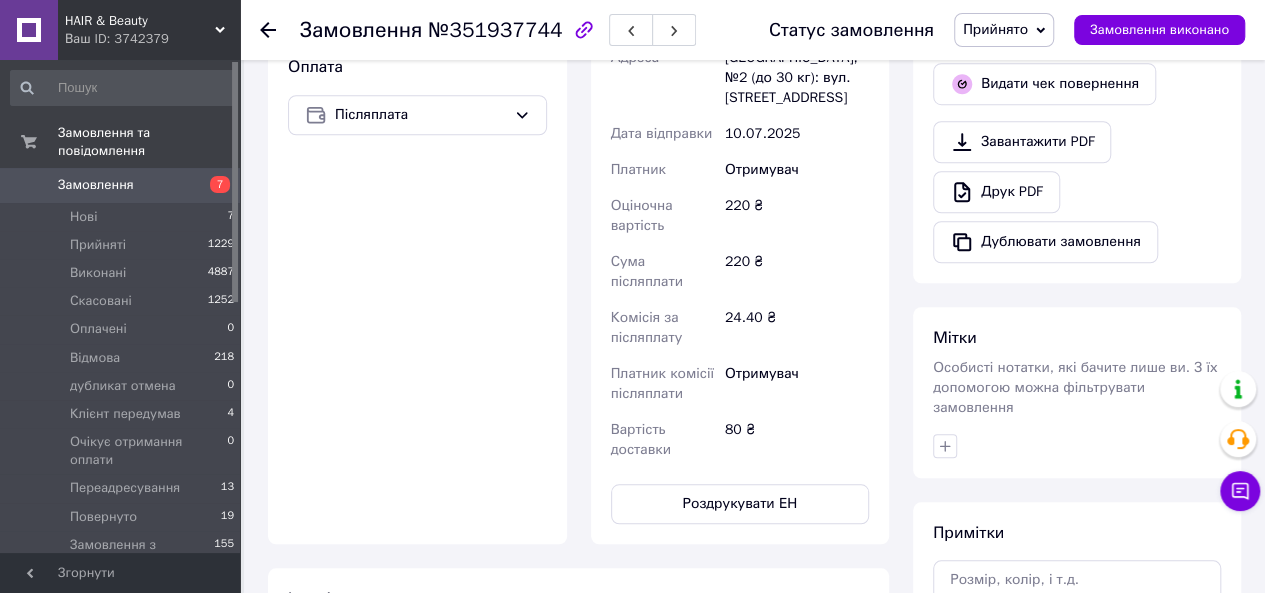 click on "Замовлення" at bounding box center [96, 185] 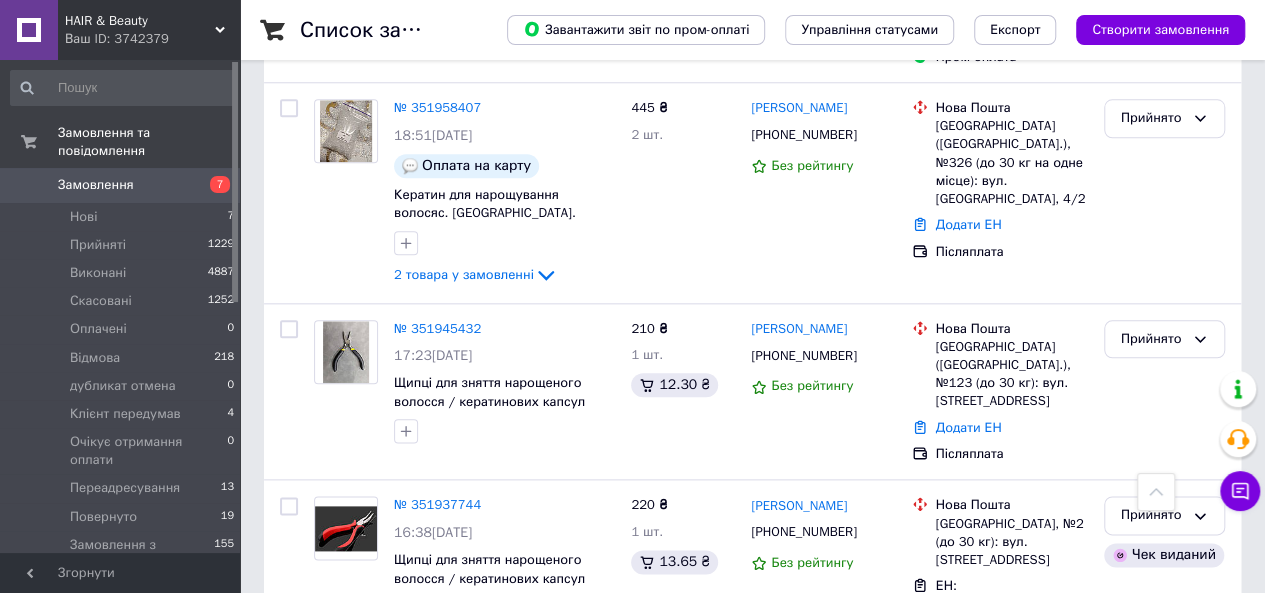 scroll, scrollTop: 988, scrollLeft: 0, axis: vertical 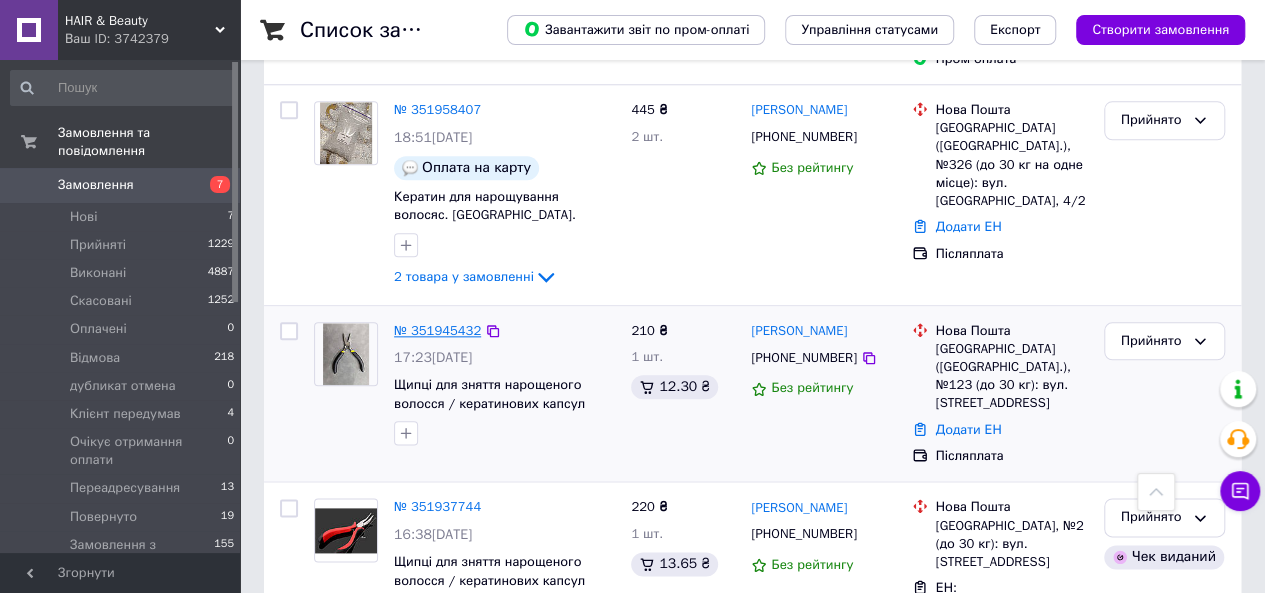 click on "№ 351945432" at bounding box center (437, 330) 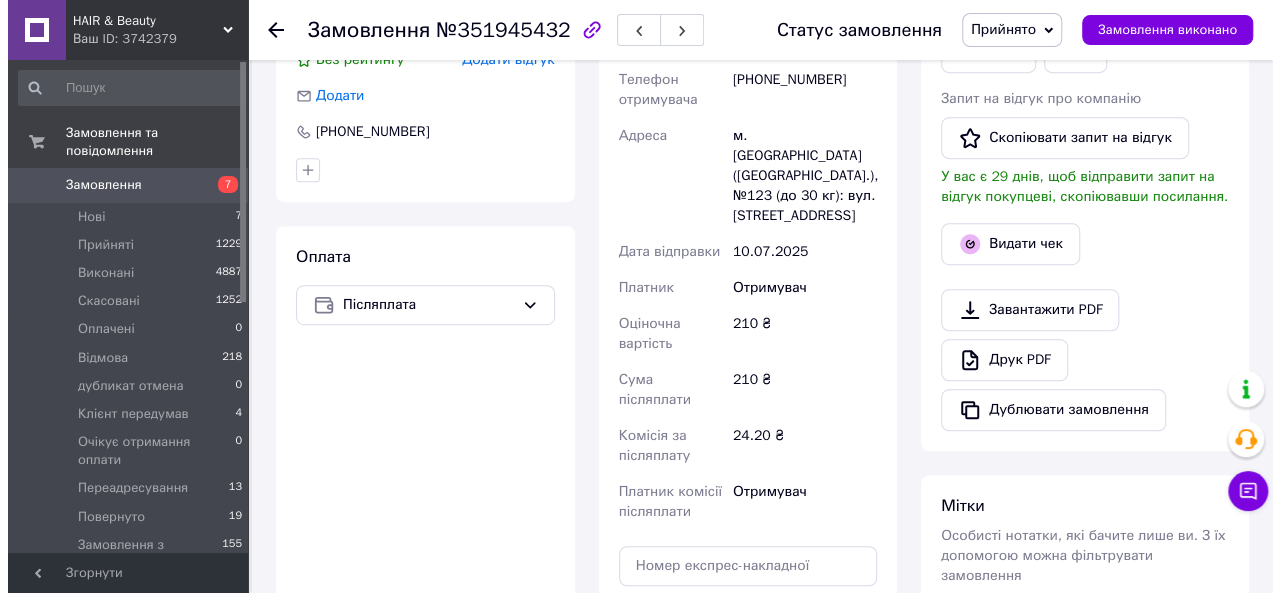 scroll, scrollTop: 490, scrollLeft: 0, axis: vertical 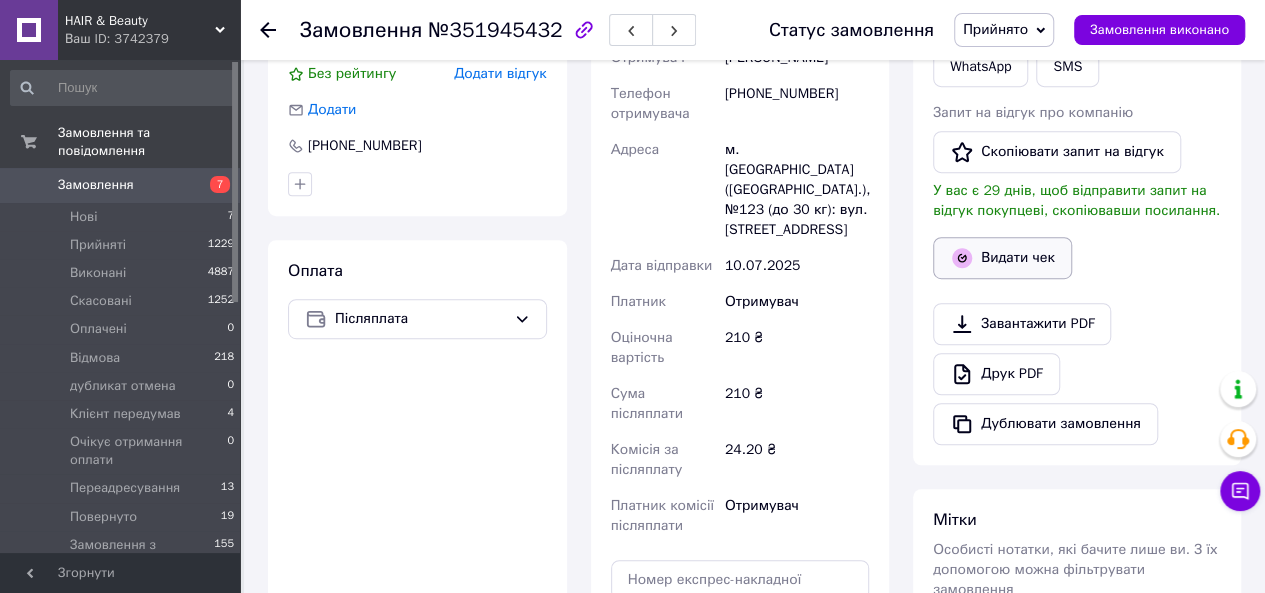 click on "Видати чек" at bounding box center [1002, 258] 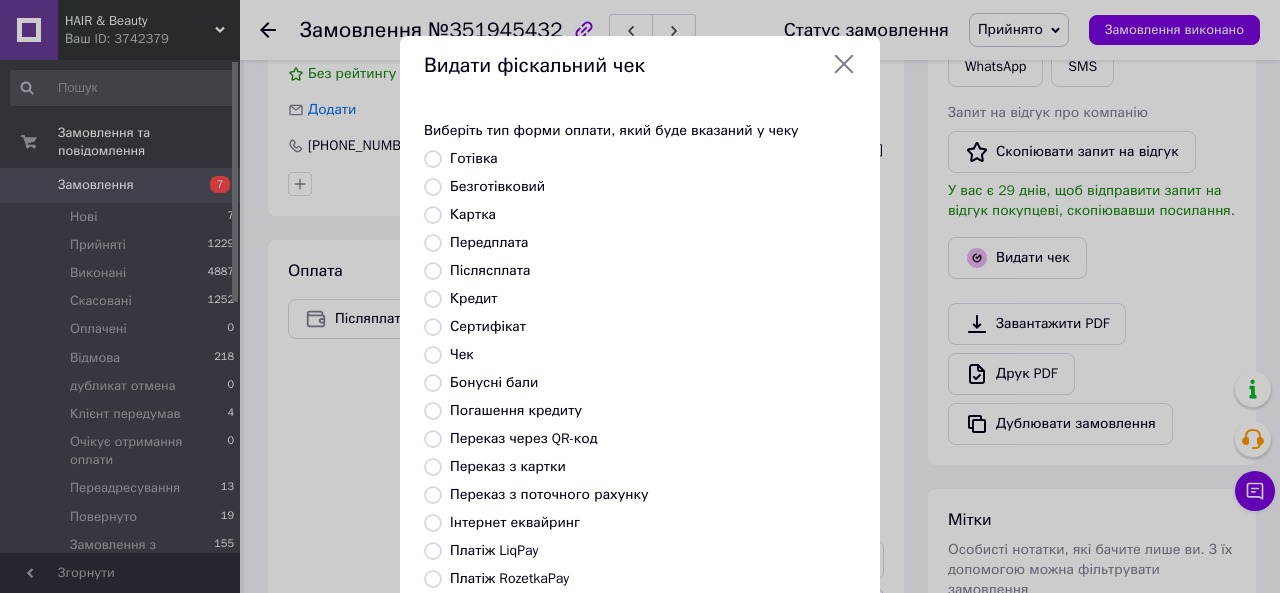 click on "Безготівковий" at bounding box center (497, 186) 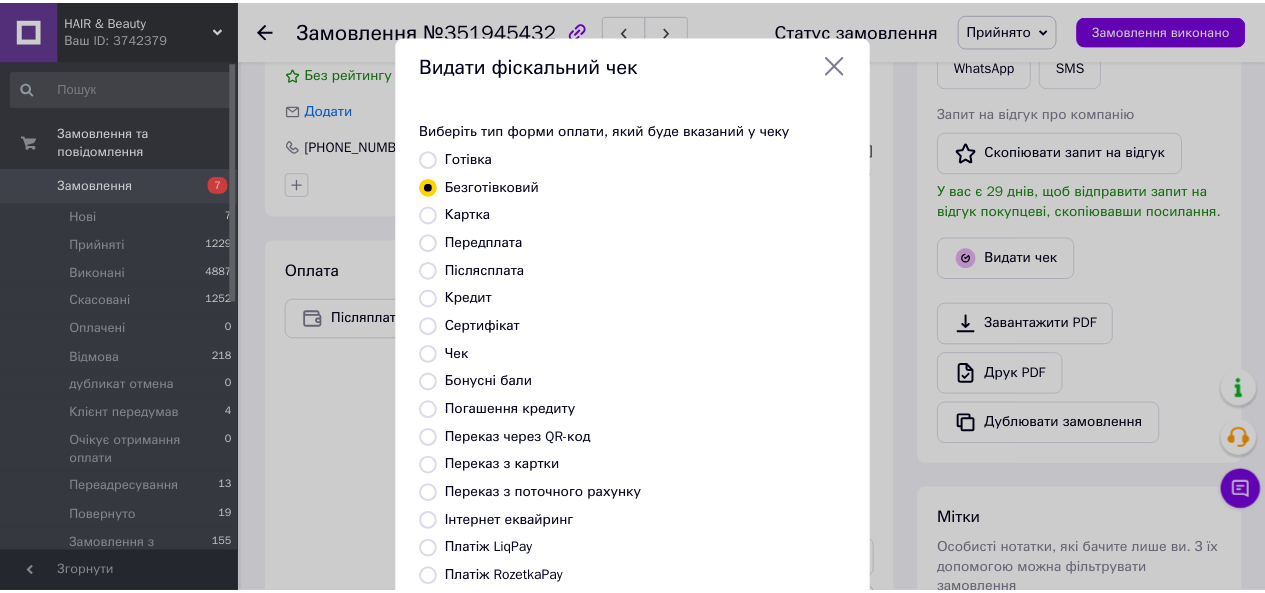 scroll, scrollTop: 264, scrollLeft: 0, axis: vertical 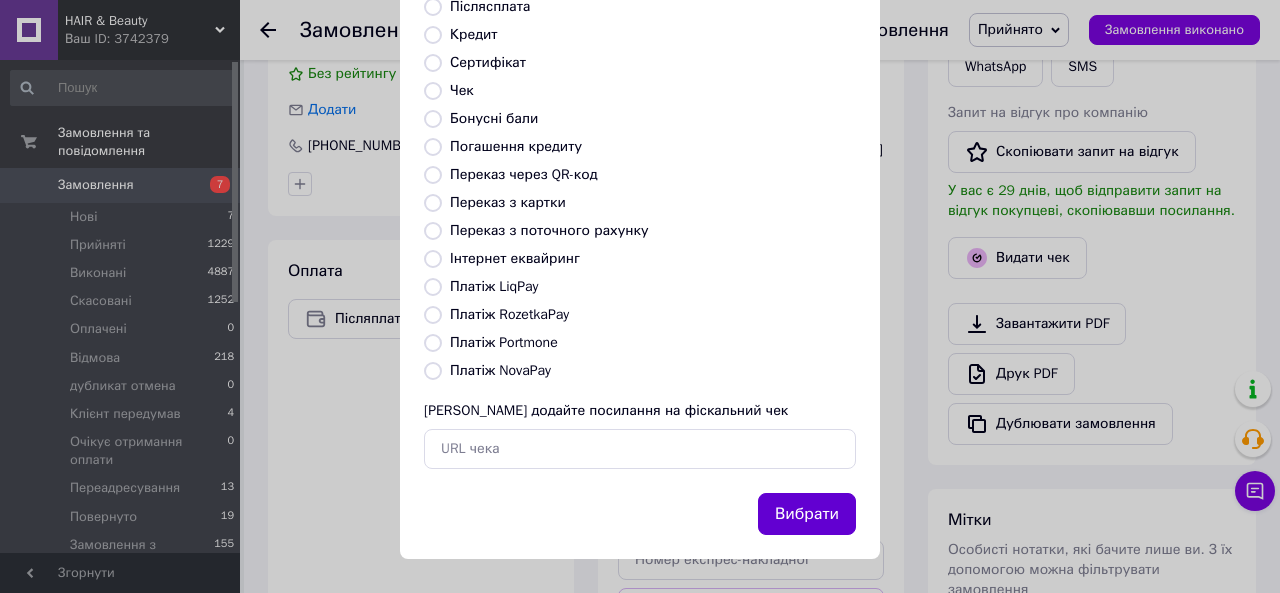 click on "Вибрати" at bounding box center (807, 514) 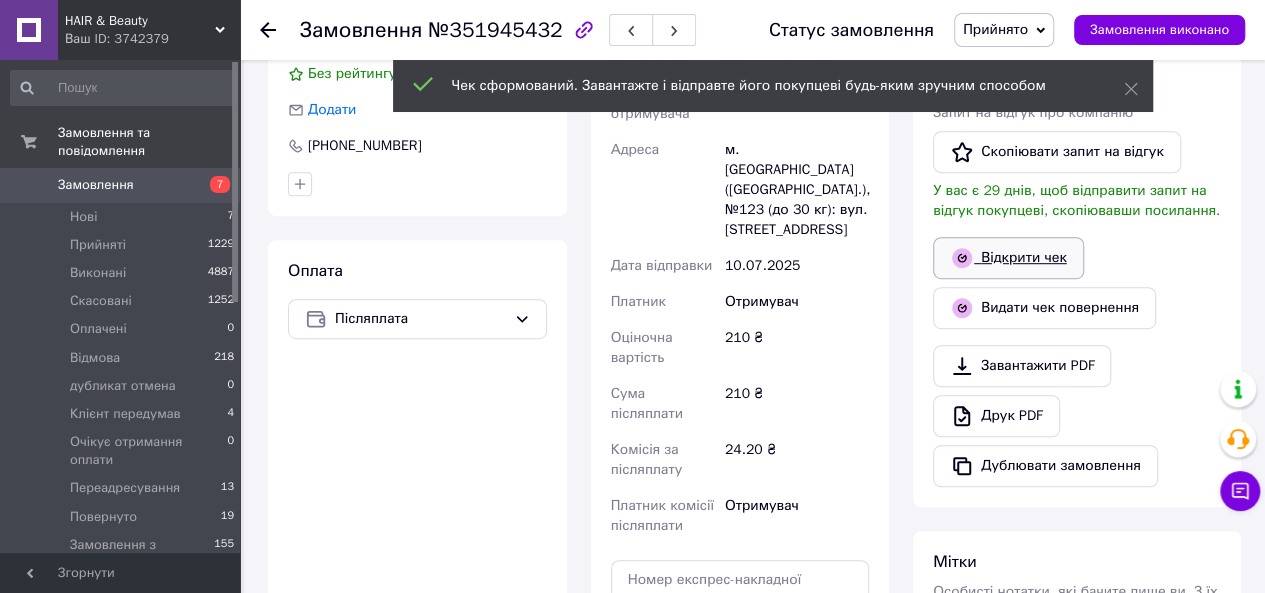 click on "Відкрити чек" at bounding box center [1008, 258] 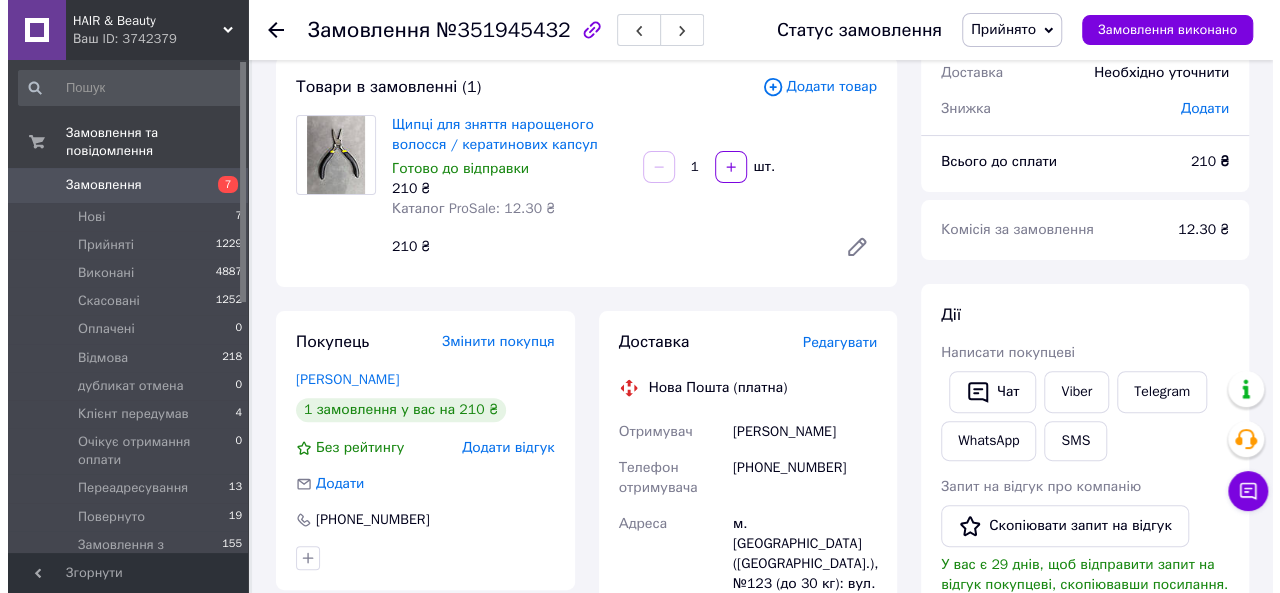 scroll, scrollTop: 70, scrollLeft: 0, axis: vertical 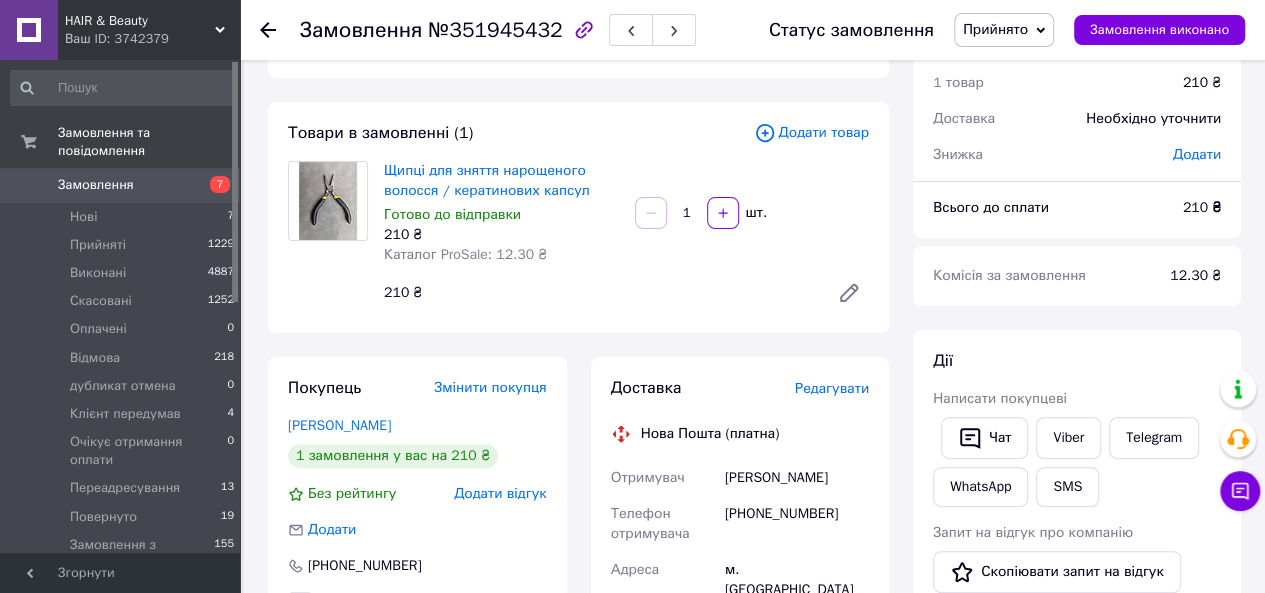 click on "Редагувати" at bounding box center [832, 388] 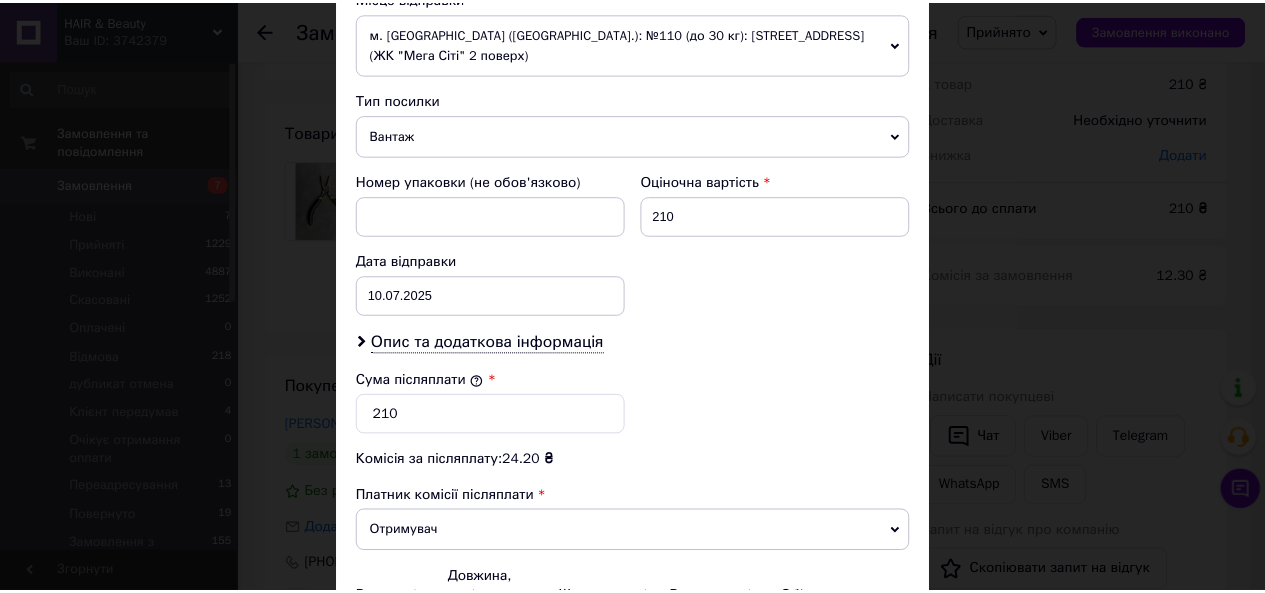 scroll, scrollTop: 942, scrollLeft: 0, axis: vertical 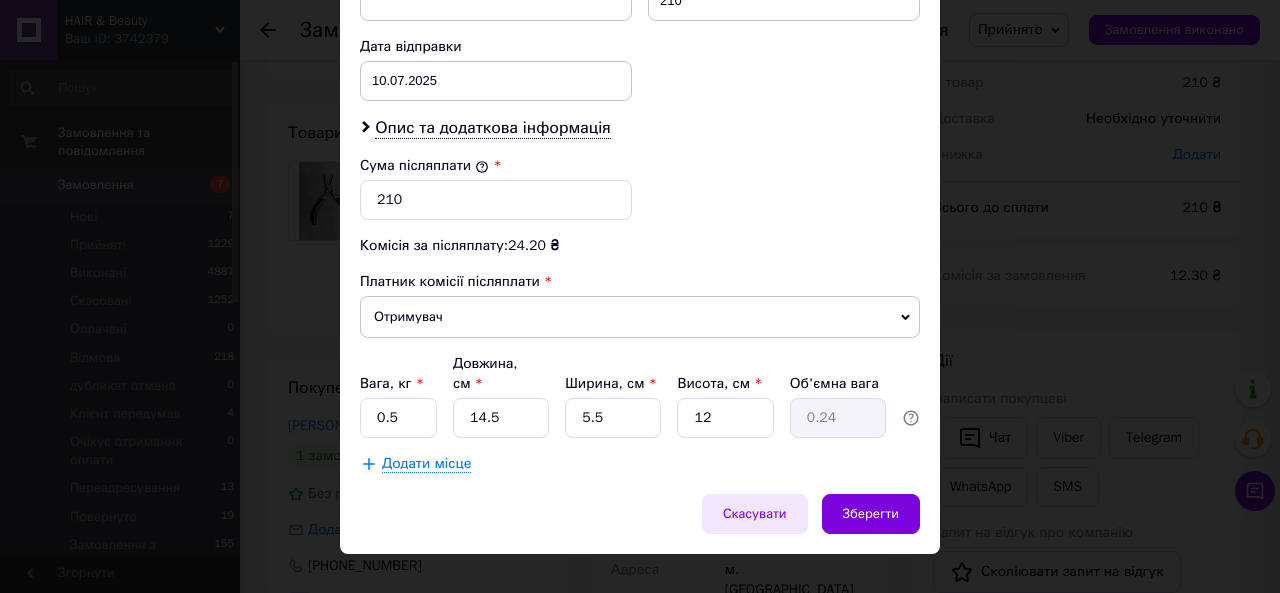 click on "Скасувати" at bounding box center [755, 514] 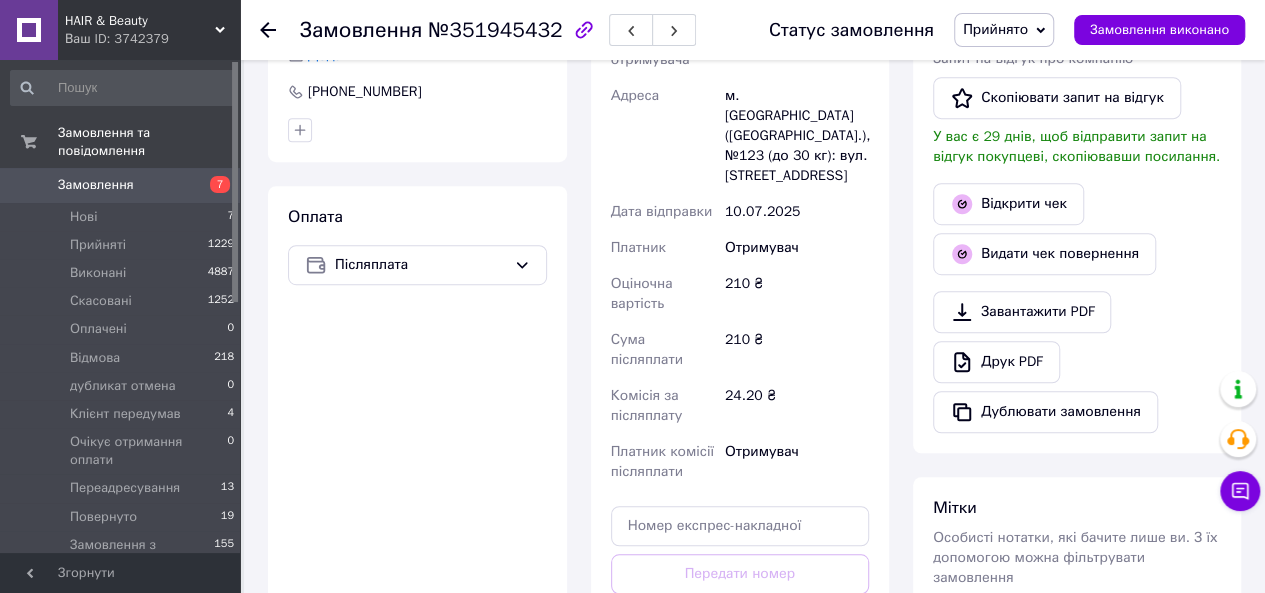 scroll, scrollTop: 660, scrollLeft: 0, axis: vertical 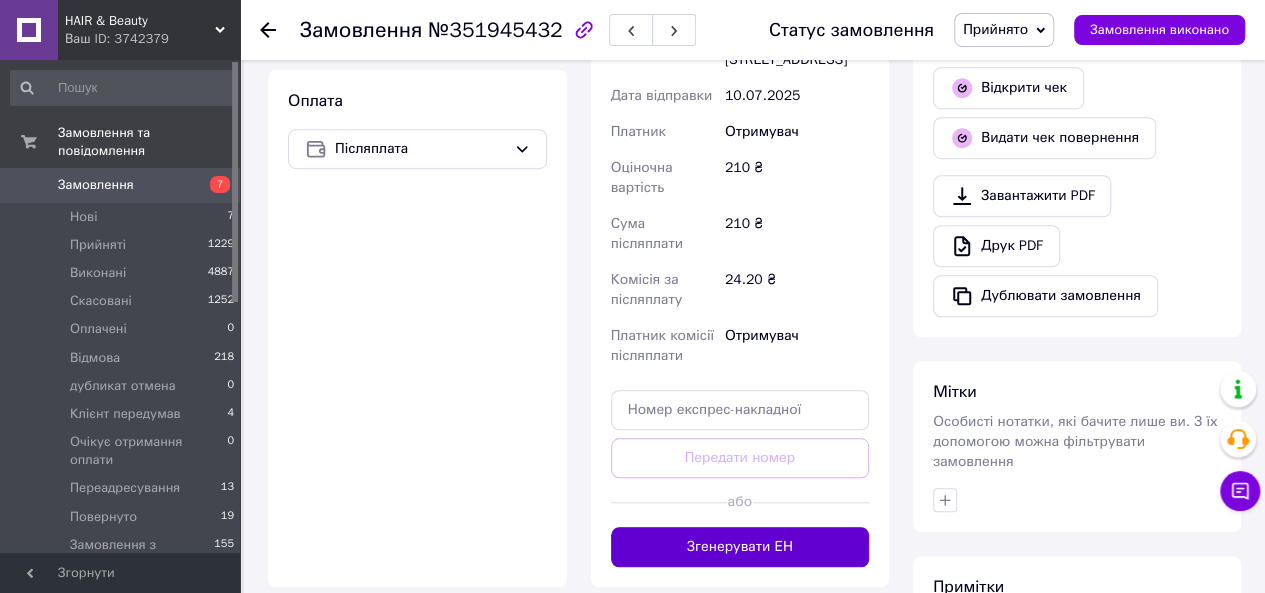 click on "Згенерувати ЕН" at bounding box center [740, 547] 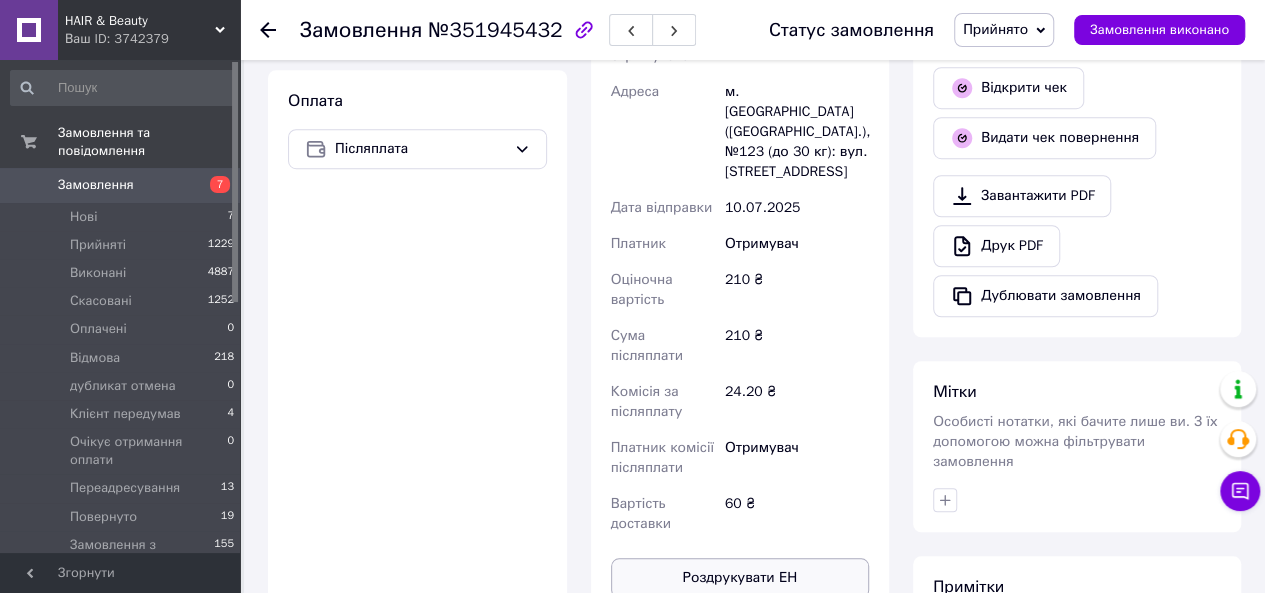 click on "Роздрукувати ЕН" at bounding box center [740, 578] 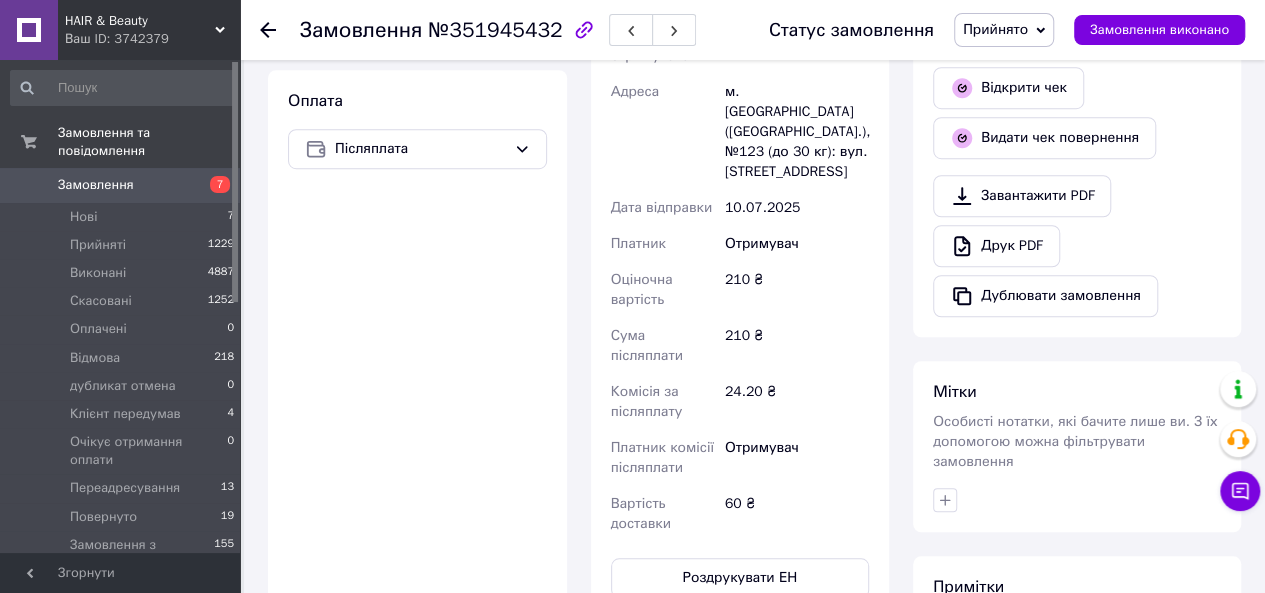 click on "Замовлення" at bounding box center (121, 185) 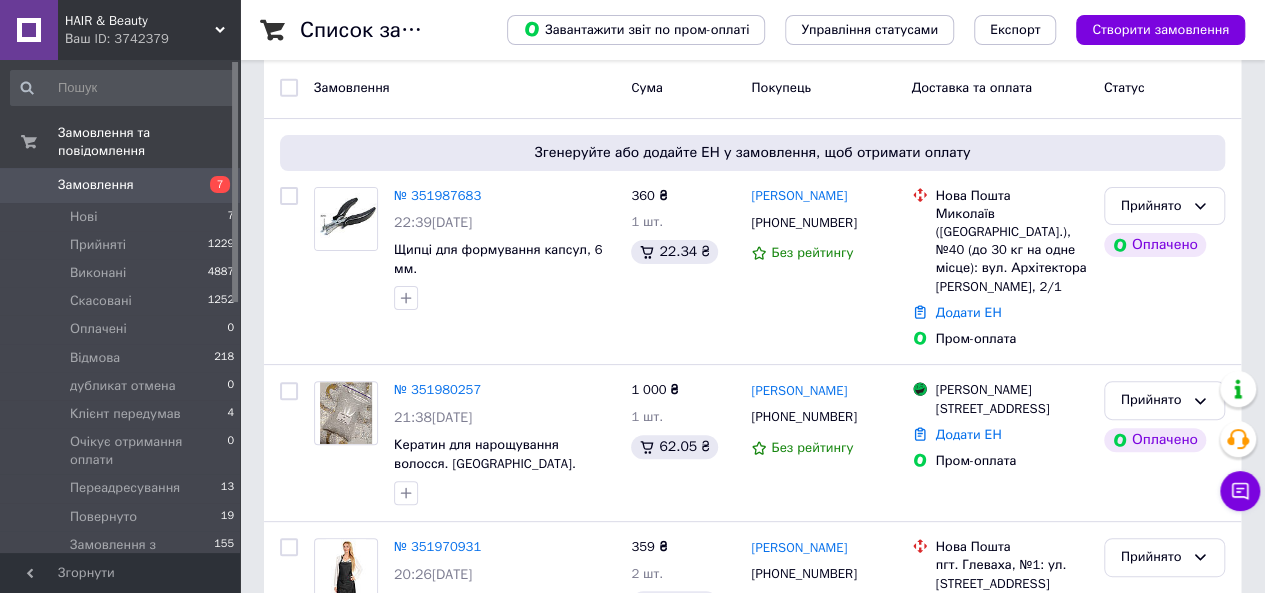 scroll, scrollTop: 0, scrollLeft: 0, axis: both 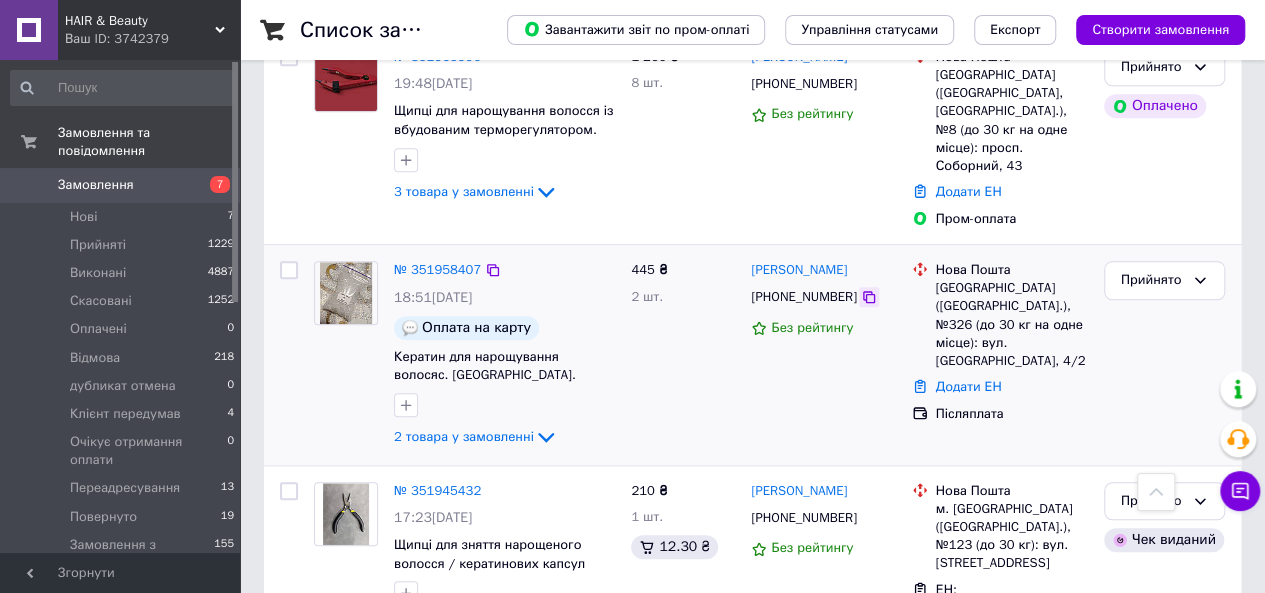 click 